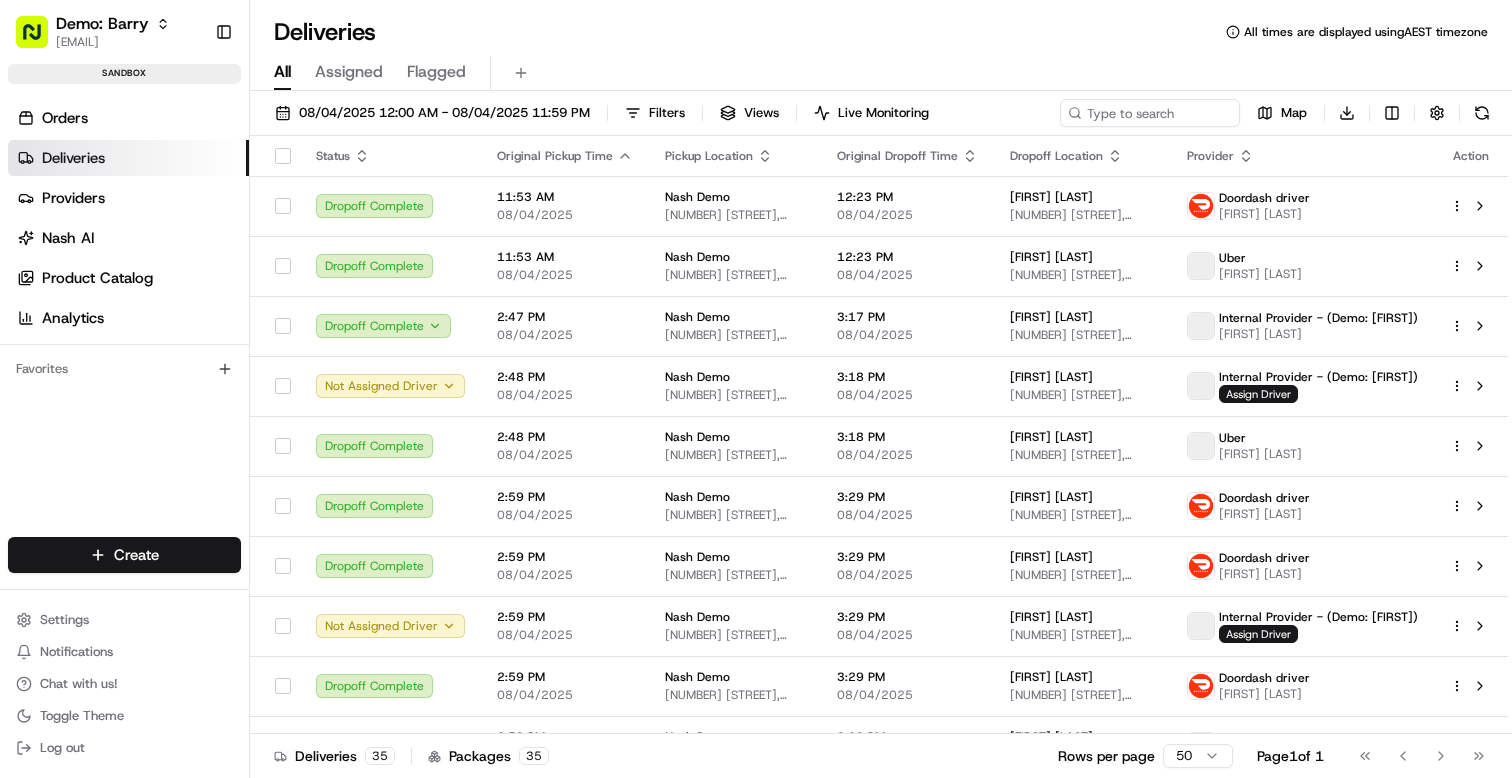 scroll, scrollTop: 0, scrollLeft: 0, axis: both 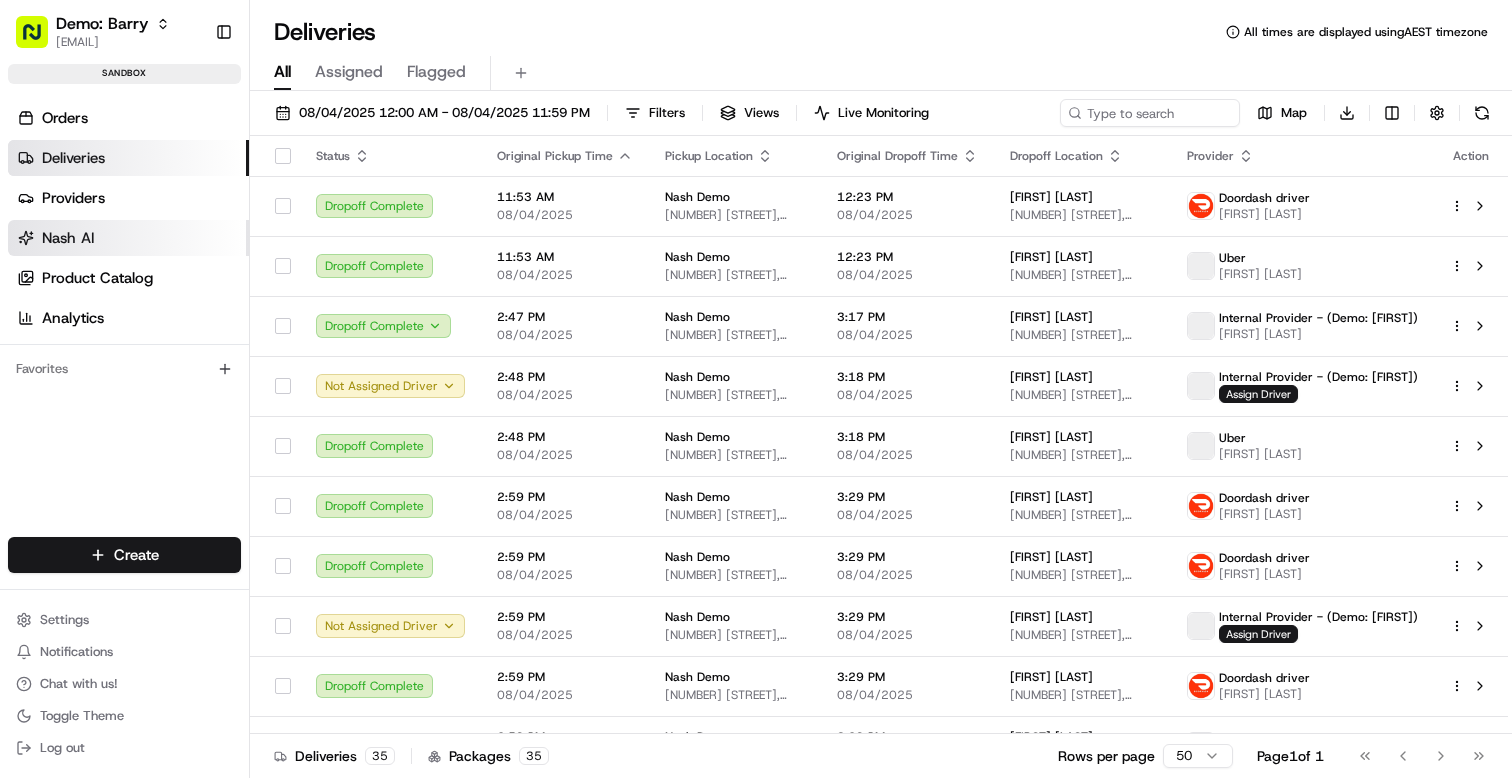 click on "Nash AI" at bounding box center (128, 238) 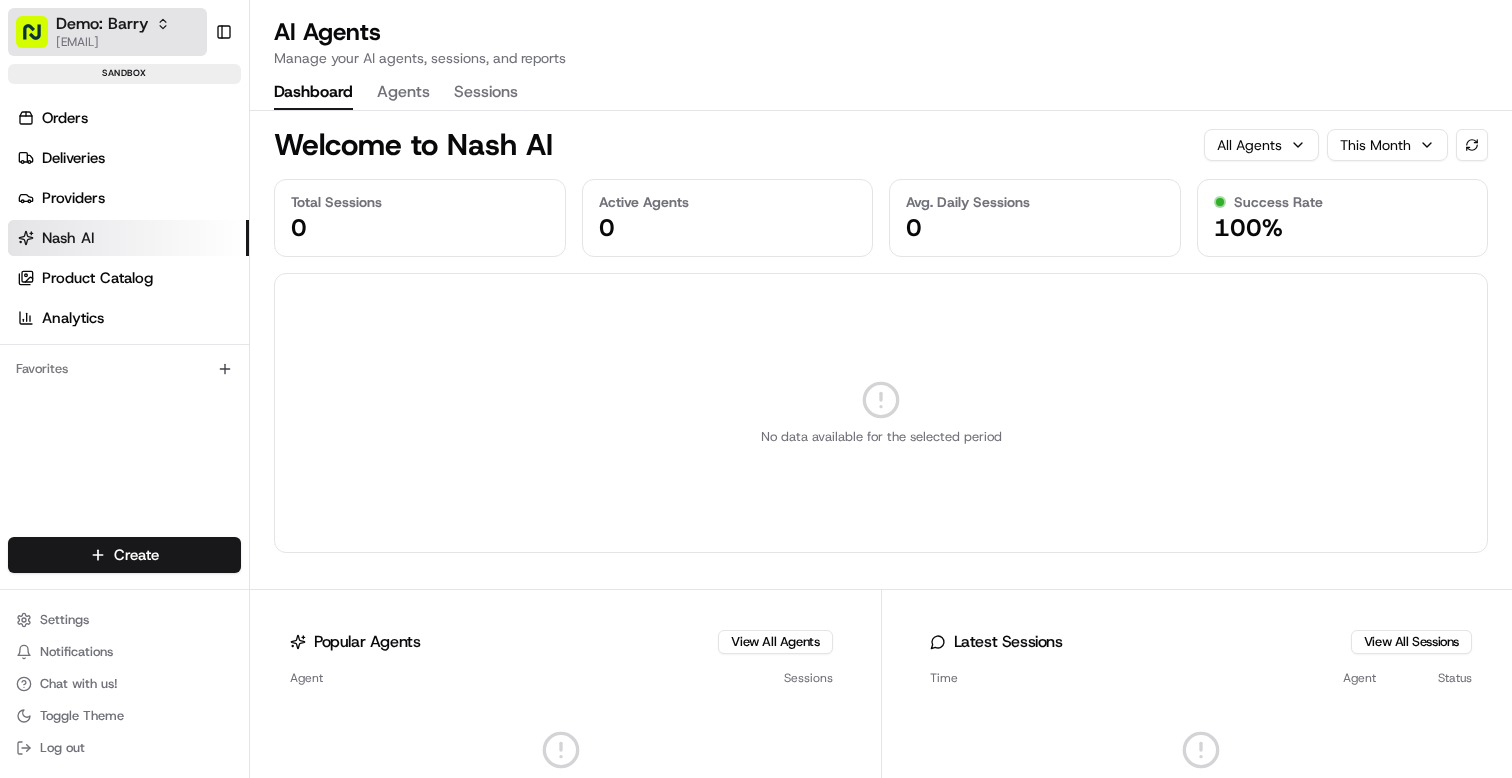 click on "[USERNAME]@example.com" at bounding box center [113, 42] 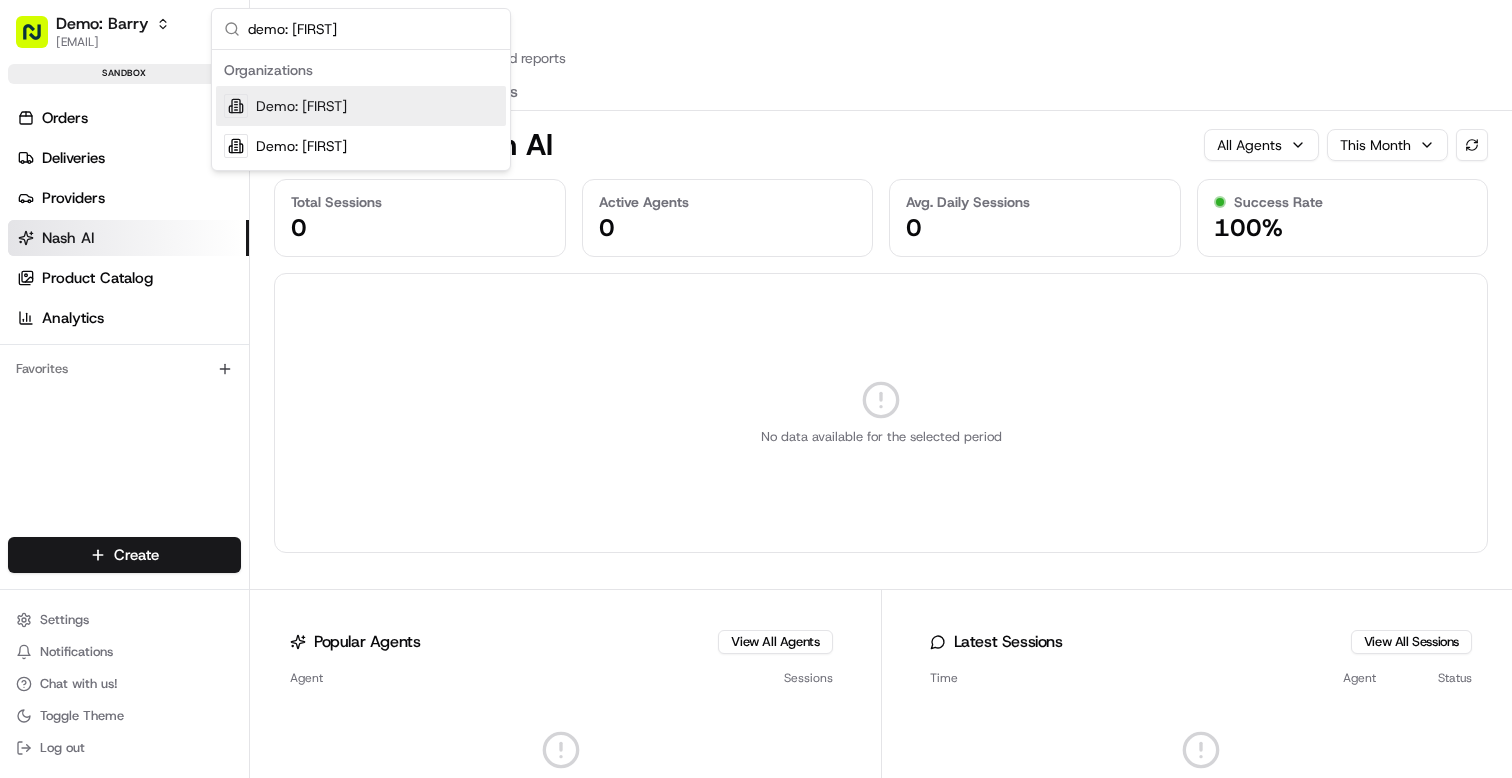 type on "demo: ben" 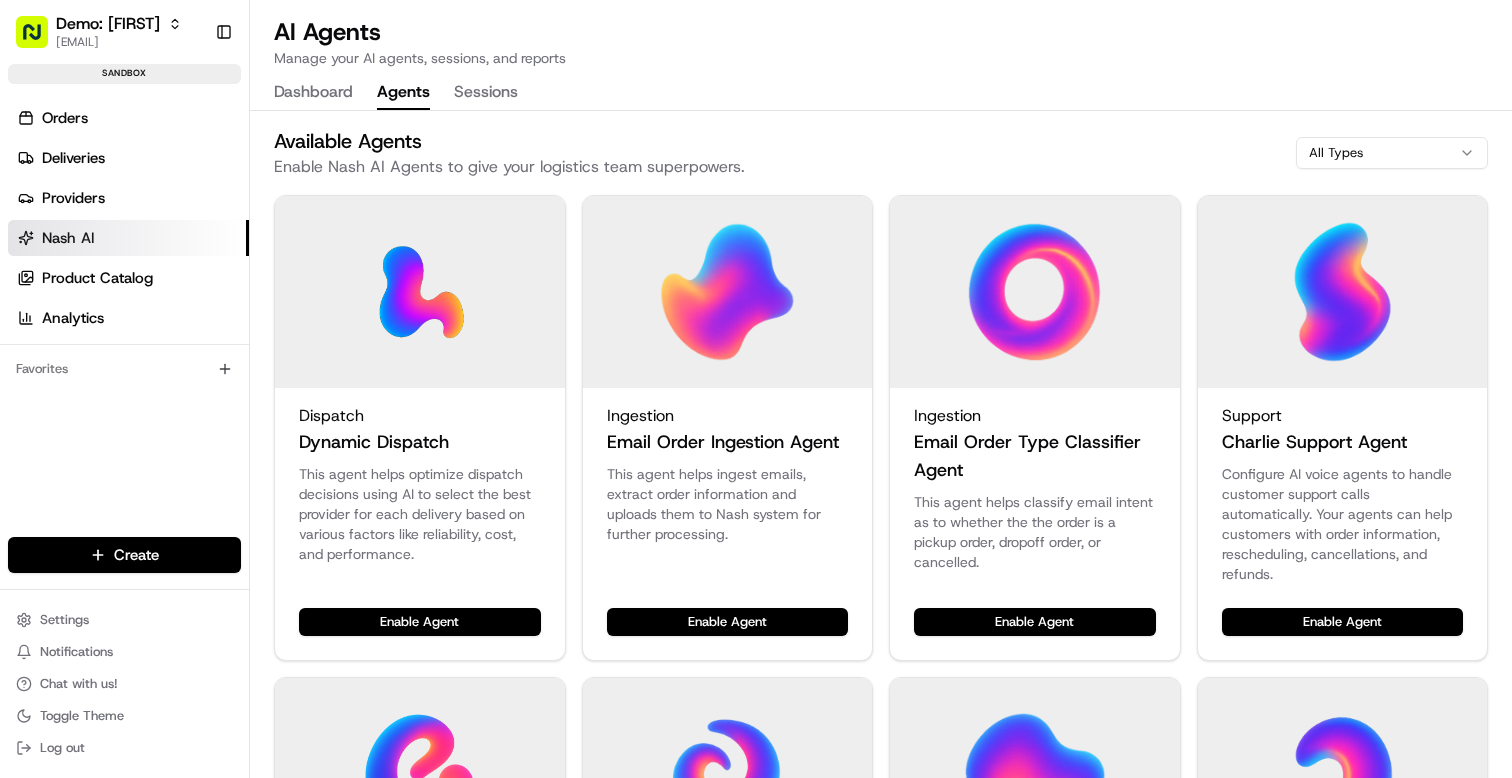 click on "Agents" at bounding box center [403, 93] 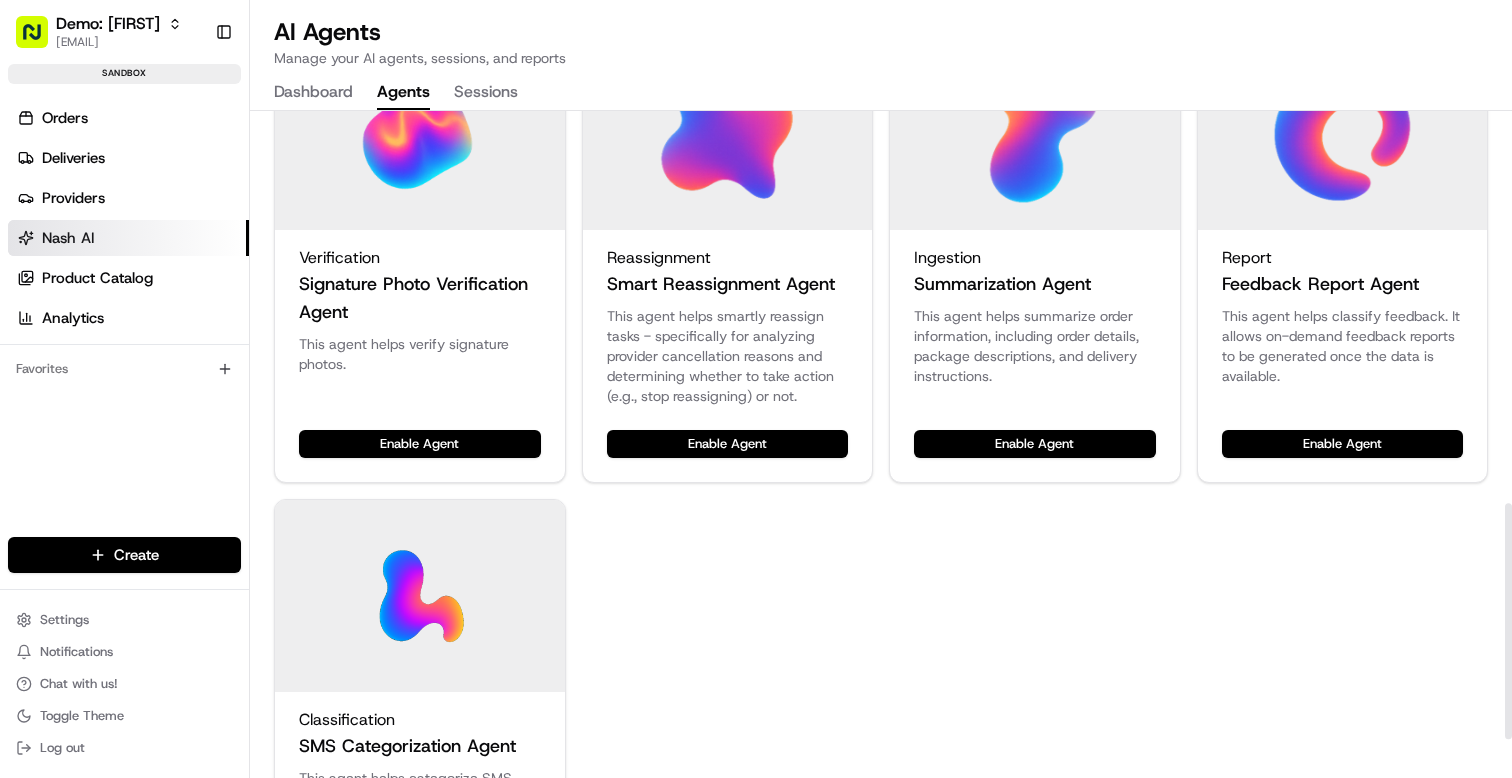 scroll, scrollTop: 1221, scrollLeft: 0, axis: vertical 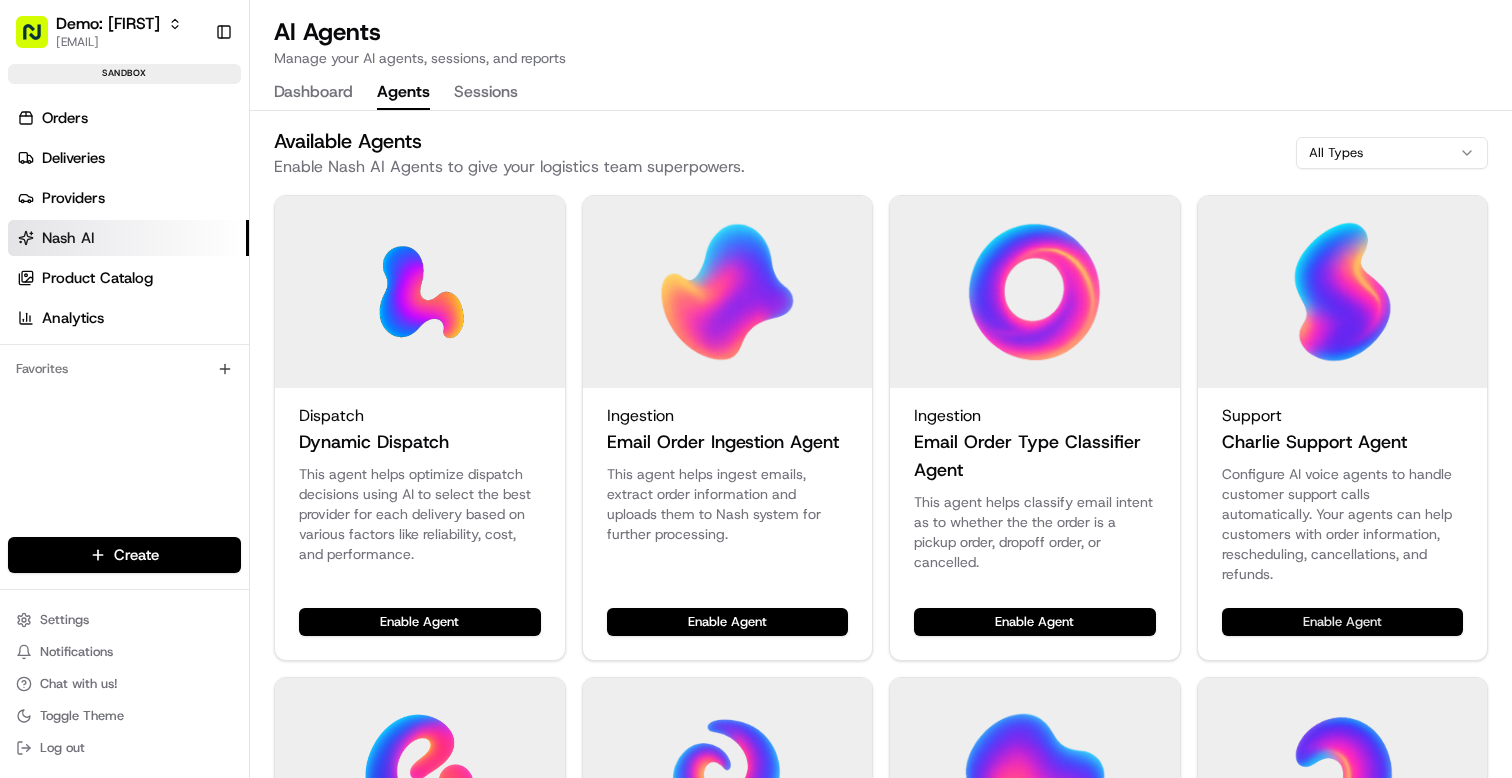 click on "Enable Agent" at bounding box center (1343, 622) 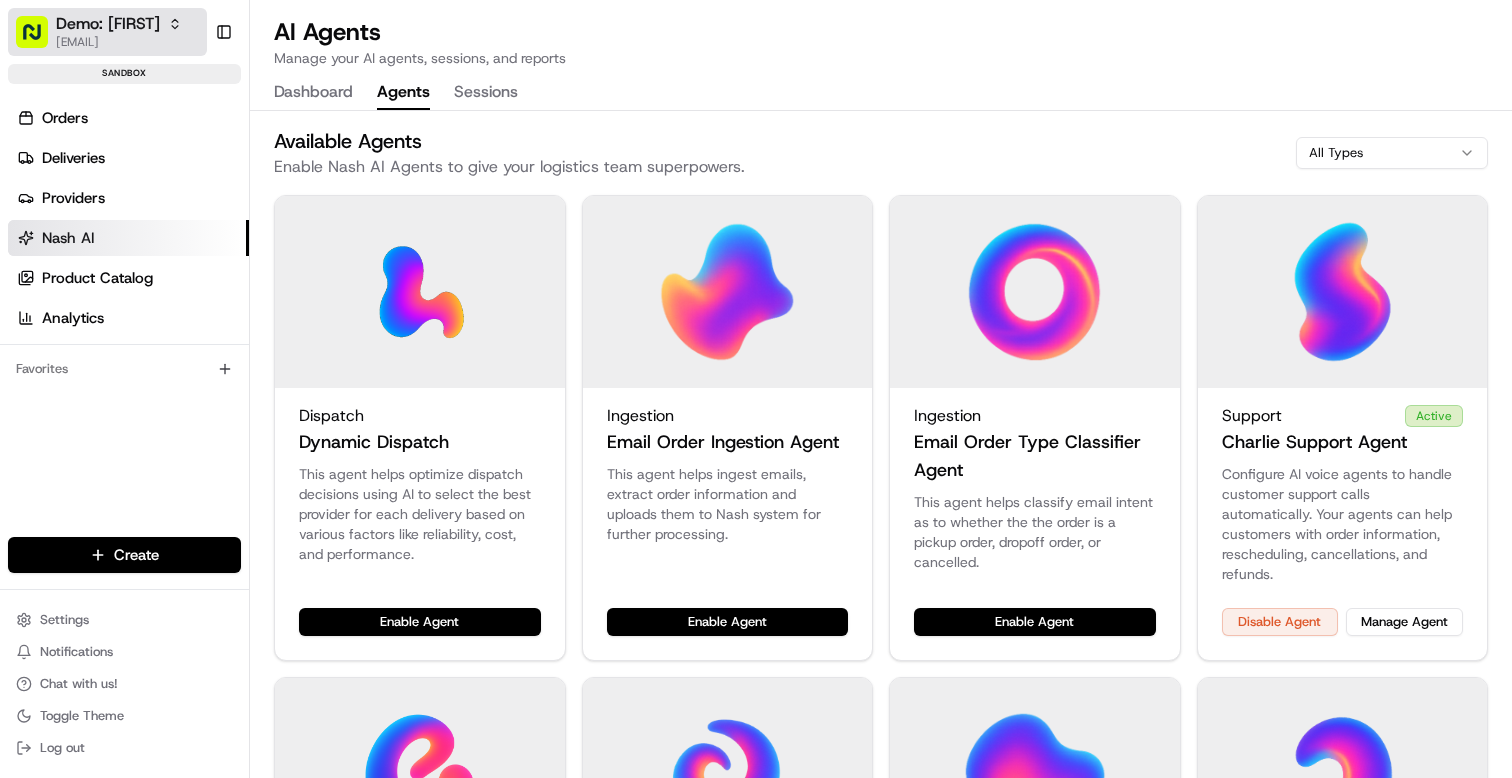 click on "[USERNAME]@example.com" at bounding box center (119, 42) 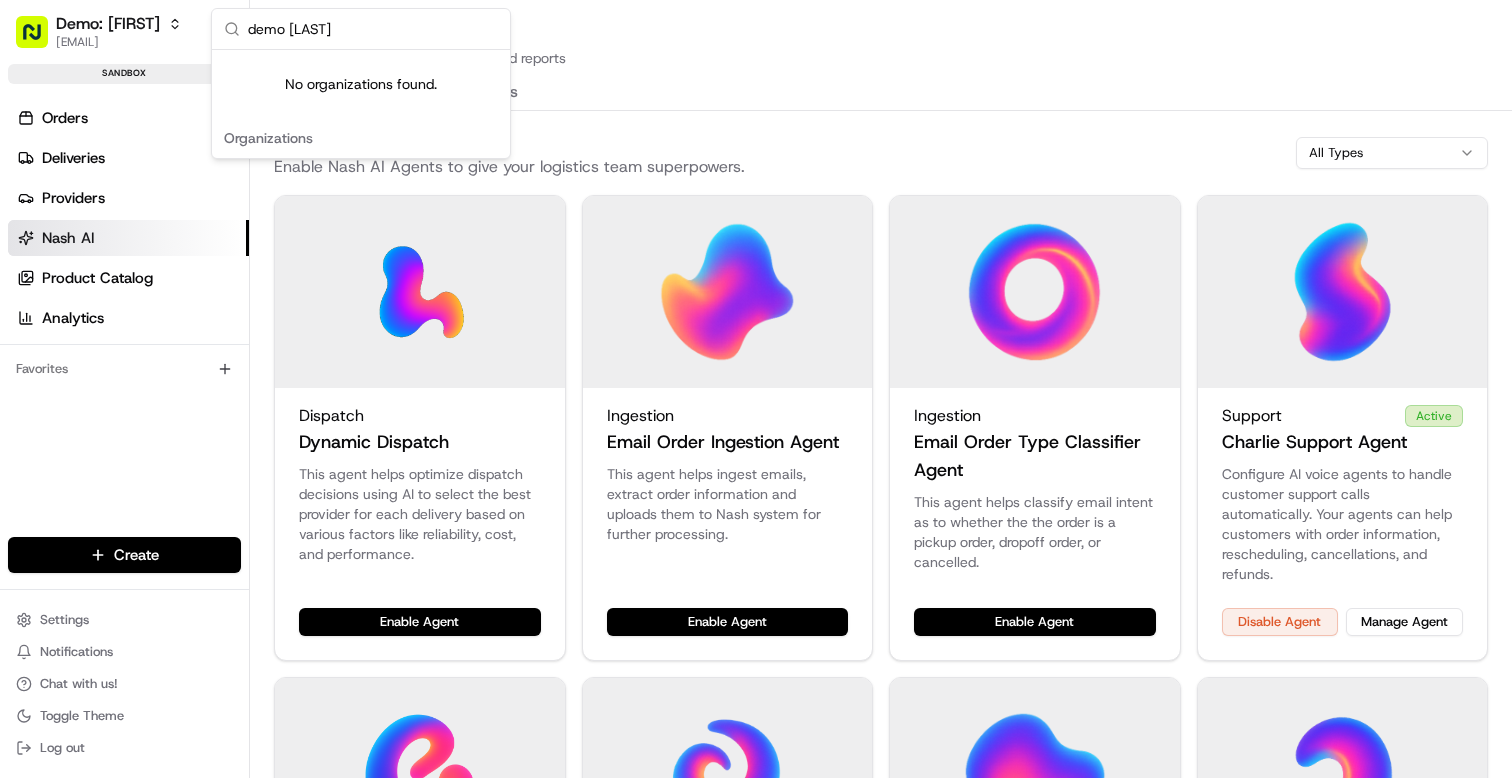 click on "demo barry" at bounding box center [373, 29] 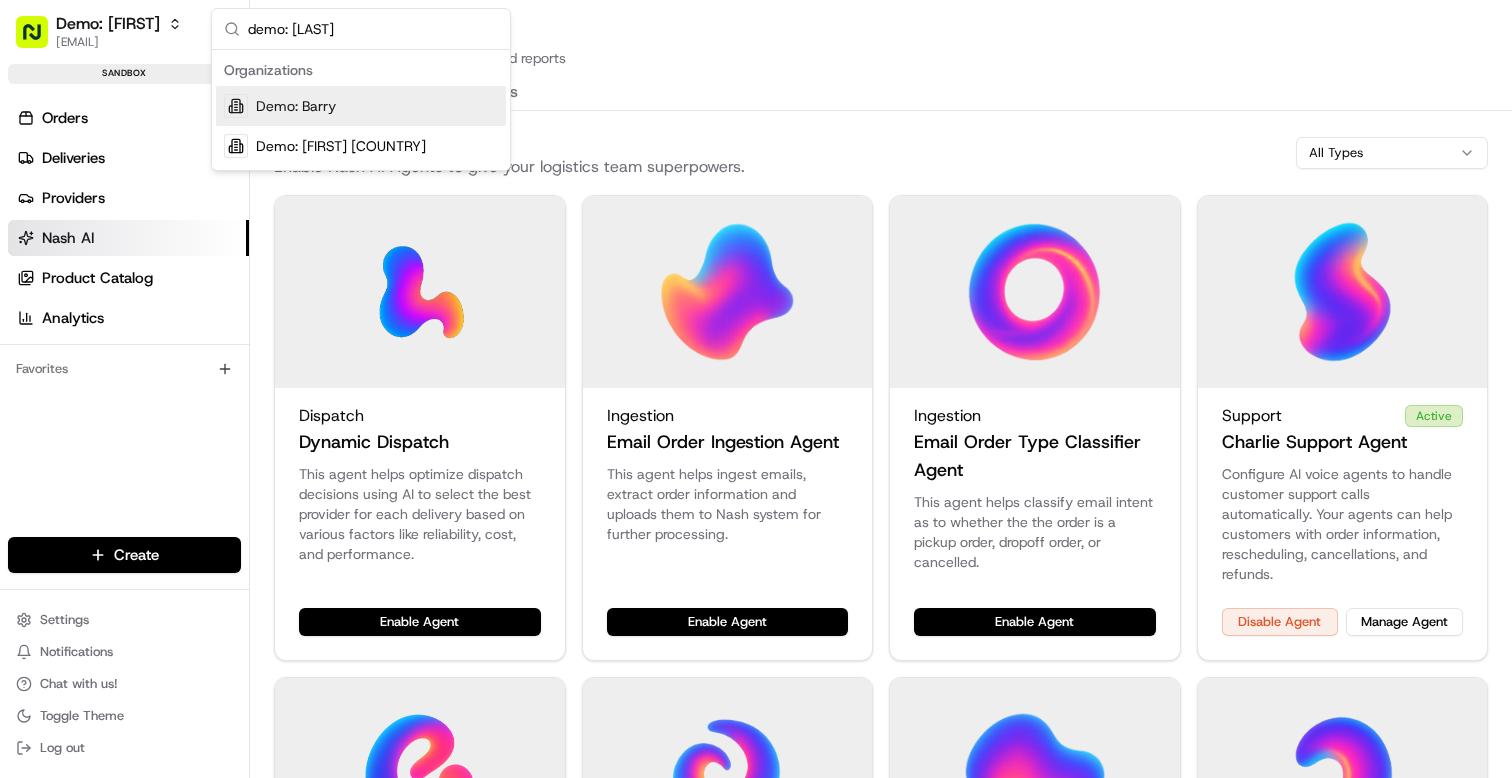 type on "demo: barry" 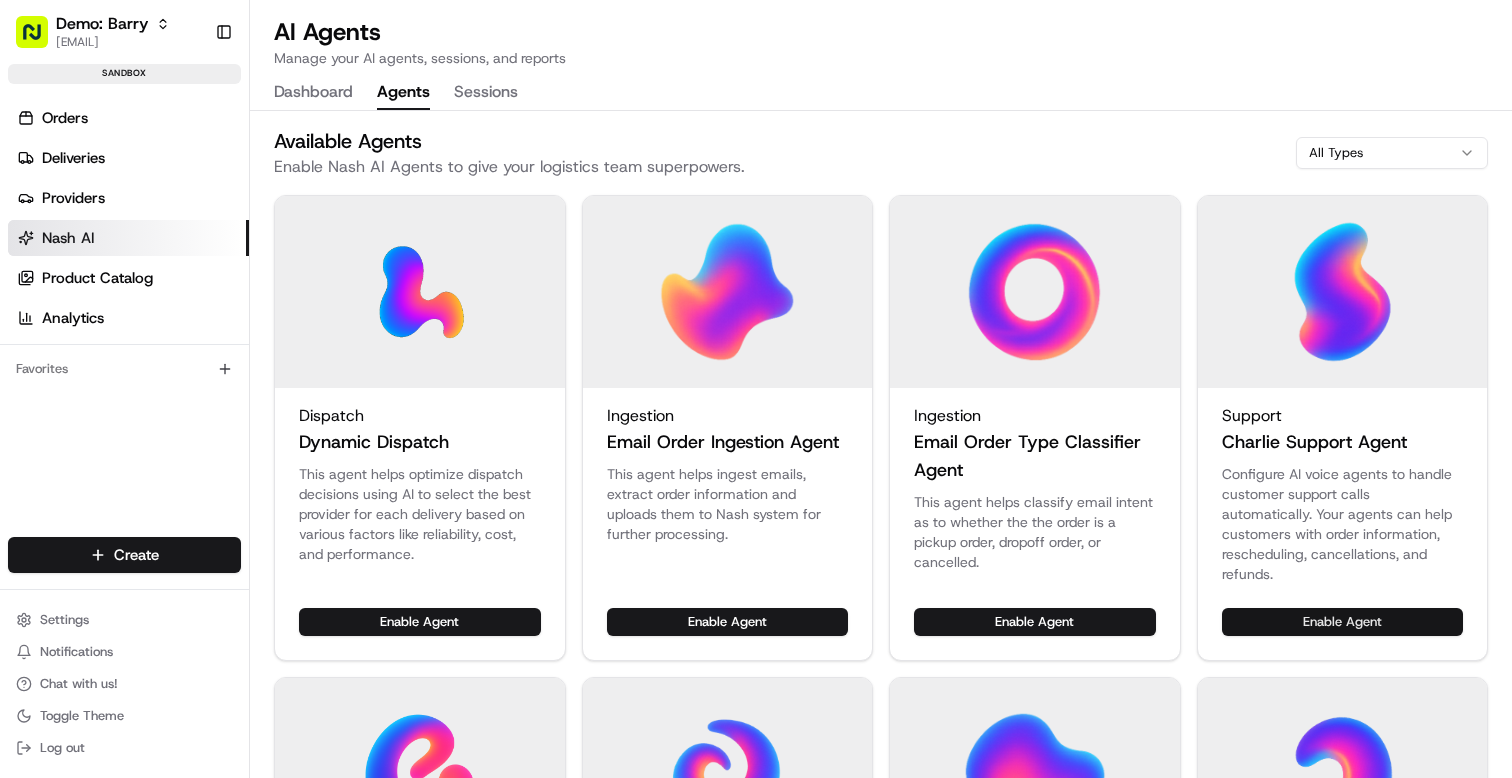 click on "Enable Agent" at bounding box center (1343, 622) 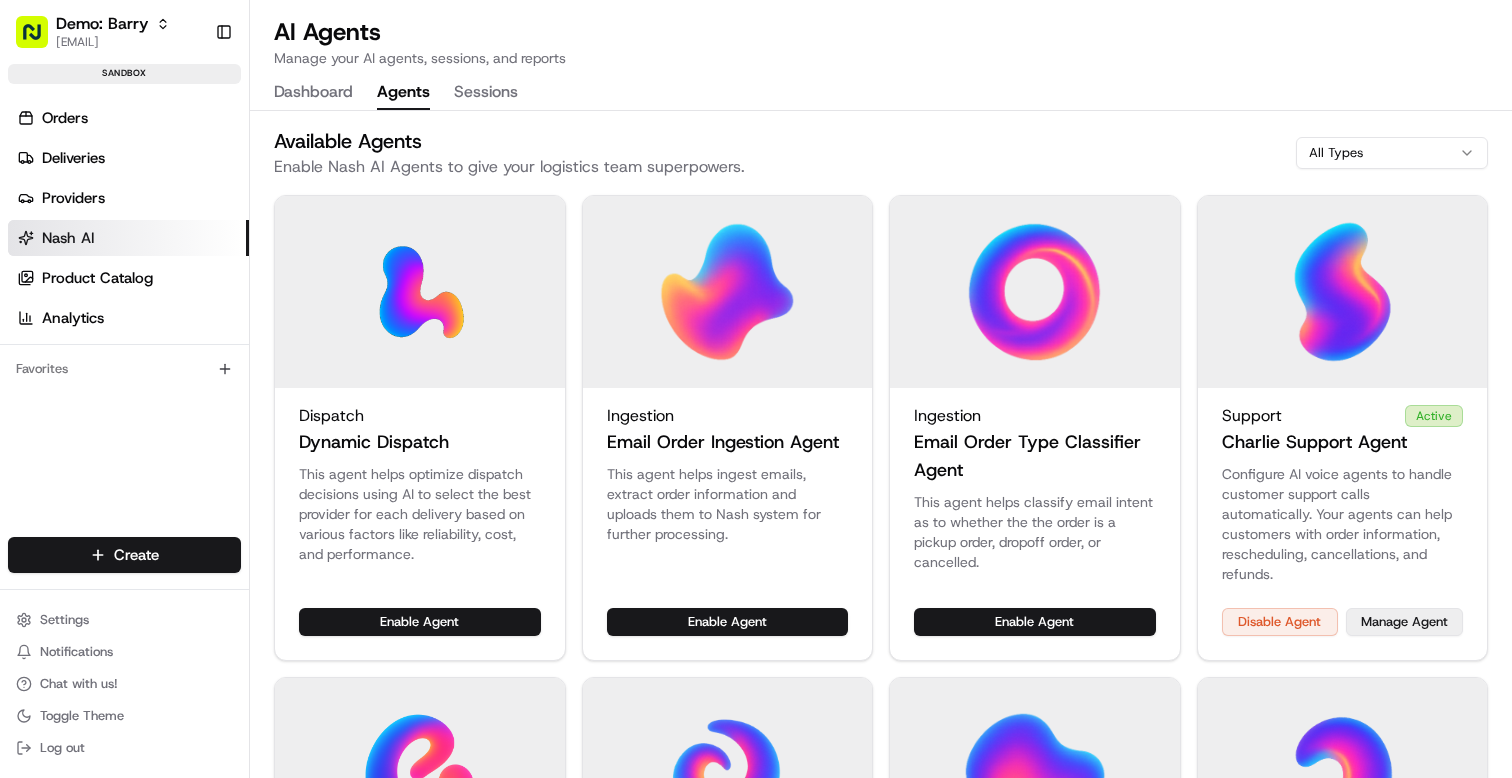 click on "Manage Agent" at bounding box center (1404, 622) 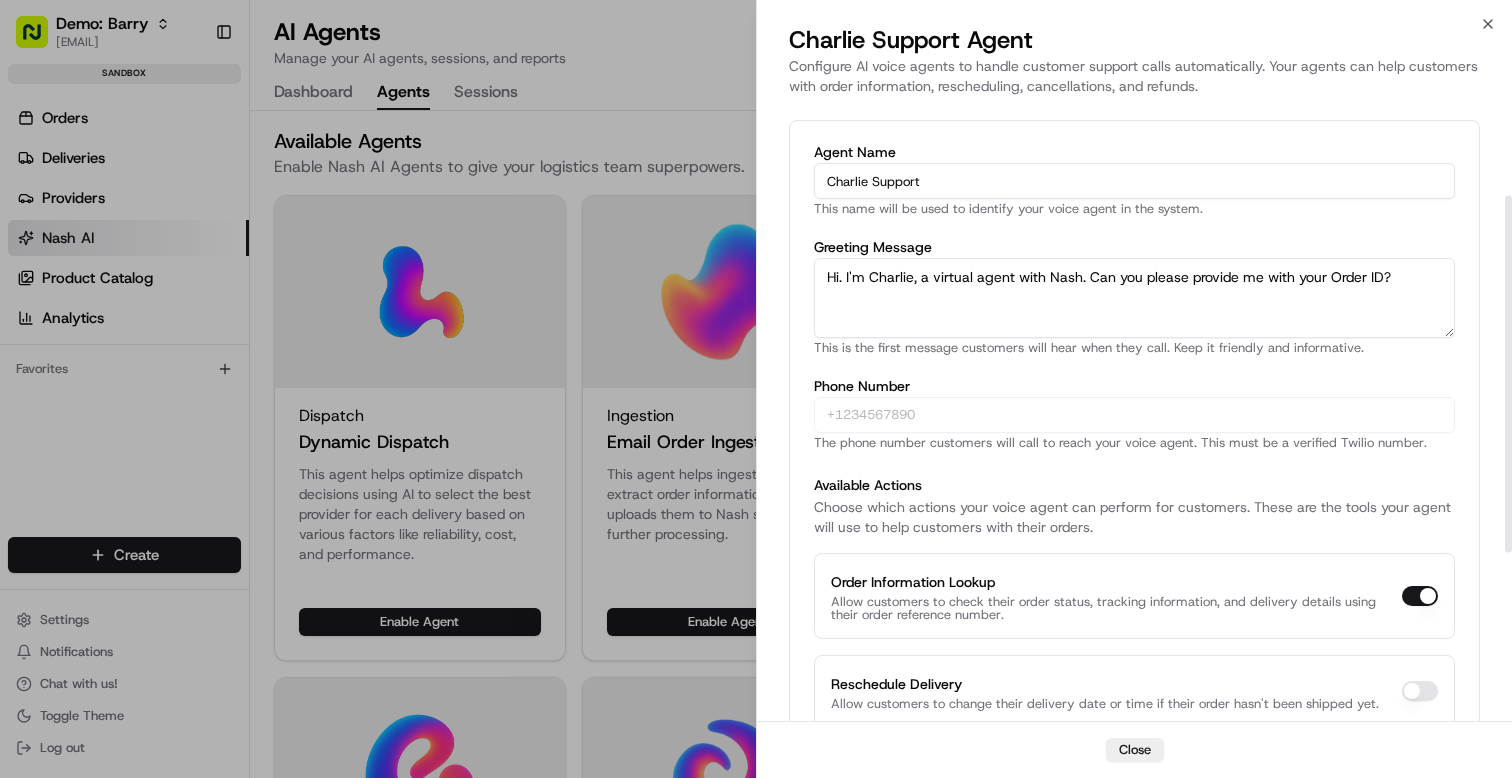 scroll, scrollTop: 449, scrollLeft: 0, axis: vertical 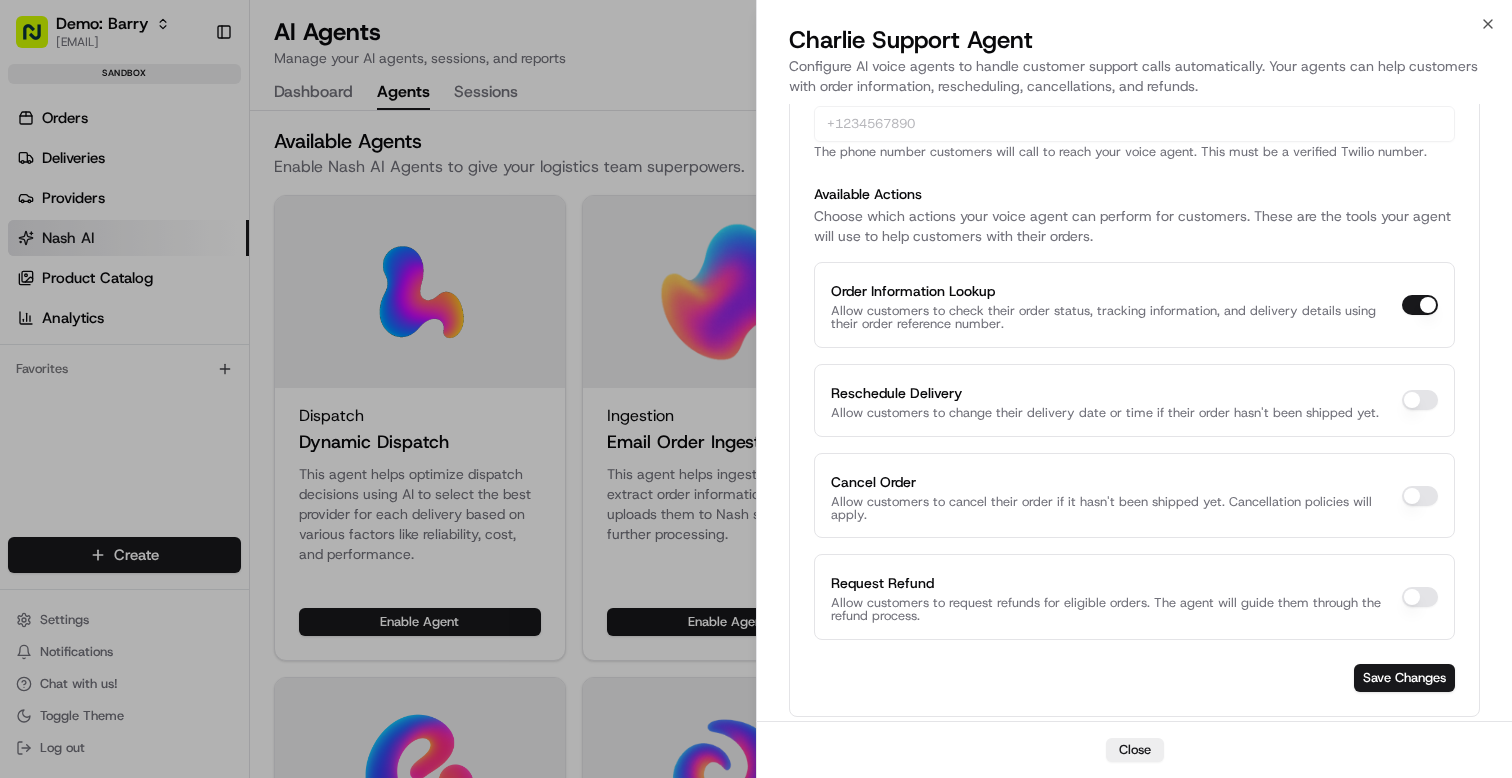 click on "Reschedule Delivery" at bounding box center [1420, 400] 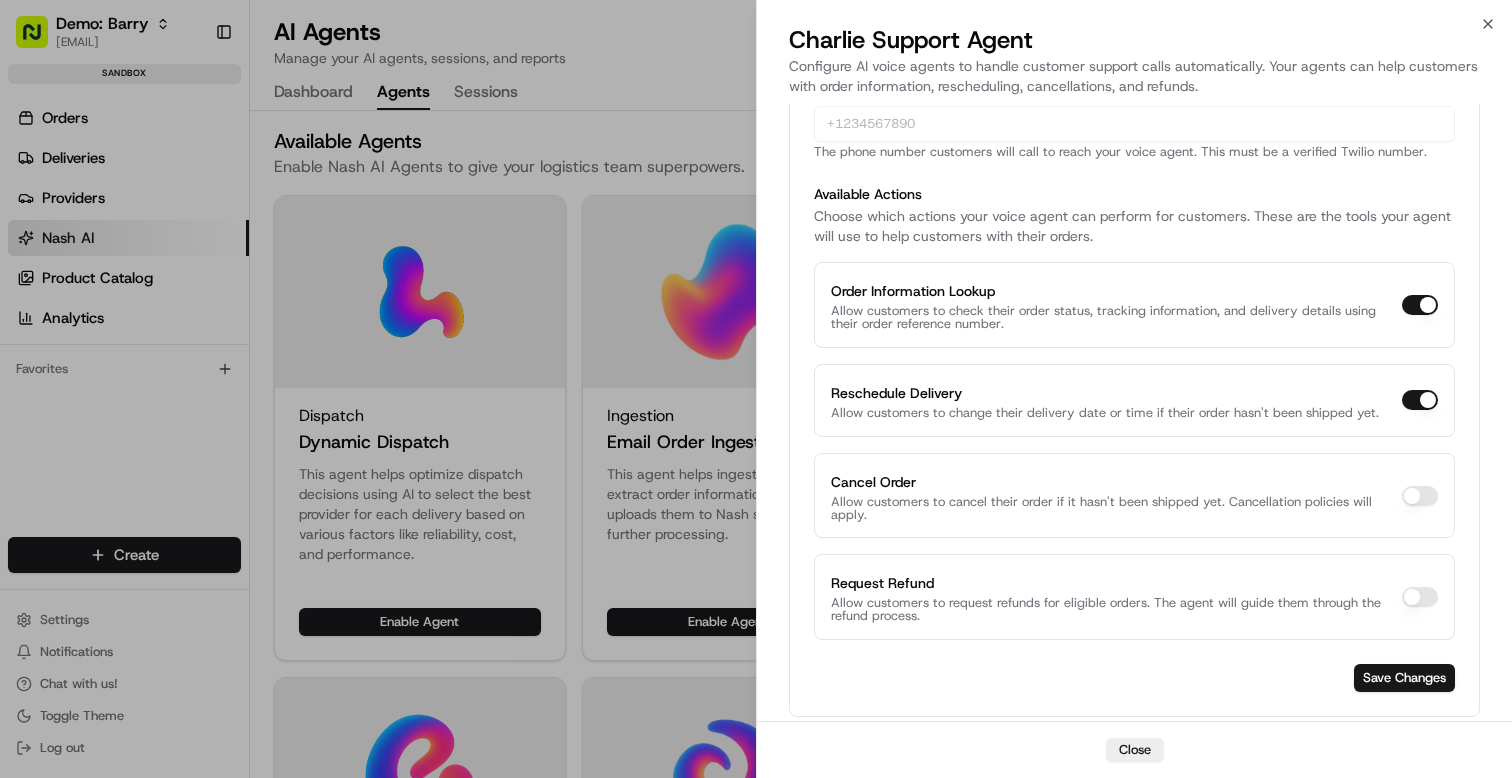 click on "Cancel Order" at bounding box center (1420, 496) 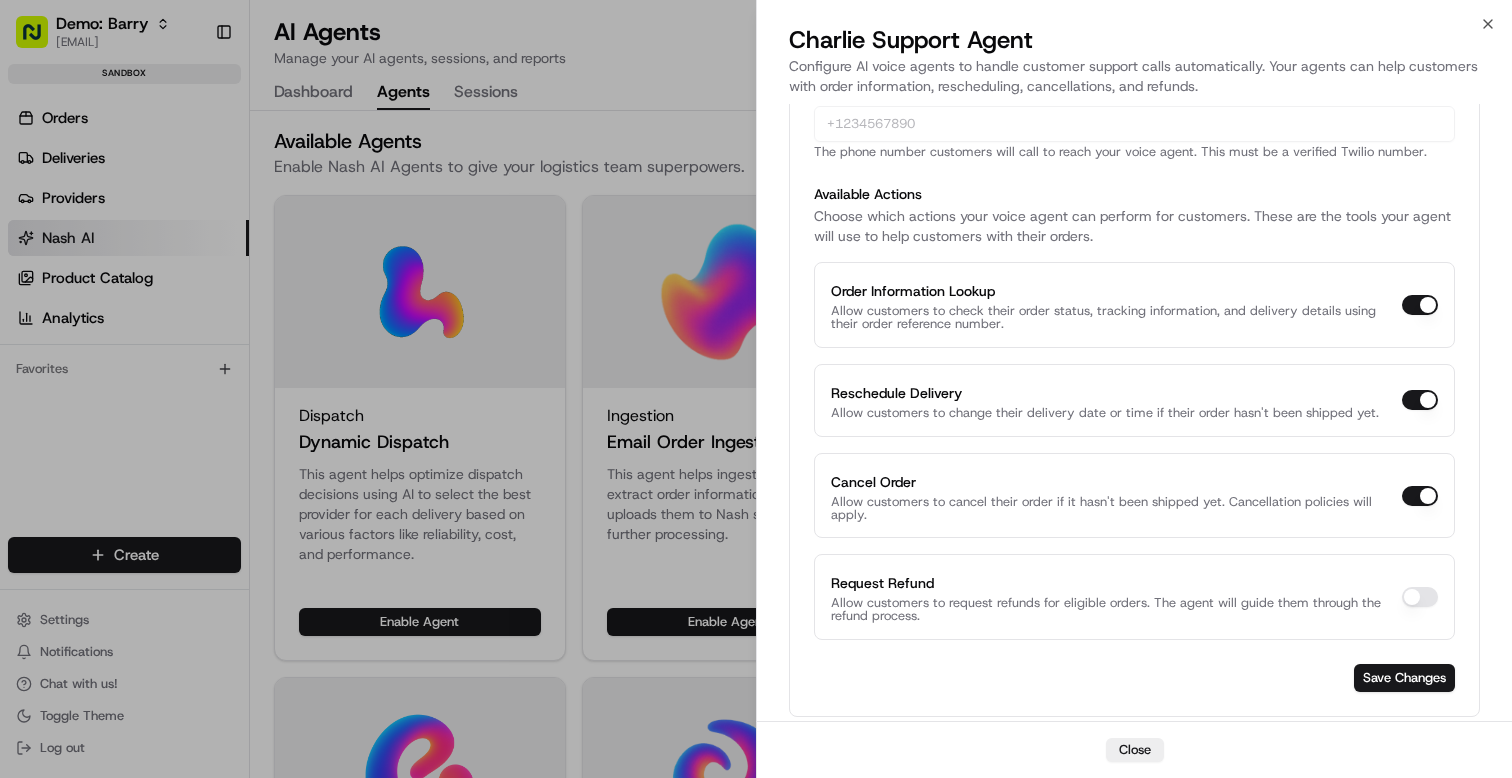 click on "Request Refund" at bounding box center (1420, 597) 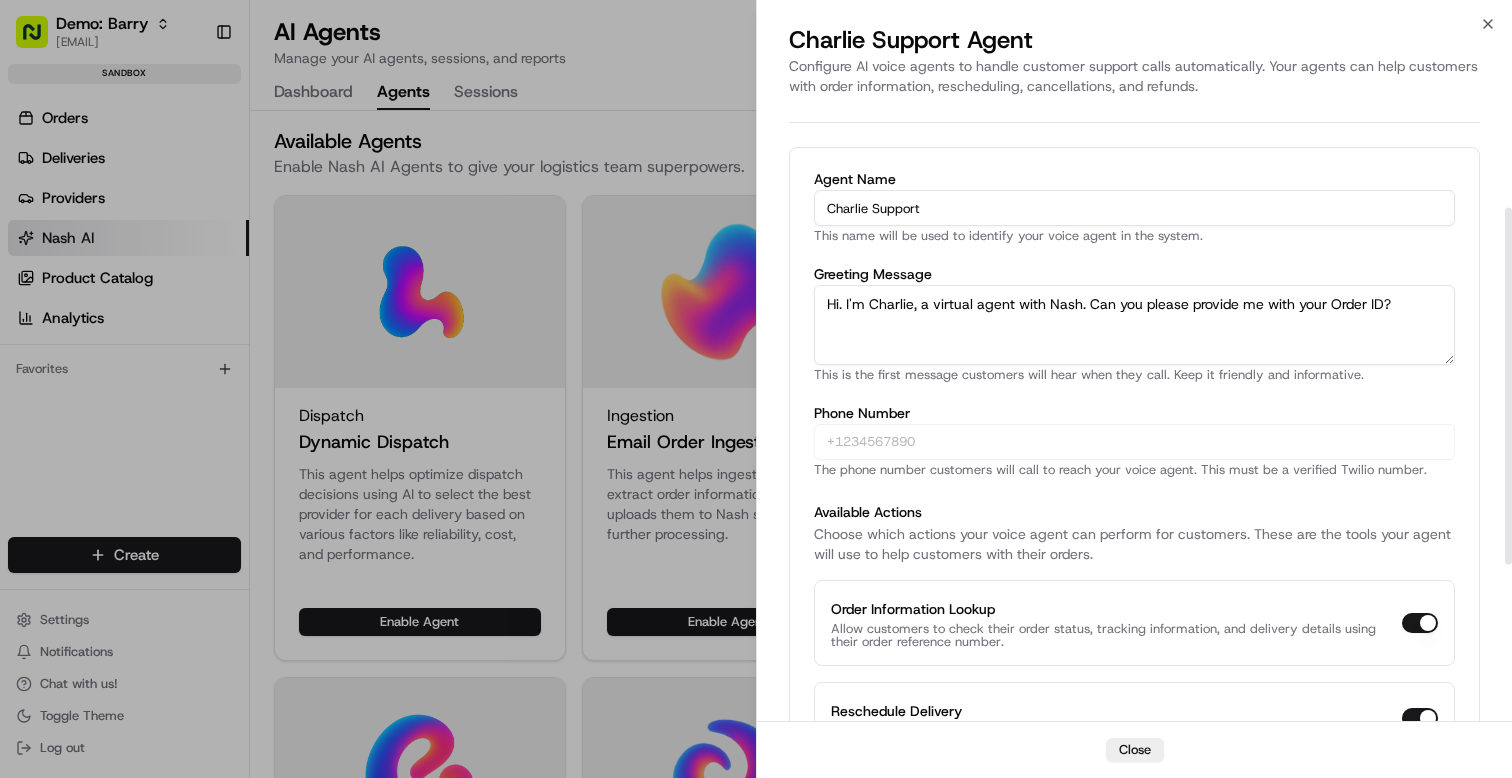 scroll, scrollTop: 128, scrollLeft: 0, axis: vertical 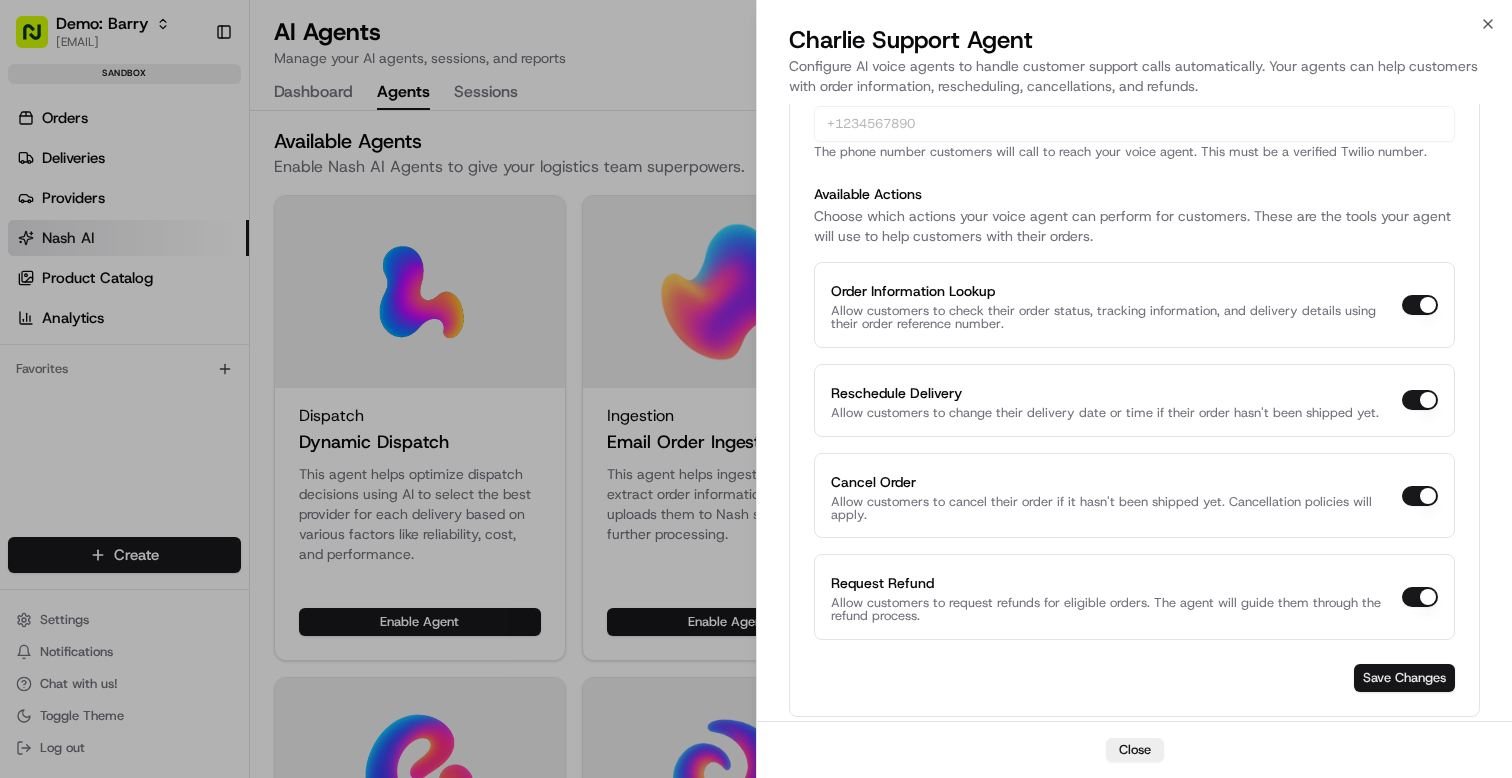 click on "Save Changes" at bounding box center [1404, 678] 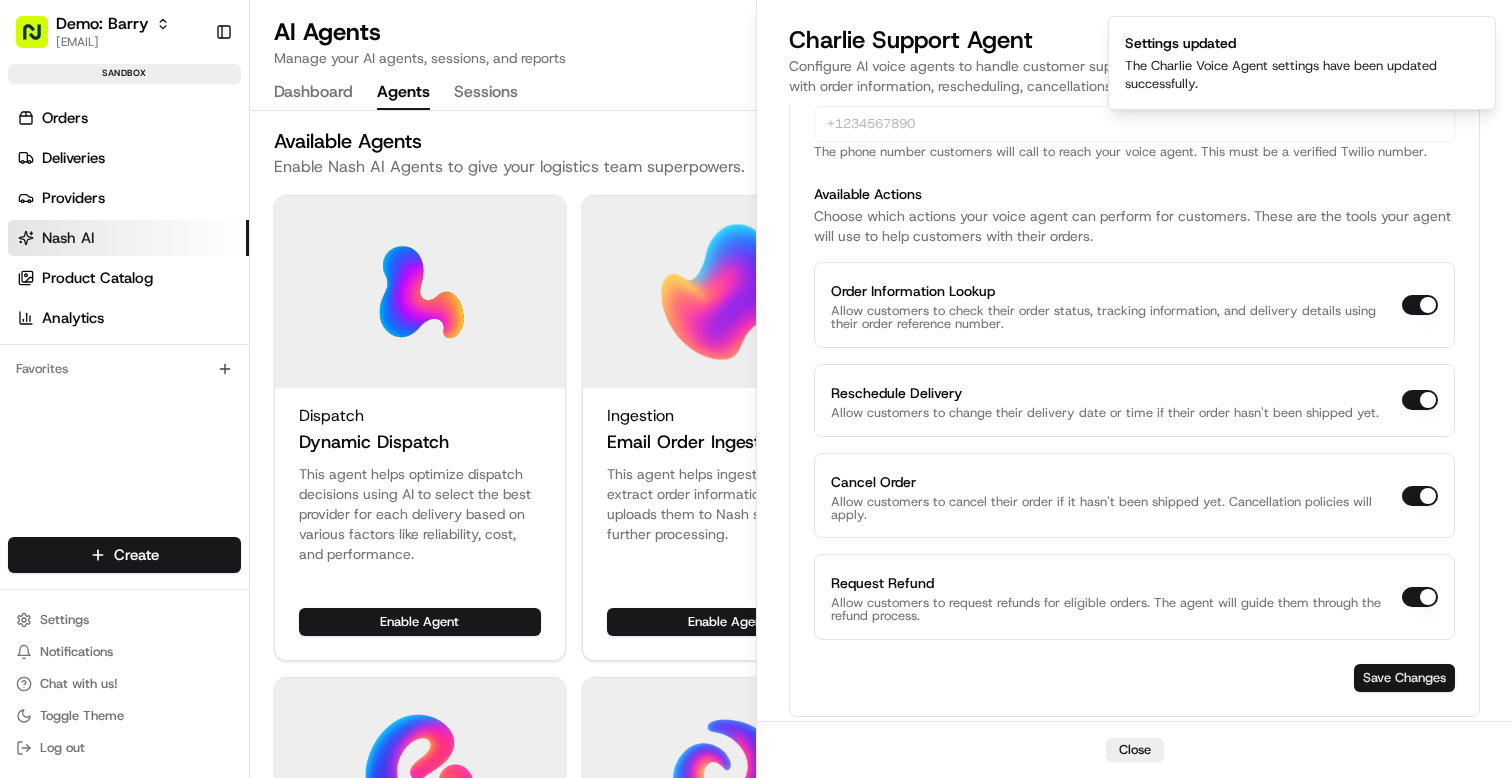 checkbox on "false" 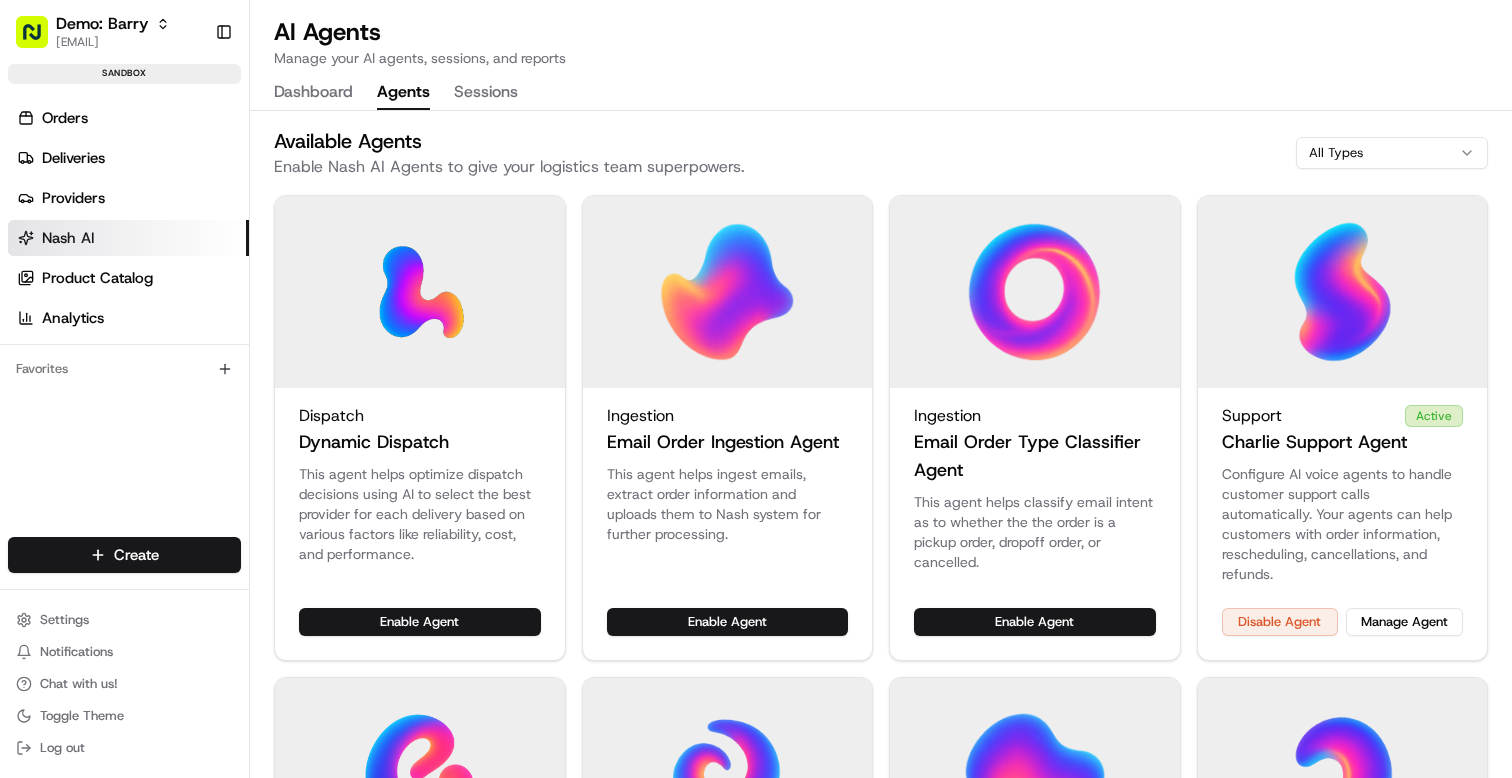 click on "Orders Deliveries Providers Nash AI Product Catalog Analytics" at bounding box center (124, 218) 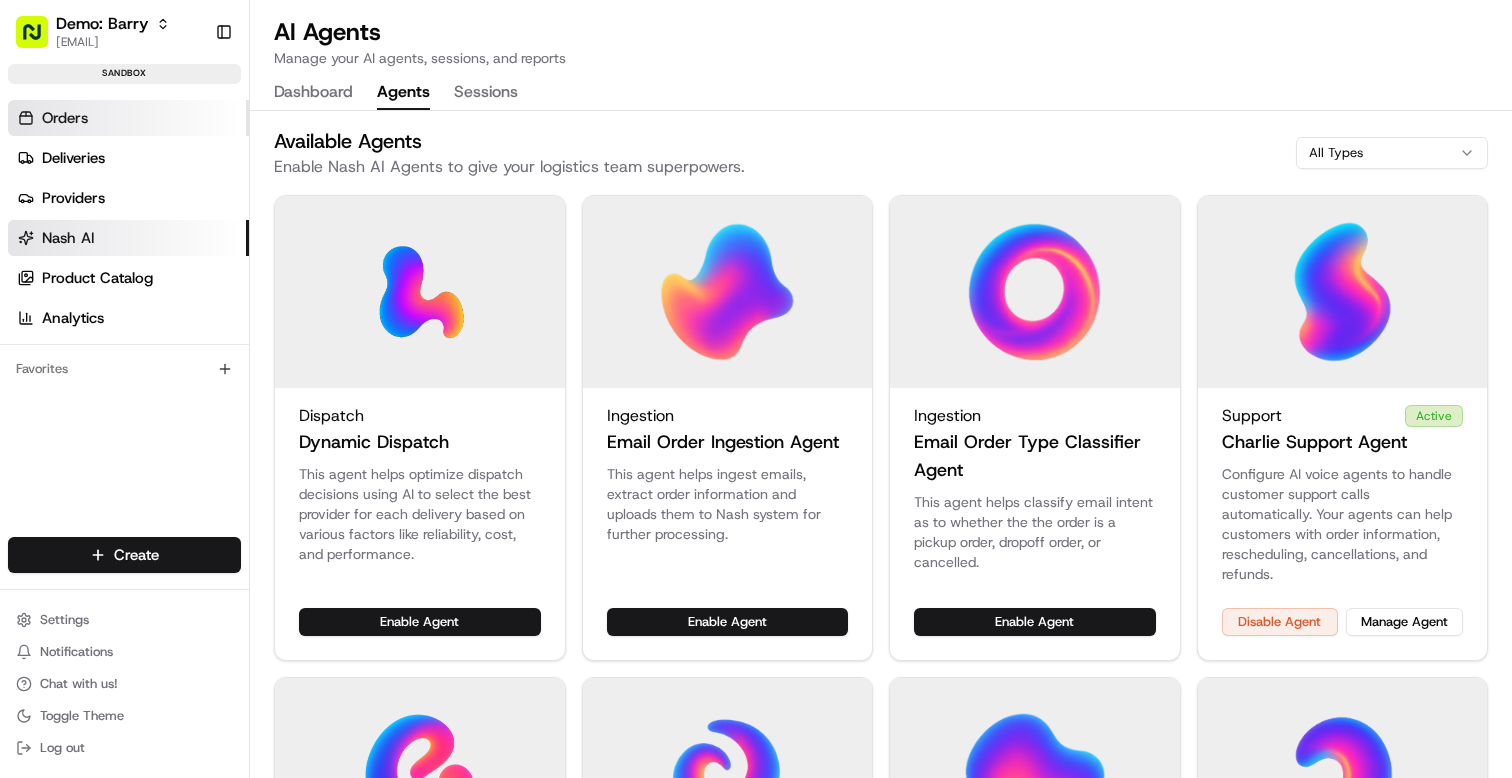 click on "Orders" at bounding box center [65, 118] 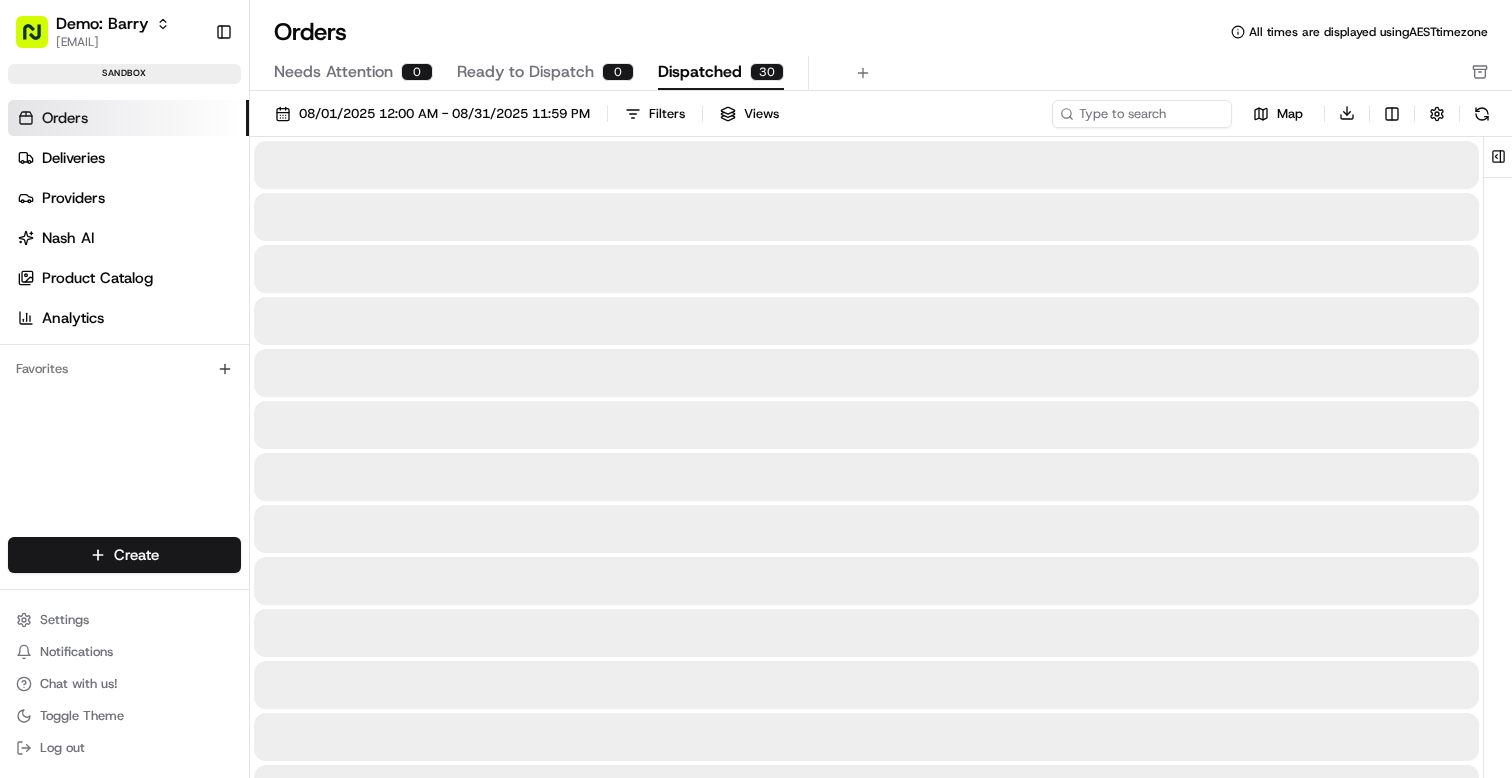 click on "Dispatched" at bounding box center (700, 72) 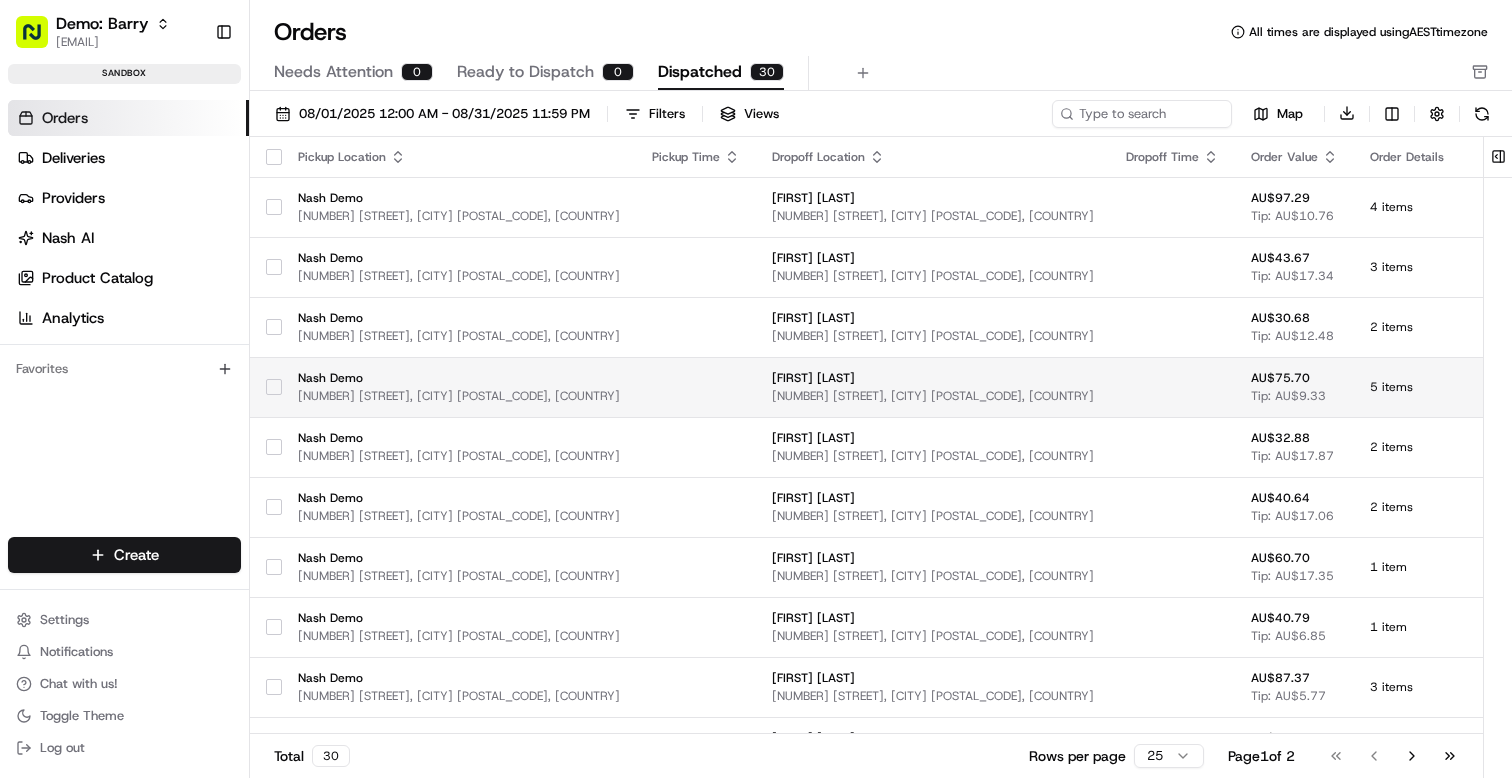 scroll, scrollTop: 942, scrollLeft: 0, axis: vertical 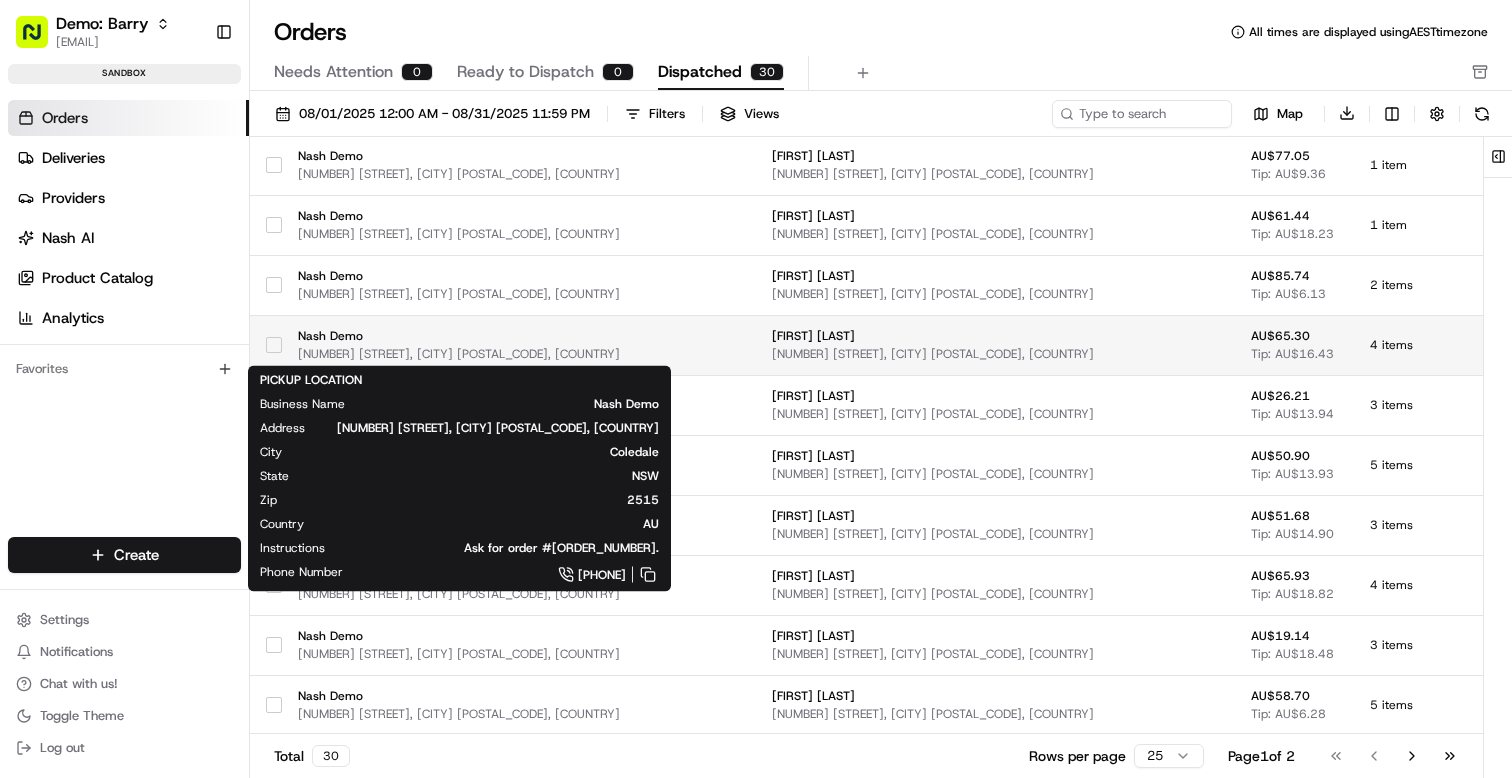 click on "741 Lawrence Hargrave Dr, Coledale NSW 2515, Australia" at bounding box center [459, 354] 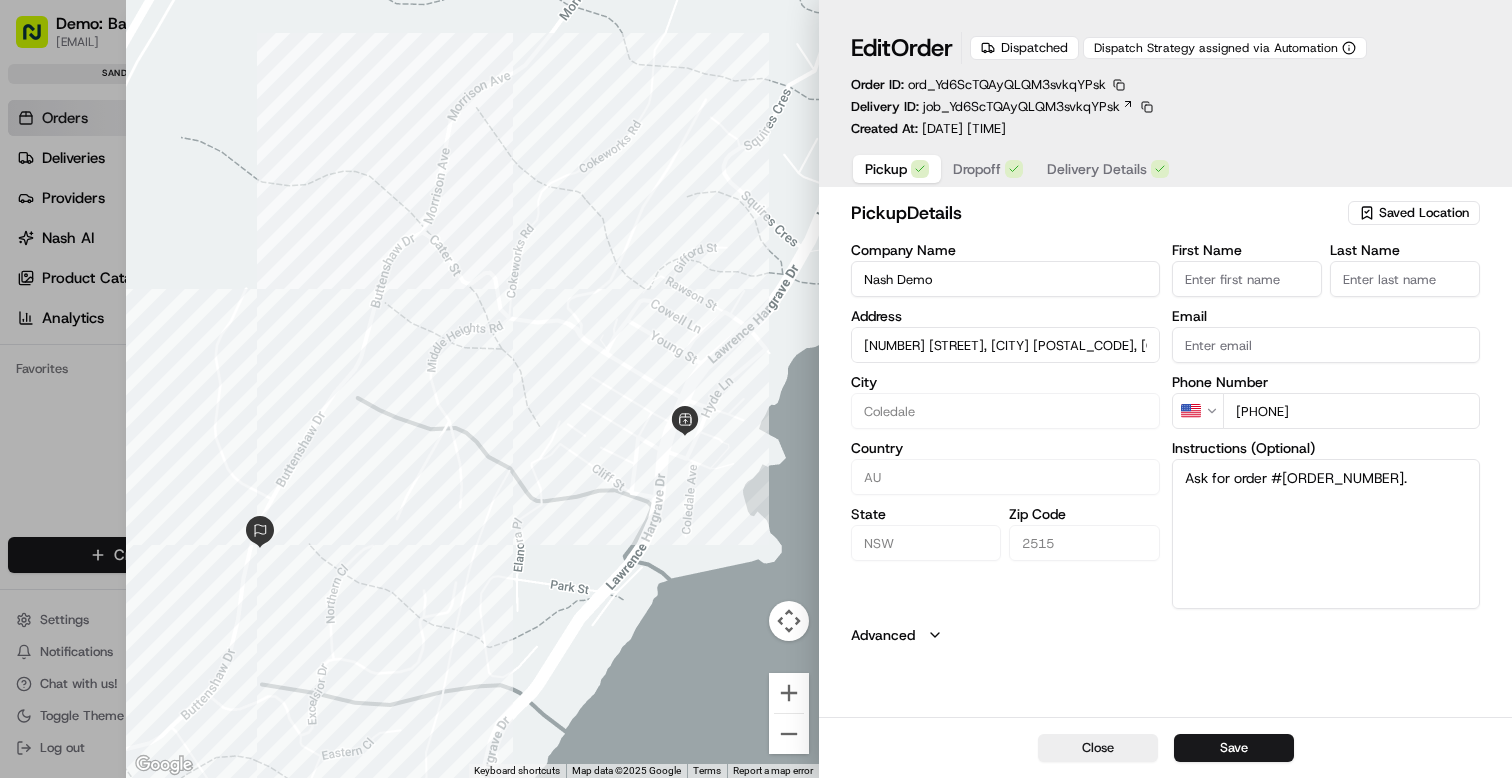 click on "Dropoff" at bounding box center [977, 169] 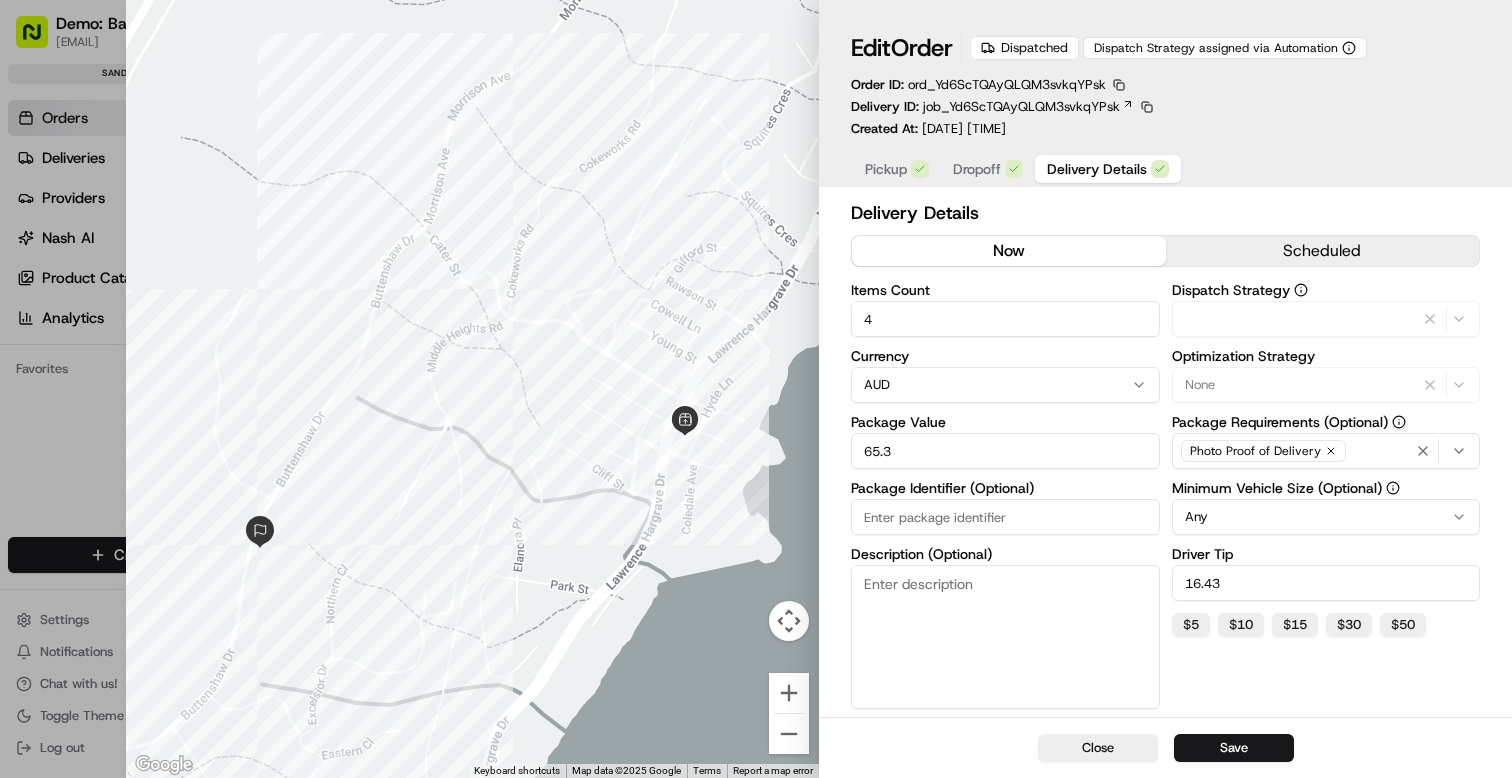 click on "Delivery Details" at bounding box center (1108, 169) 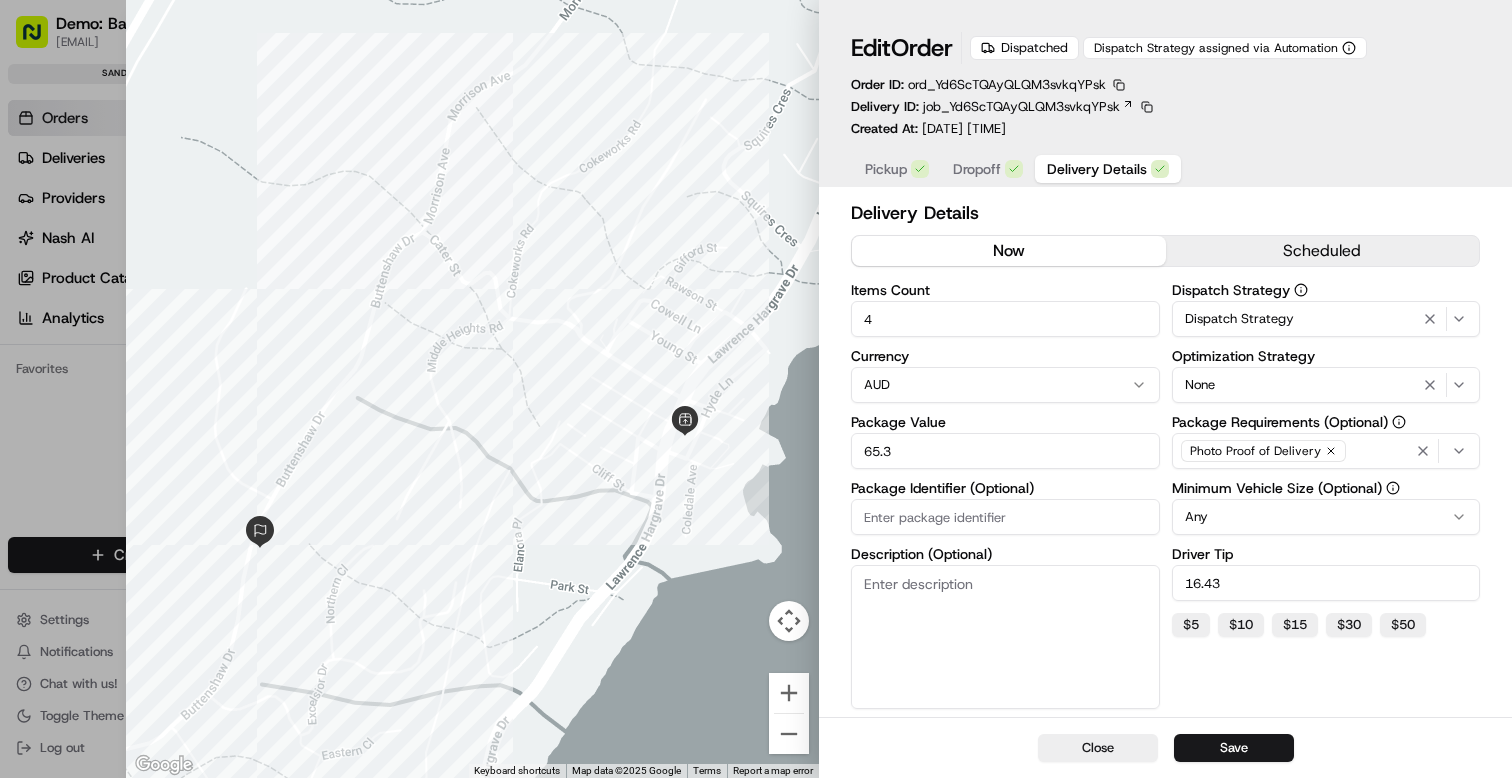 click at bounding box center (756, 389) 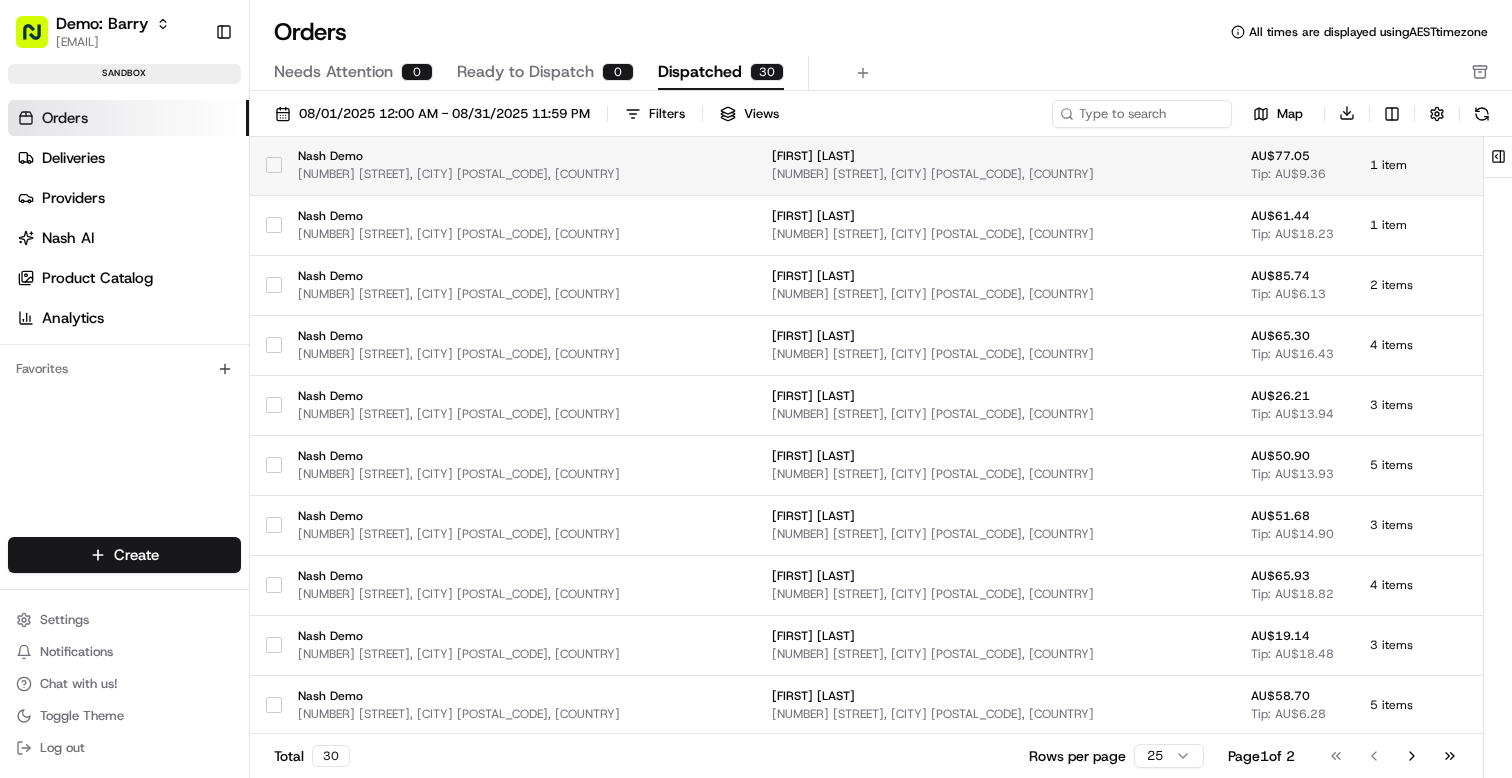 click at bounding box center [1172, 165] 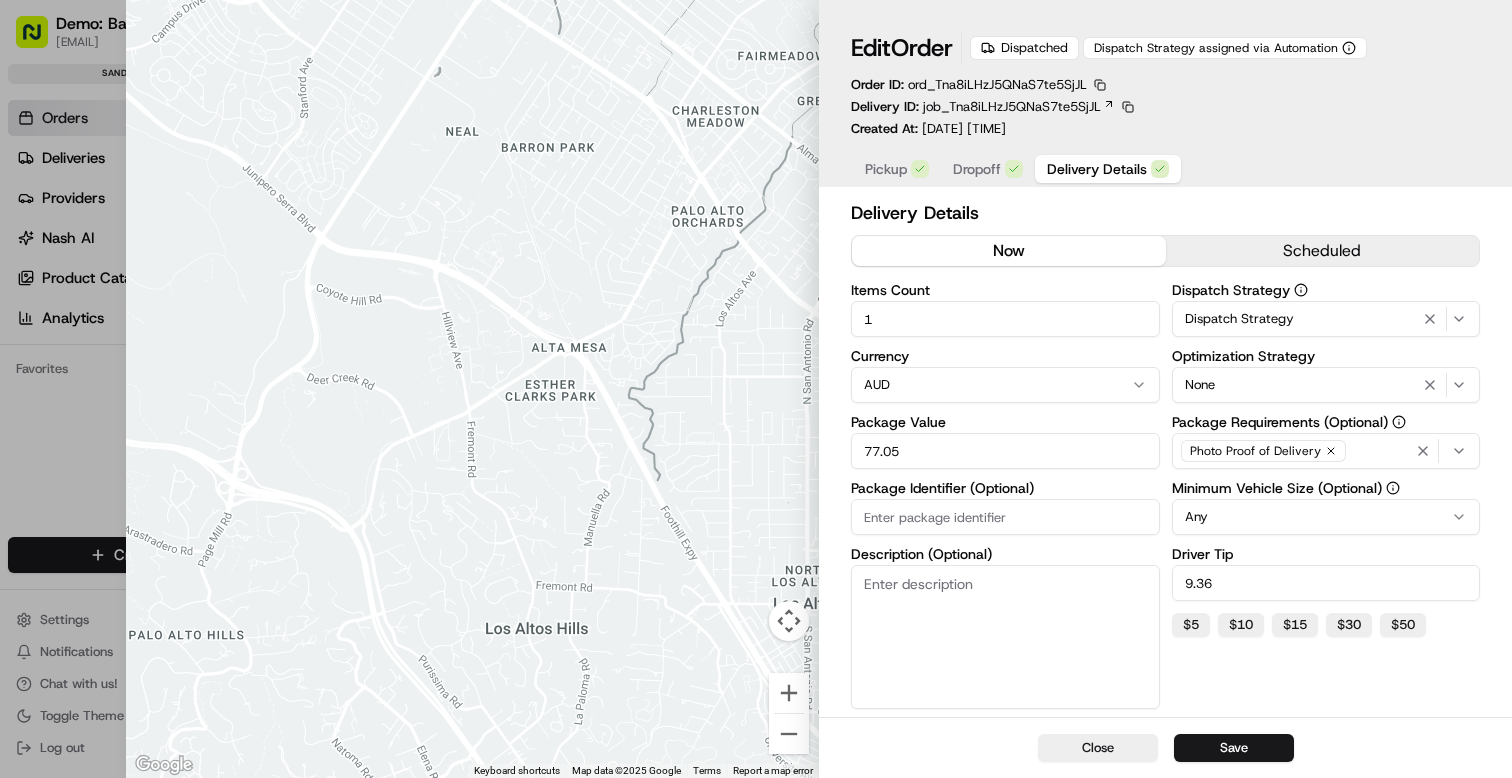click at bounding box center [756, 389] 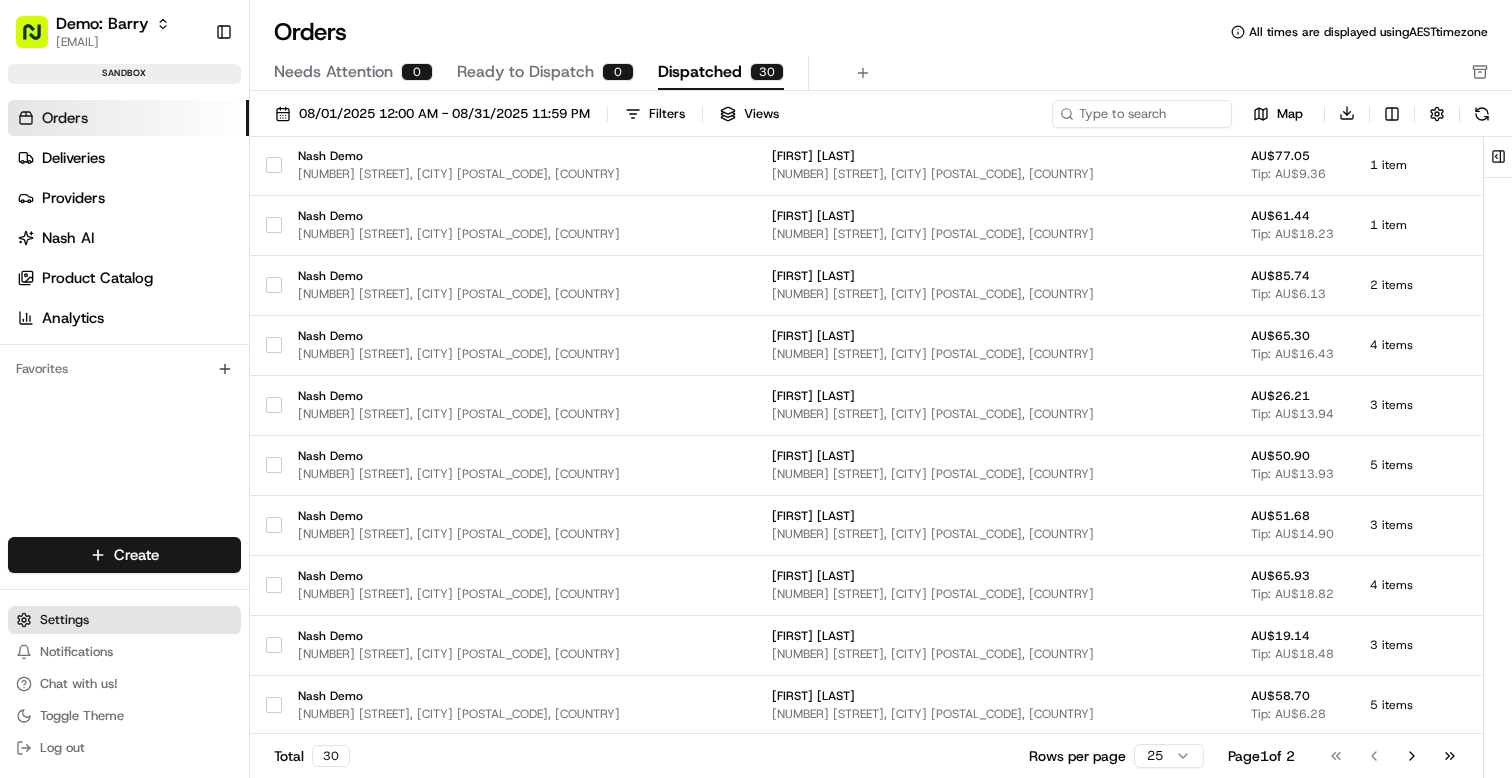 click on "Settings" at bounding box center (64, 620) 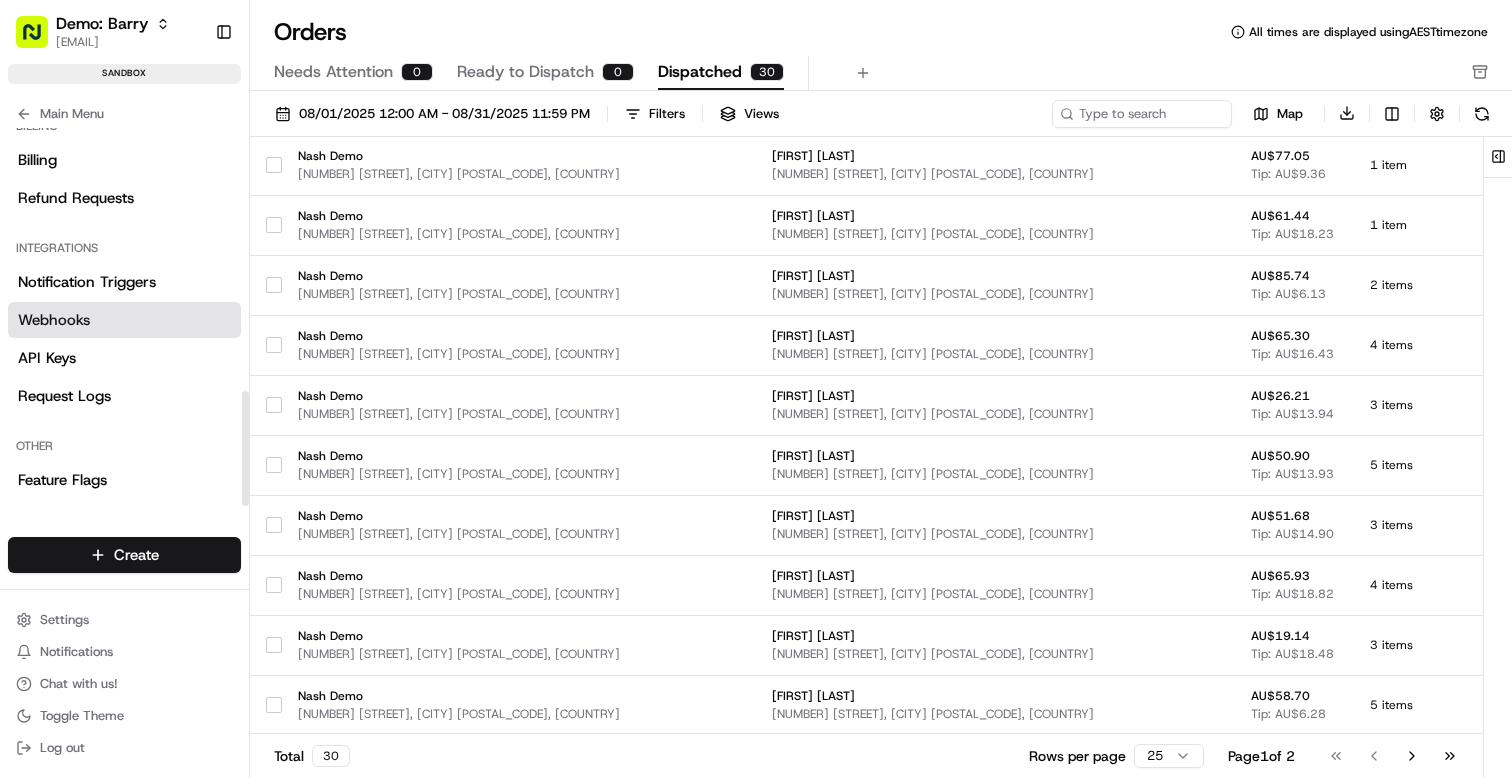 scroll, scrollTop: 0, scrollLeft: 0, axis: both 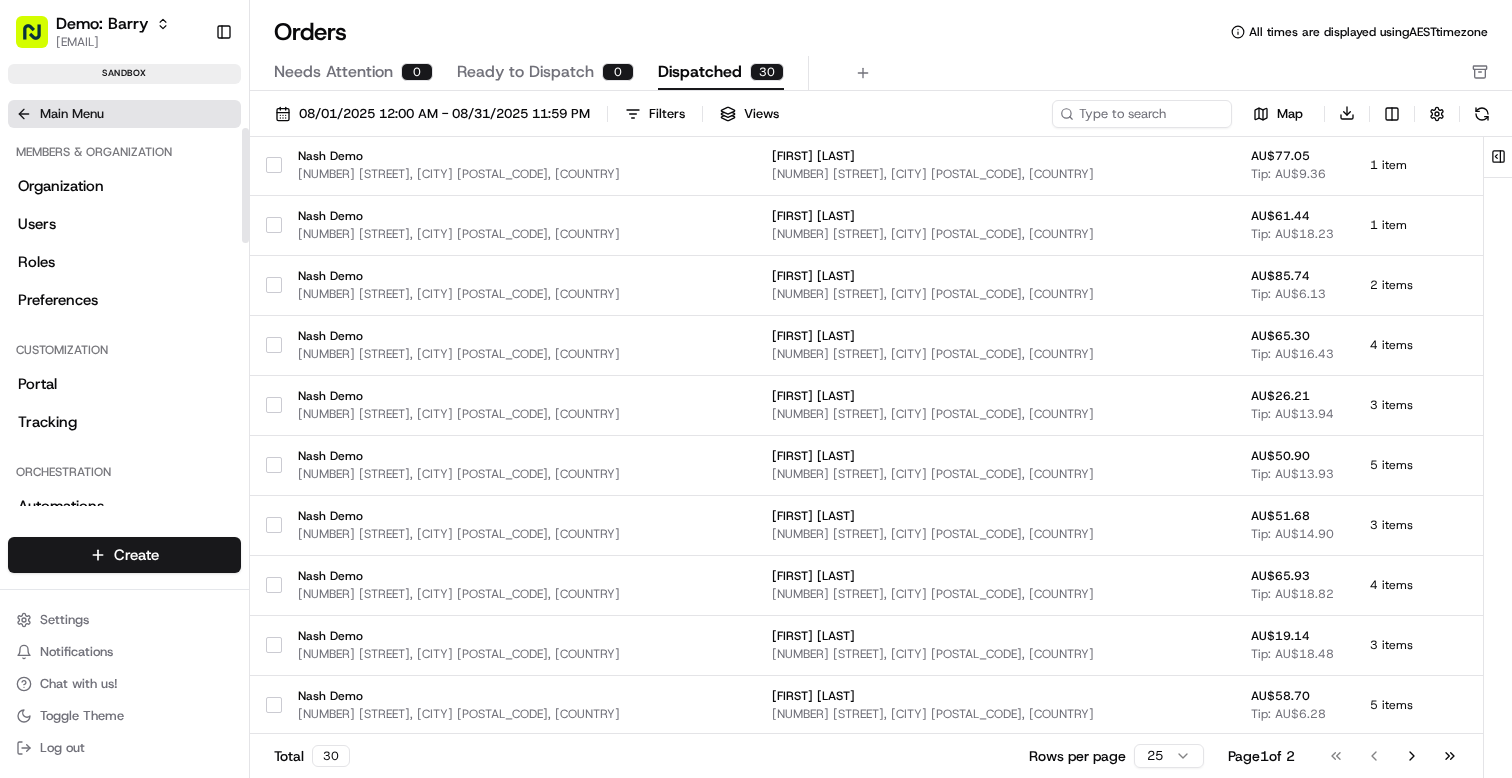 click on "Main Menu" at bounding box center (124, 114) 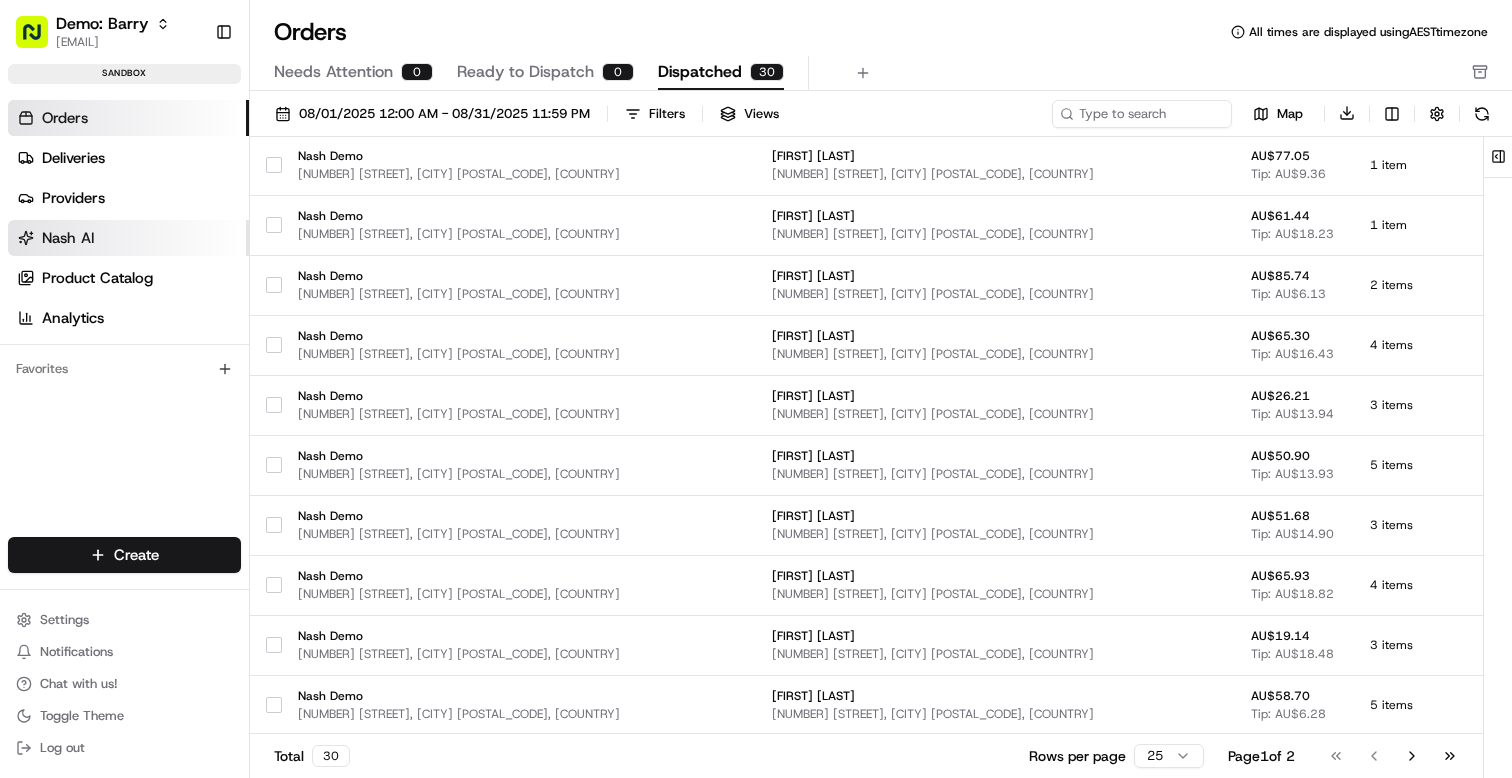 click on "Nash AI" at bounding box center (68, 238) 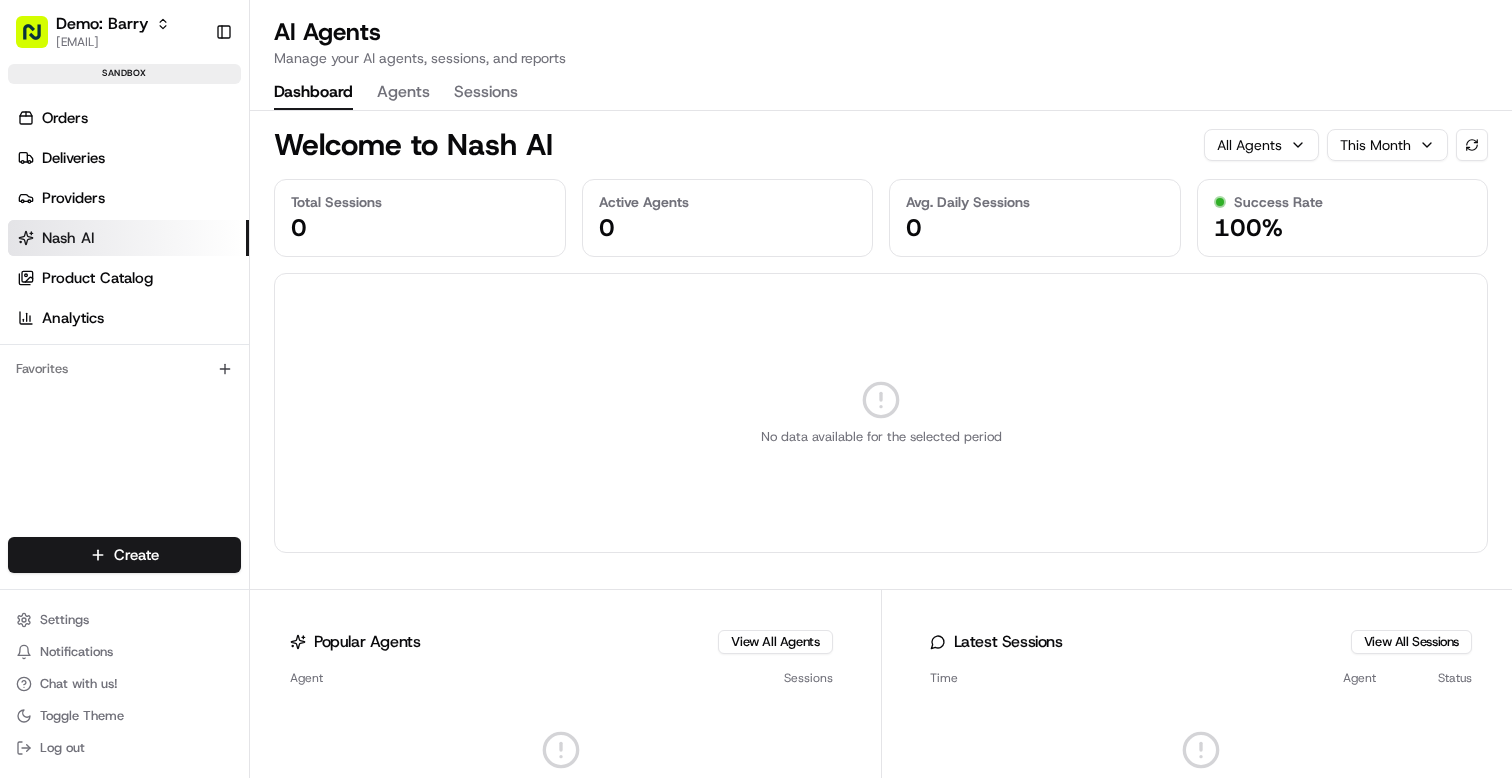 click on "Agents" at bounding box center [403, 93] 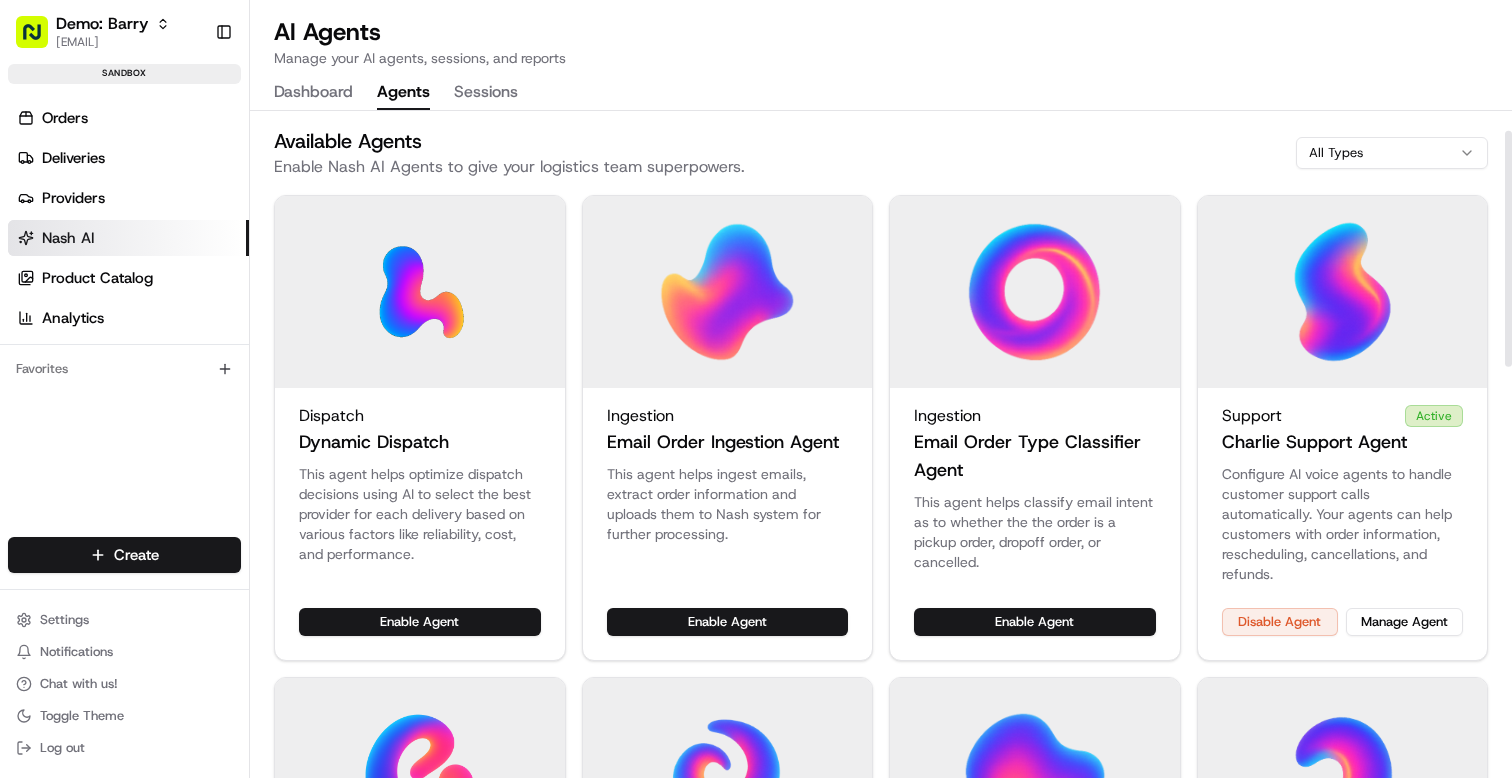 scroll, scrollTop: 80, scrollLeft: 0, axis: vertical 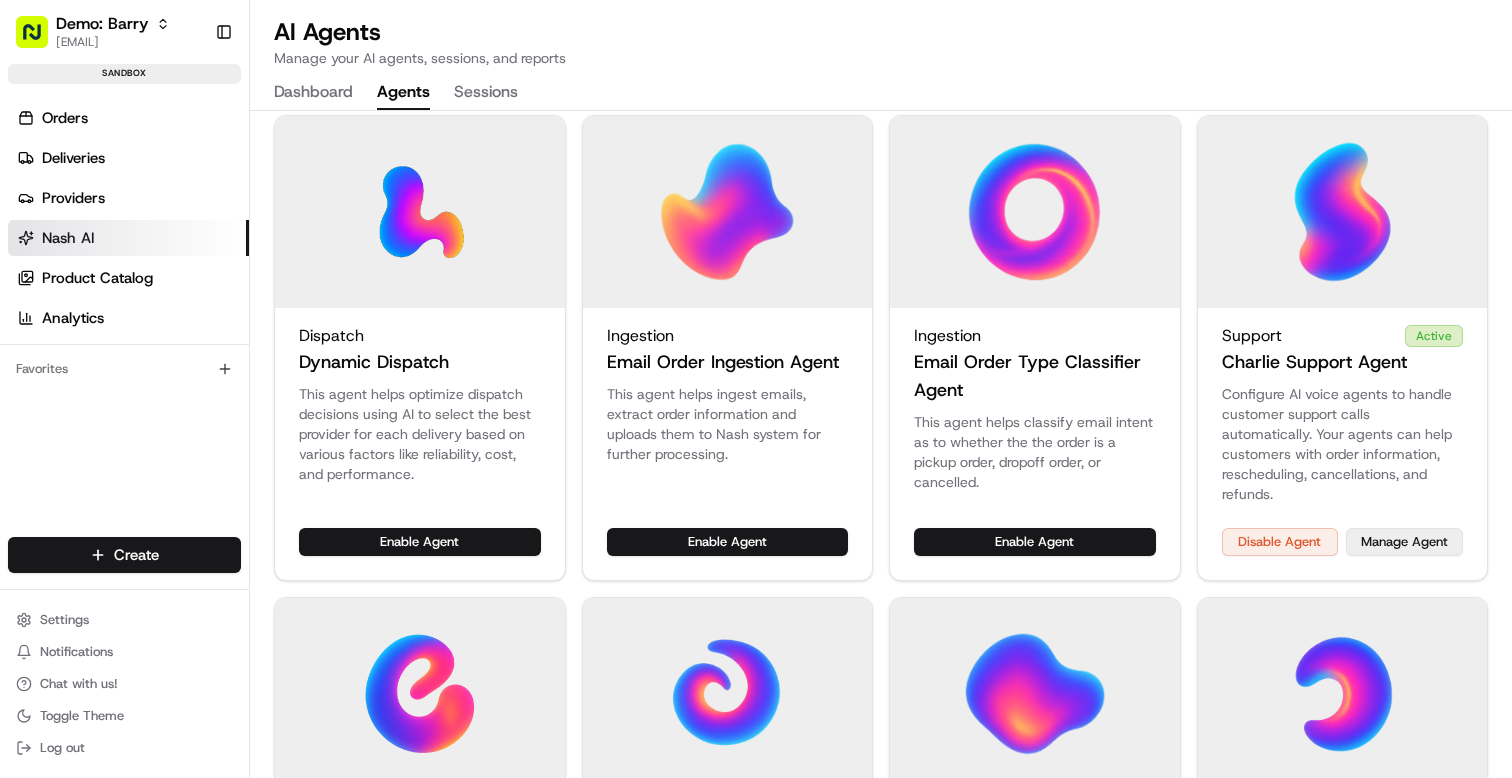 click on "Manage Agent" at bounding box center [1404, 542] 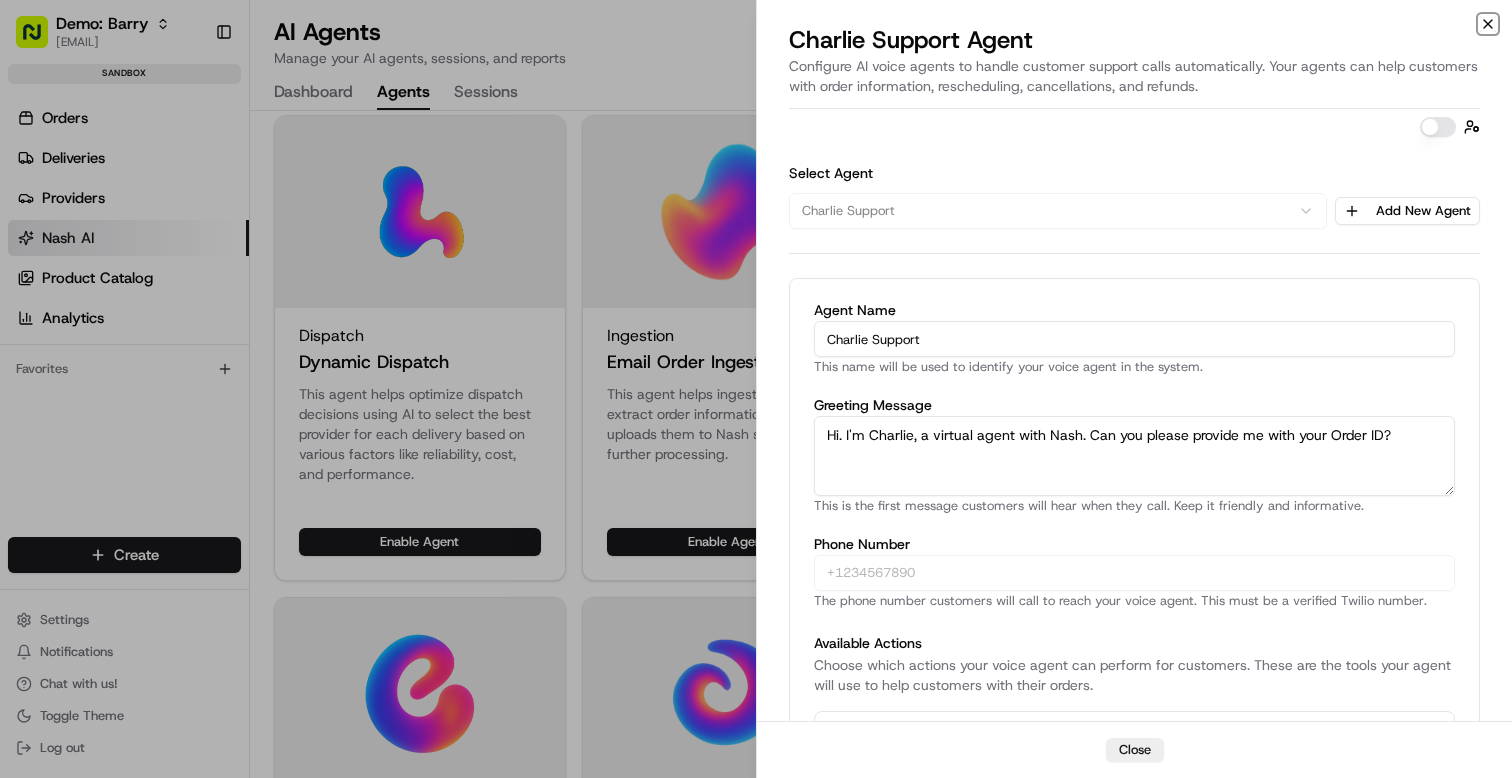 click 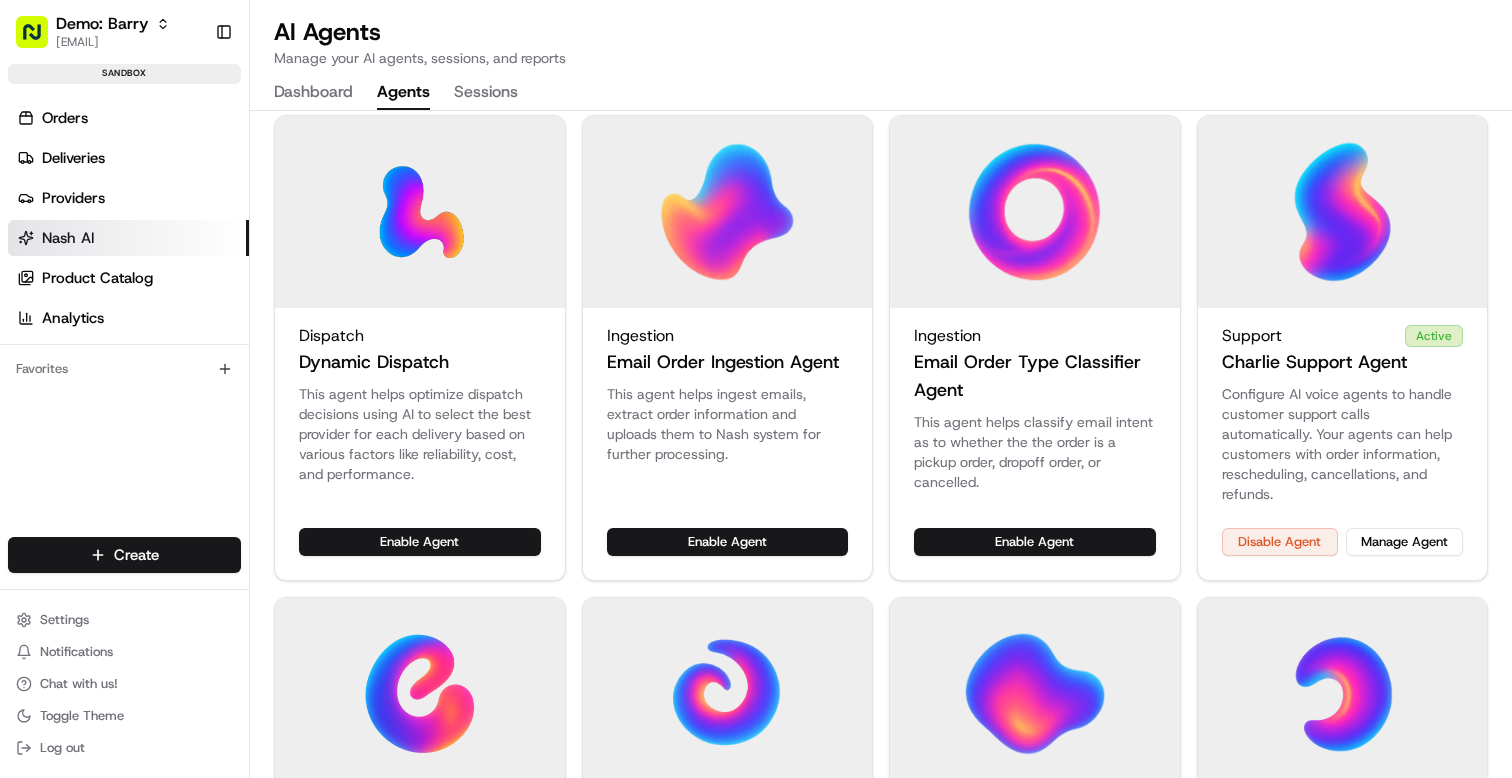 scroll, scrollTop: 0, scrollLeft: 0, axis: both 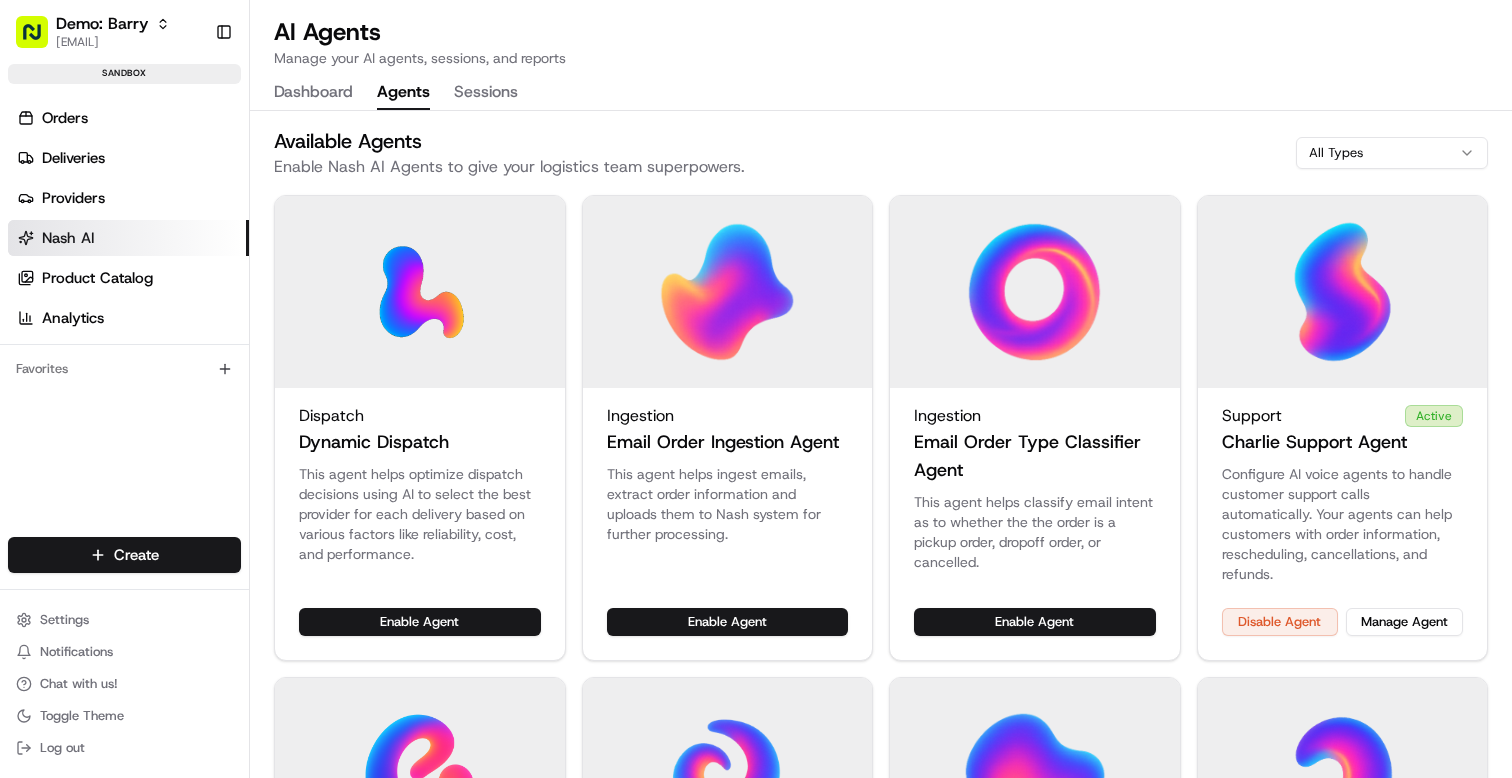 click on "Dashboard" at bounding box center (313, 93) 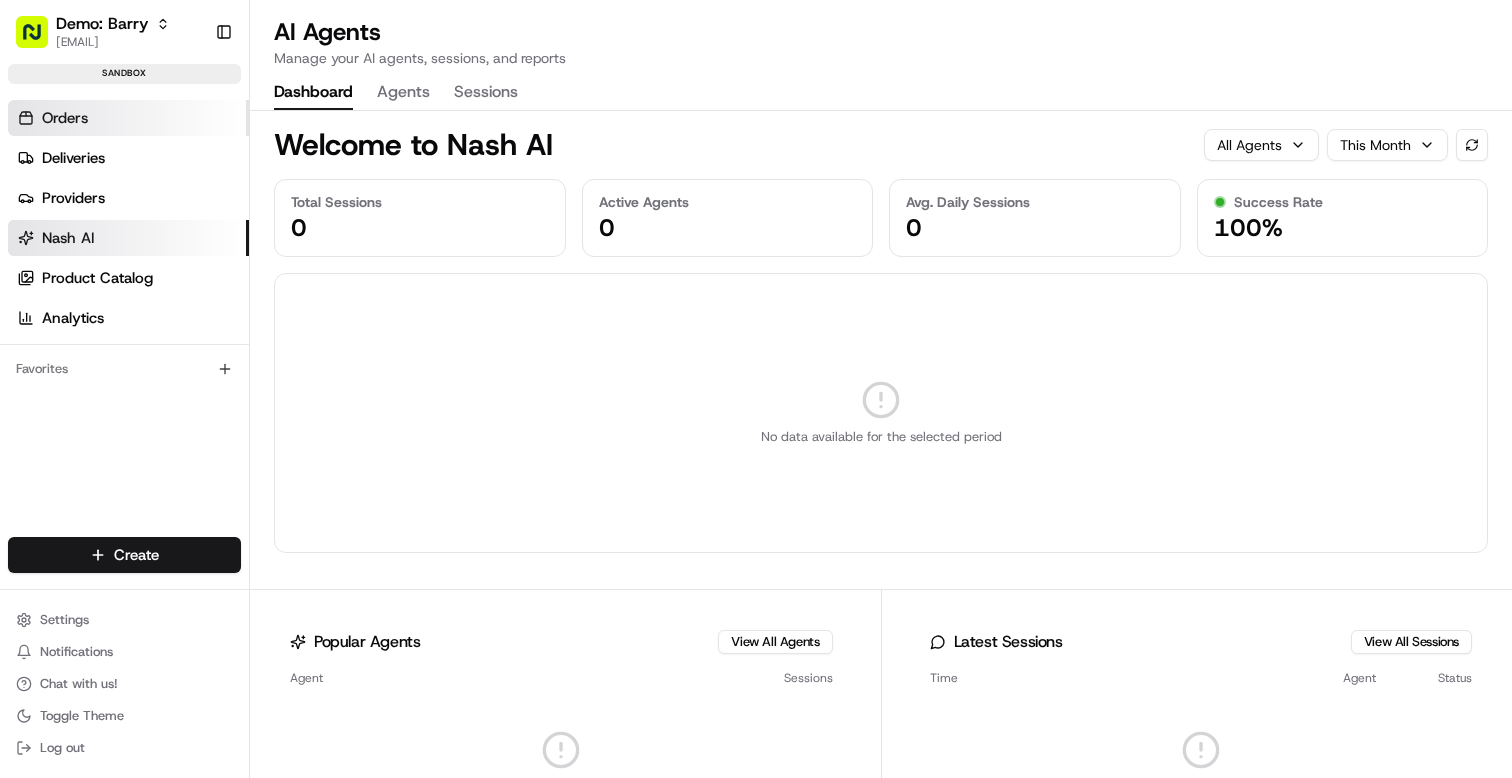 click on "Orders" at bounding box center [65, 118] 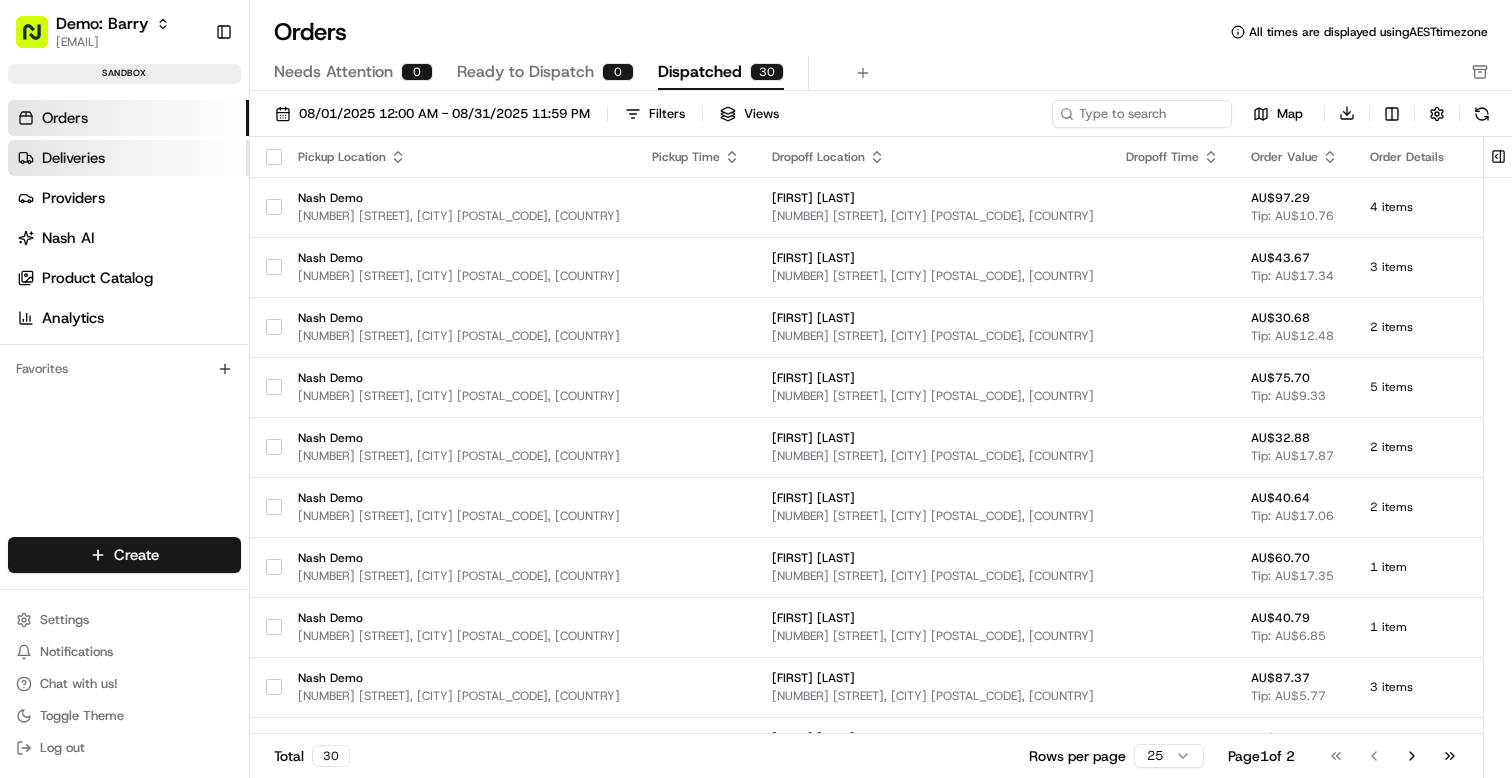 click on "Deliveries" at bounding box center (128, 158) 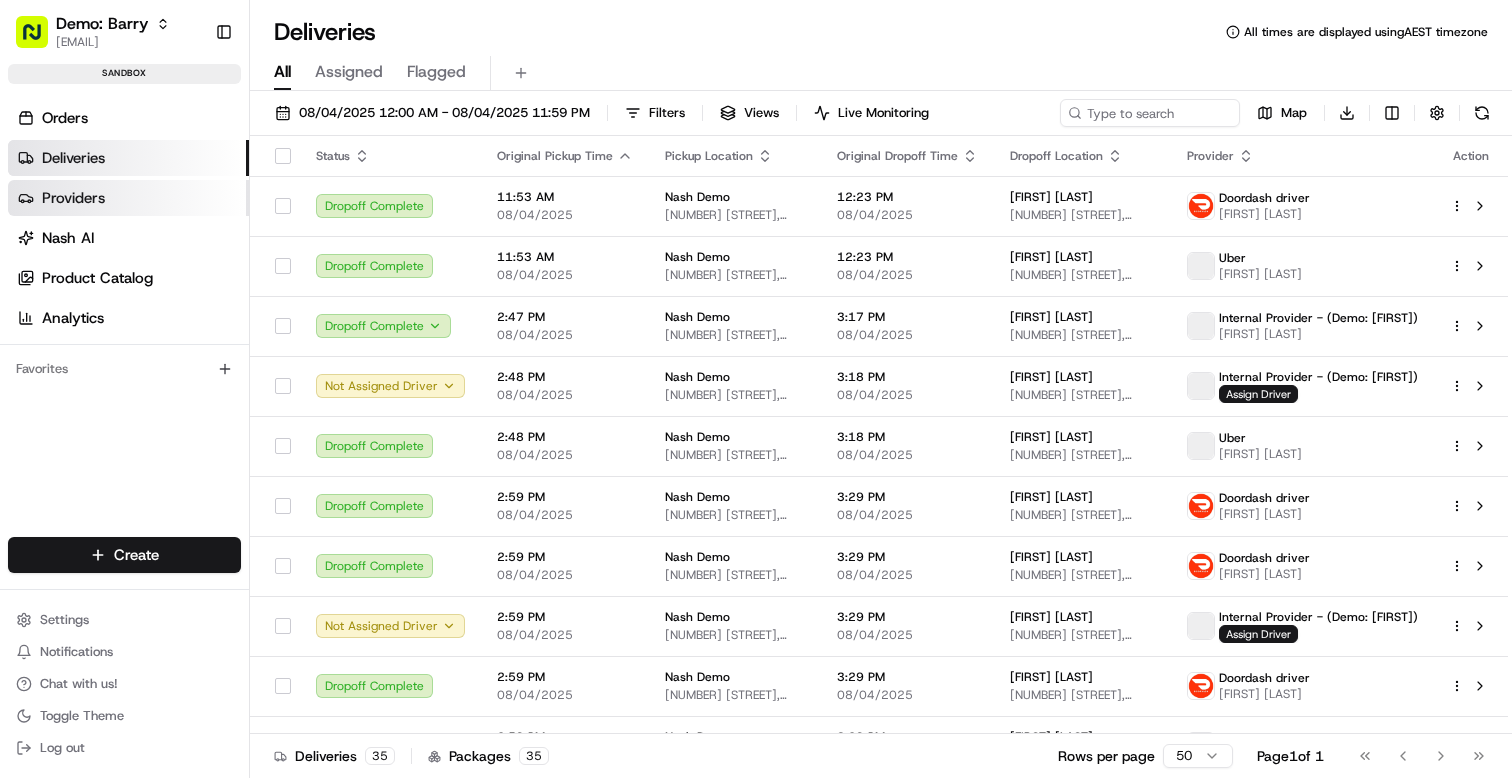 click on "Providers" at bounding box center (73, 198) 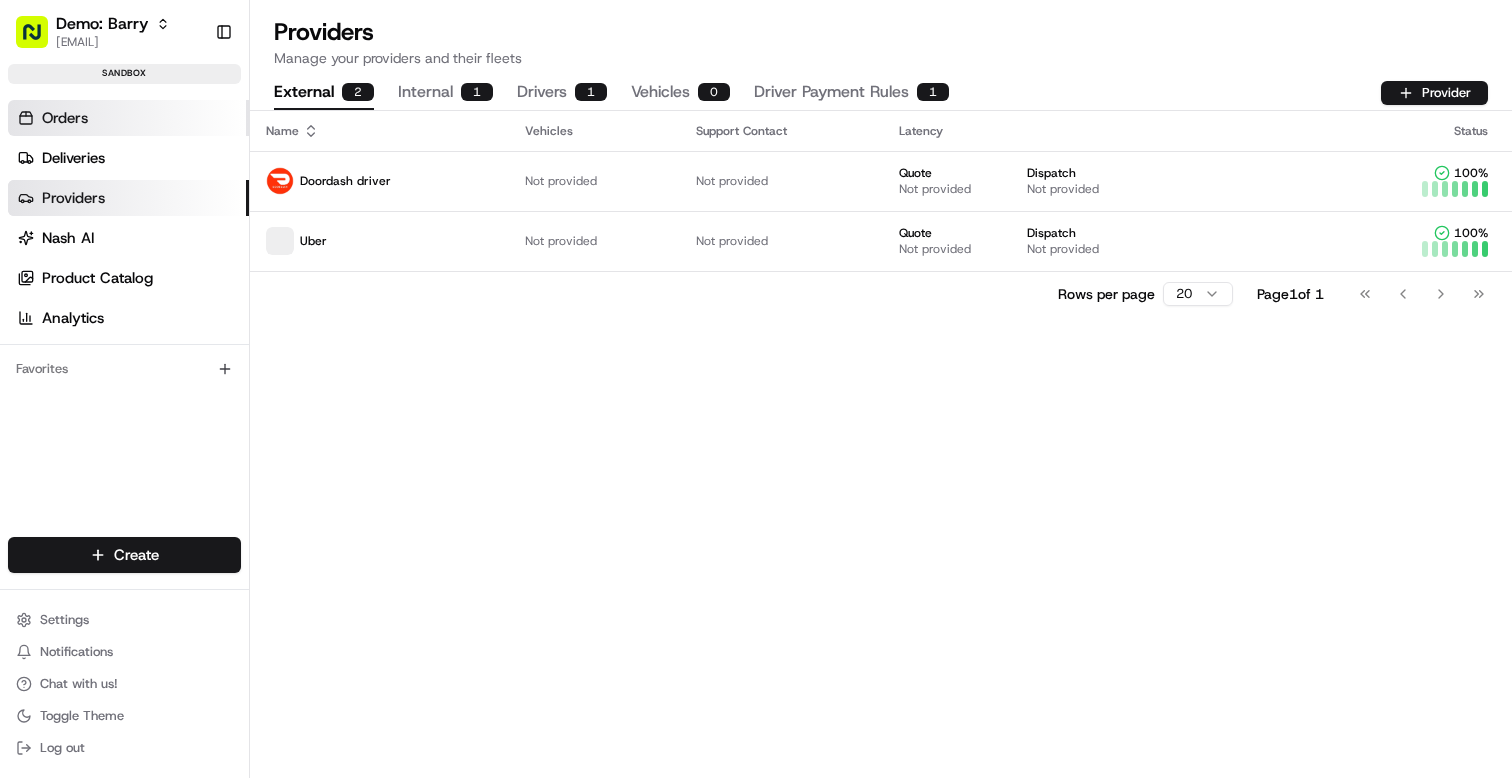 click on "Orders" at bounding box center (128, 118) 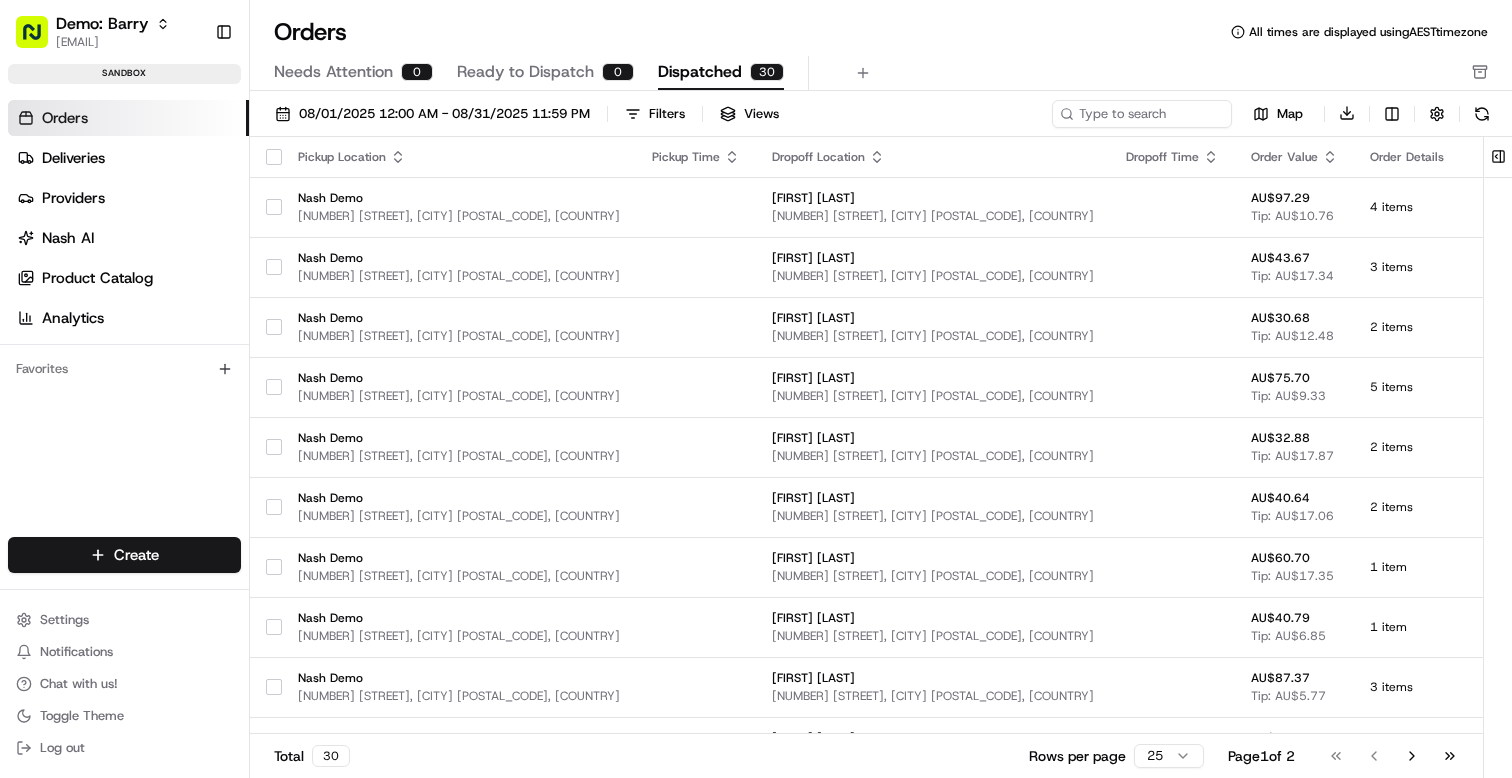 click on "Orders" at bounding box center [65, 118] 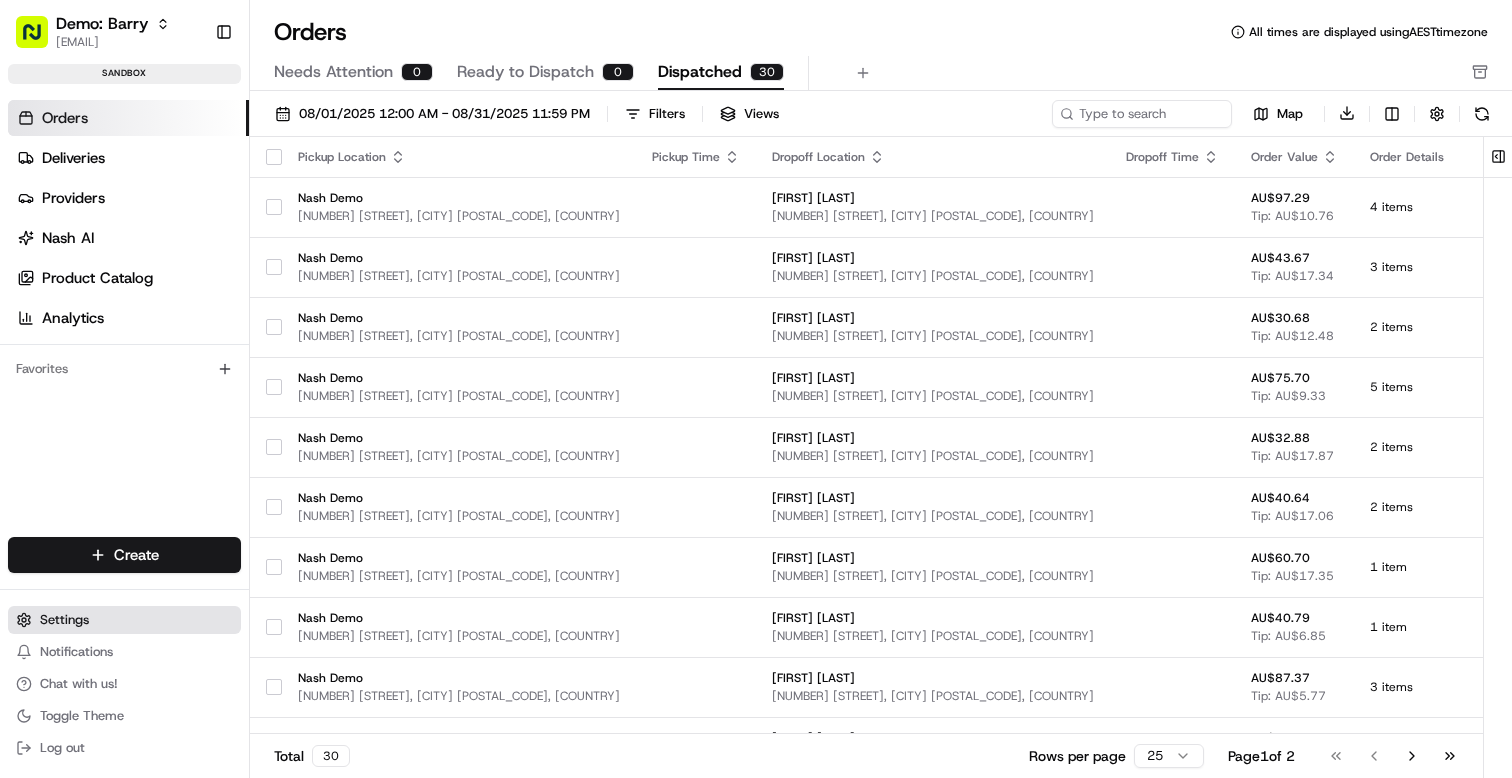 click on "Settings" at bounding box center (64, 620) 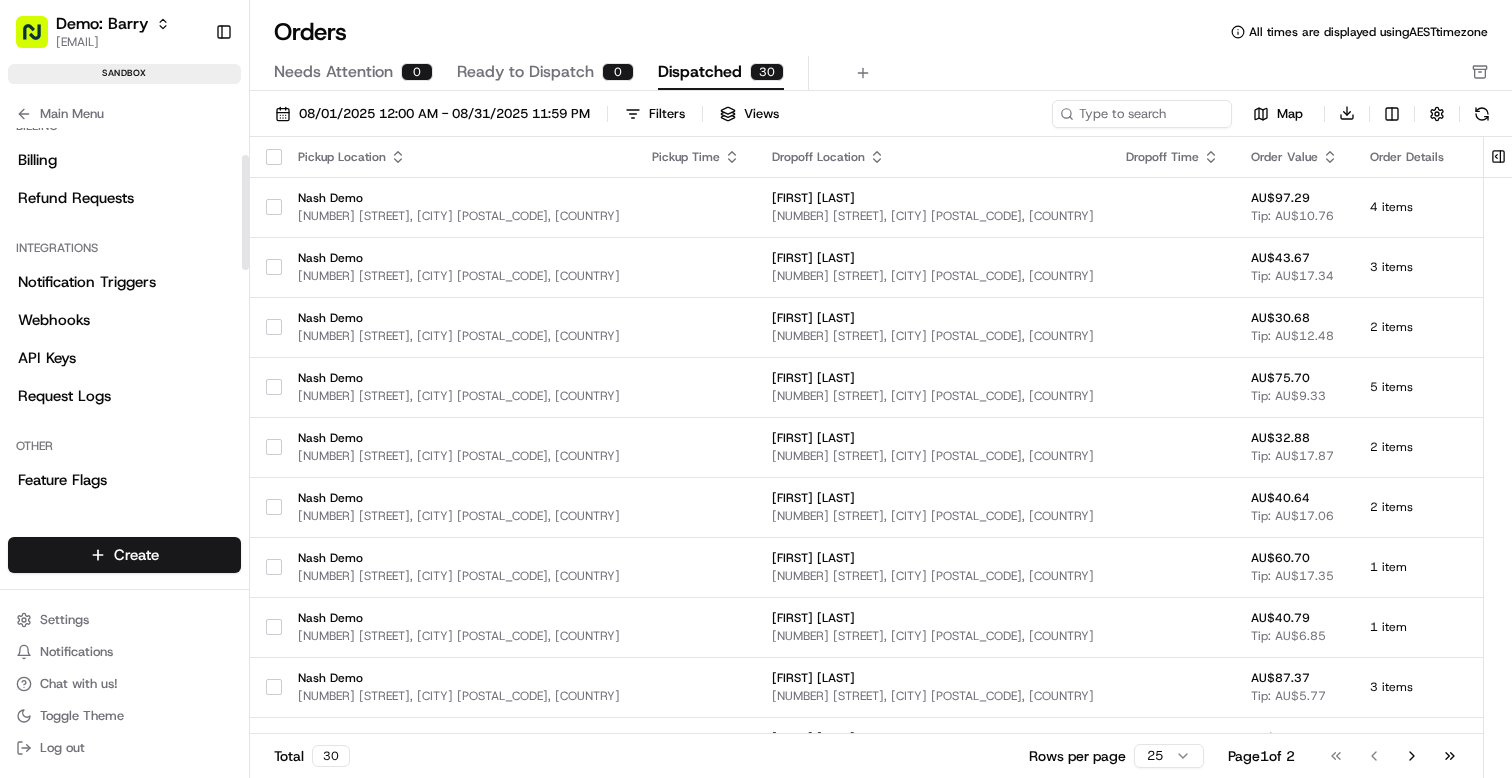 scroll, scrollTop: 0, scrollLeft: 0, axis: both 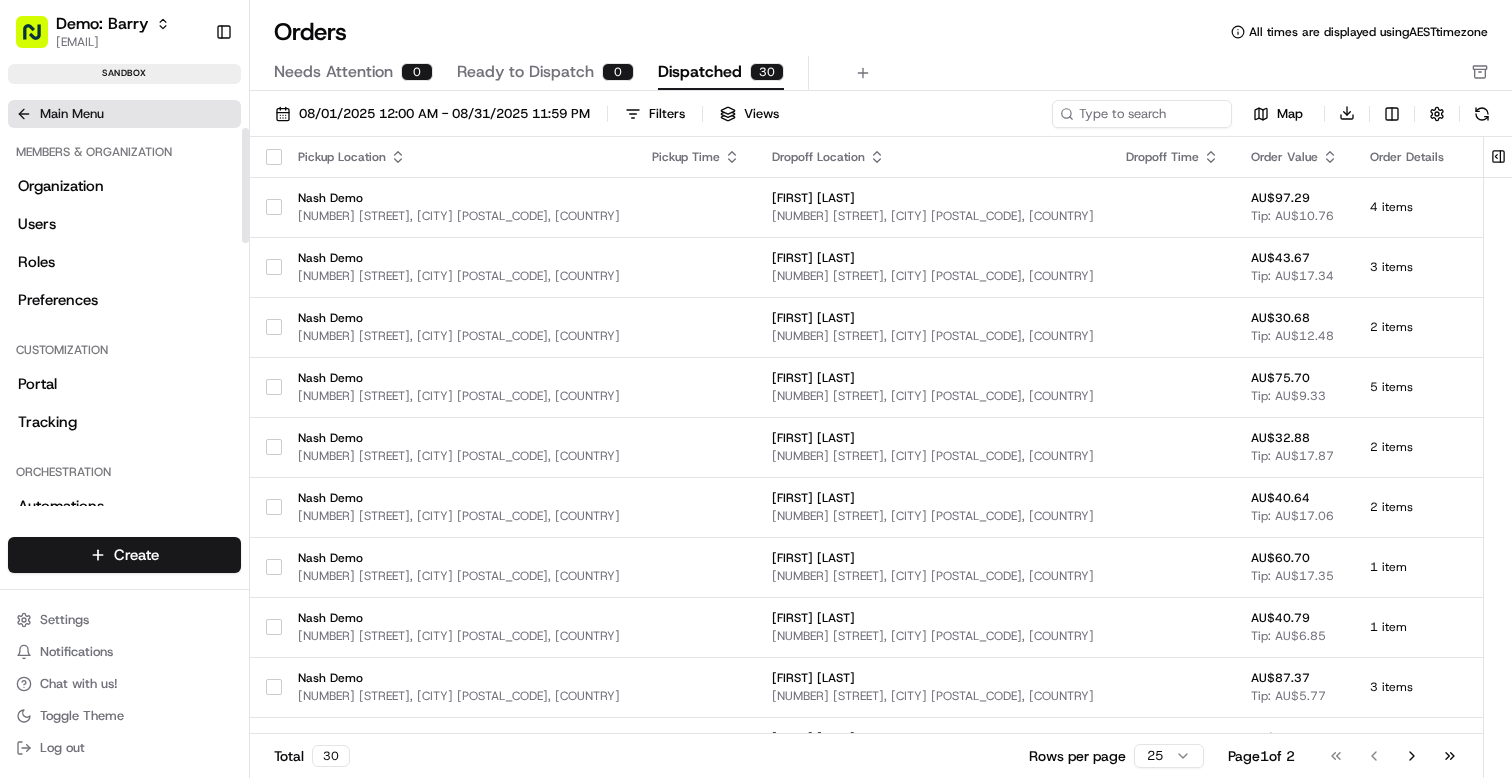 click on "Main Menu" at bounding box center [72, 114] 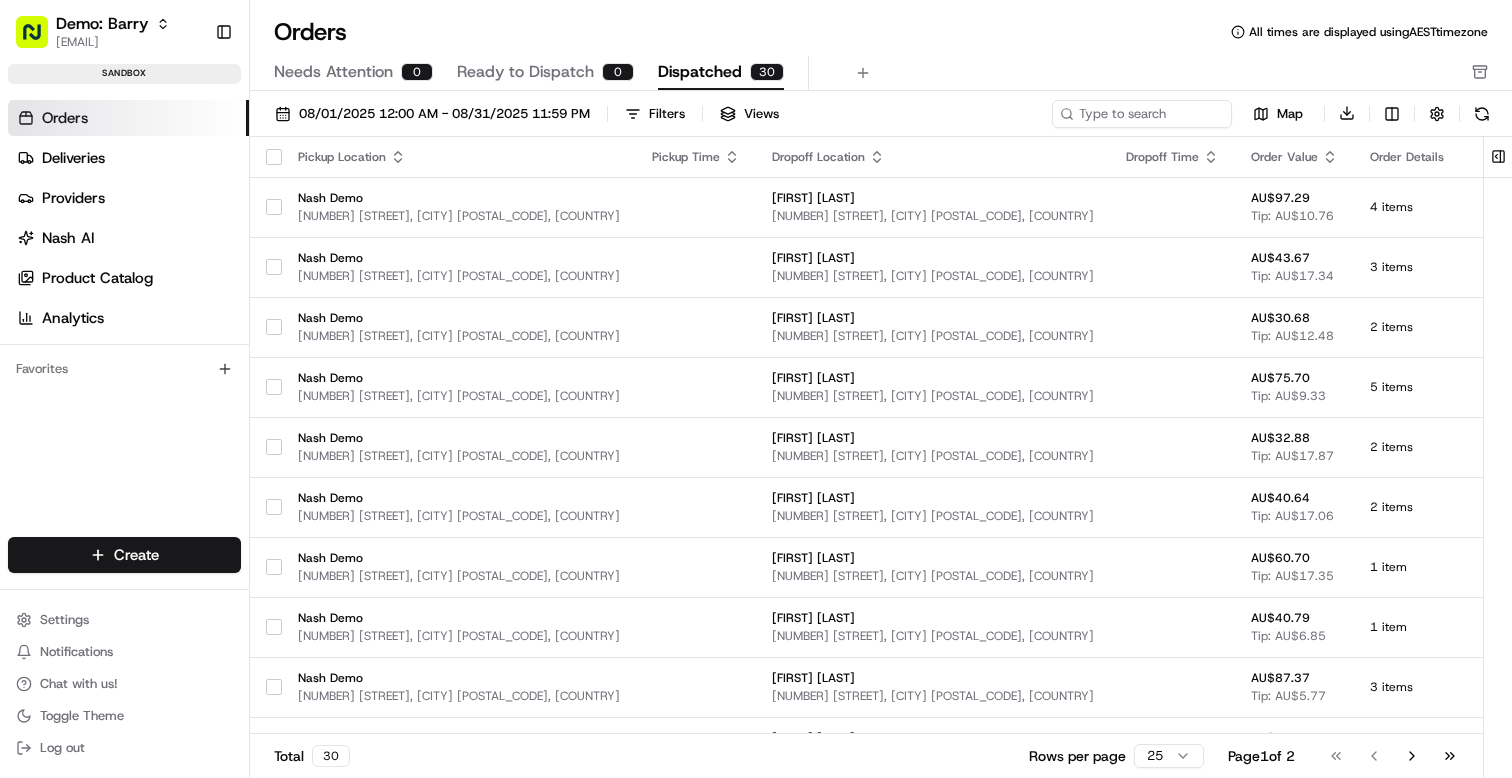 click on "Orders" at bounding box center [65, 118] 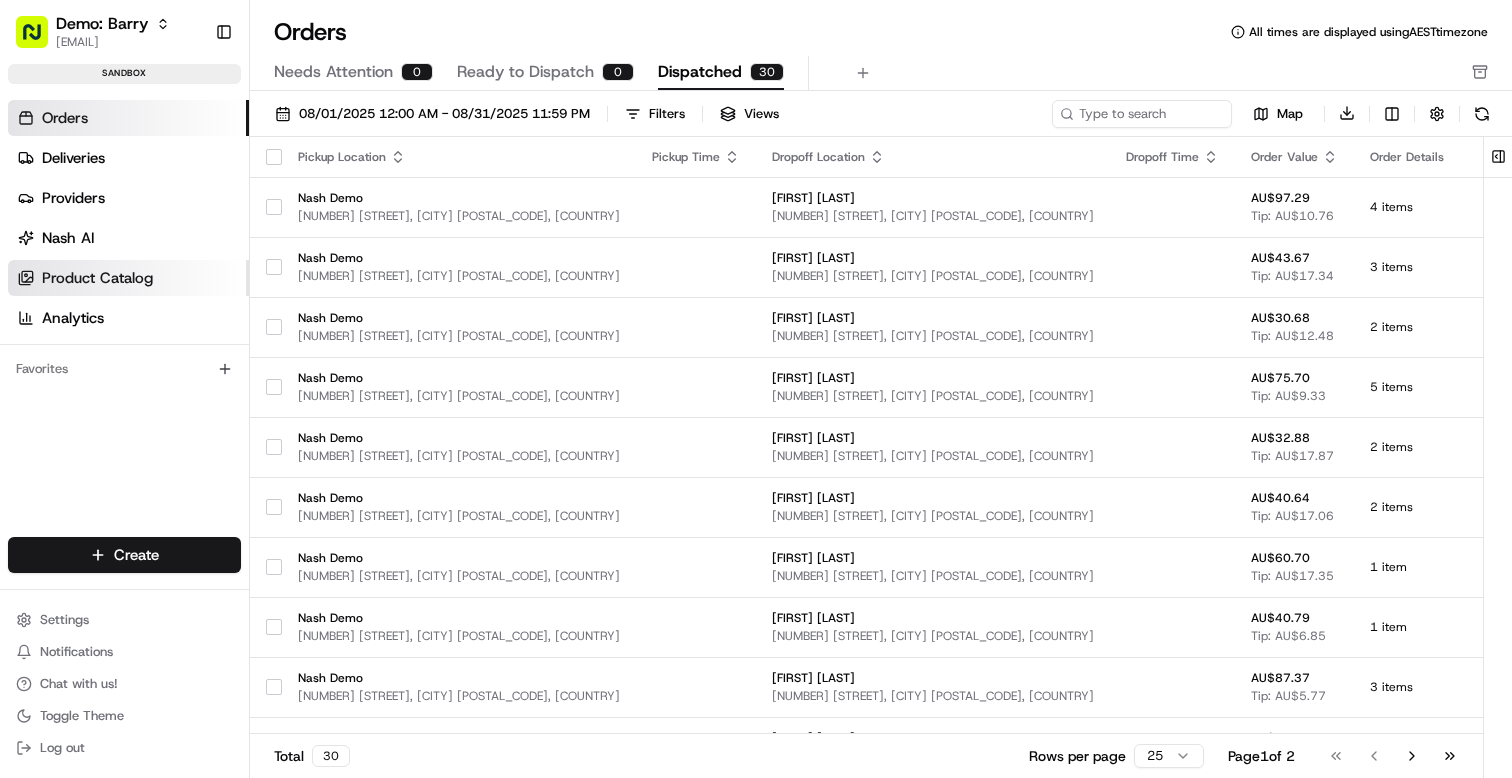 click on "Product Catalog" at bounding box center (97, 278) 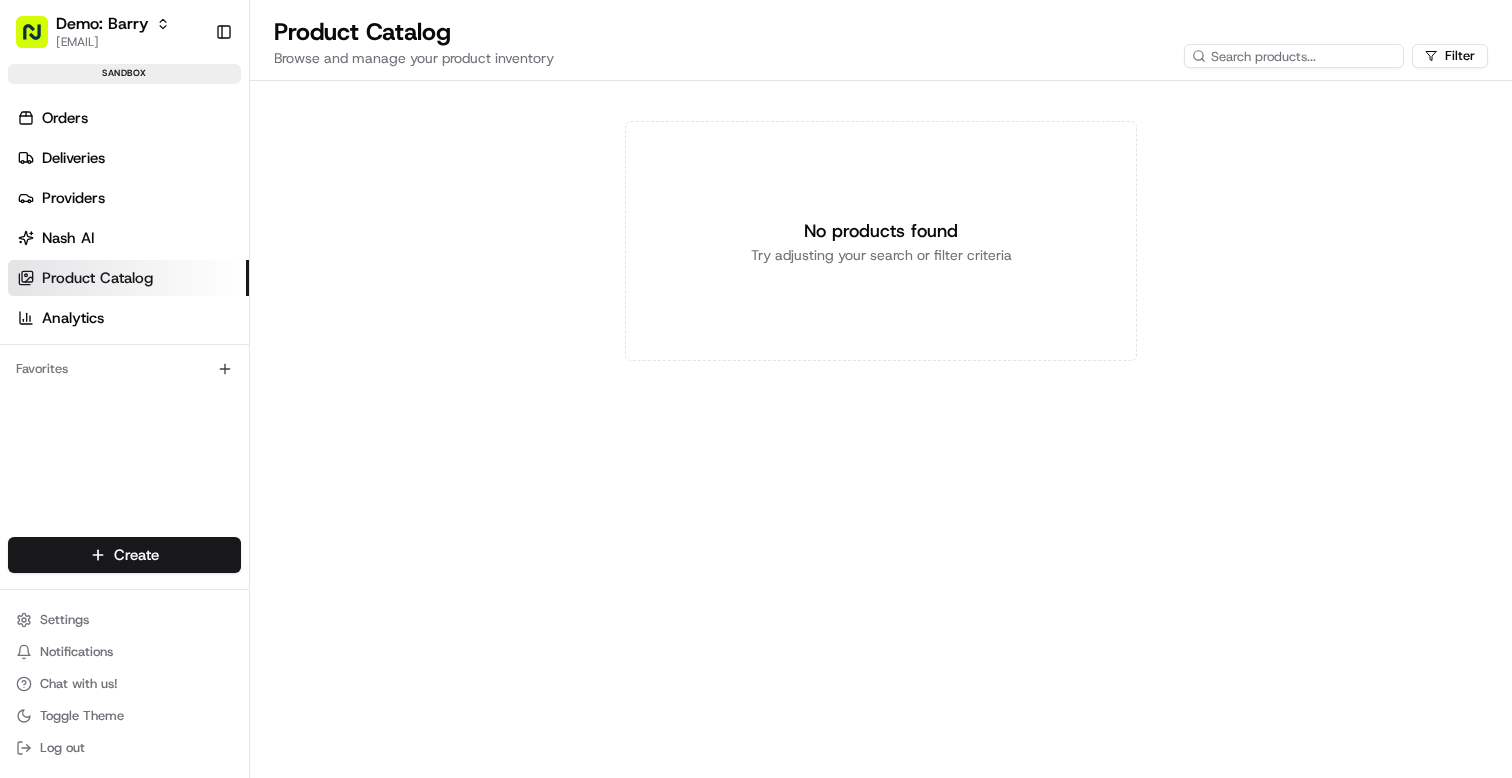 click on "Try adjusting your search or filter criteria" at bounding box center [881, 255] 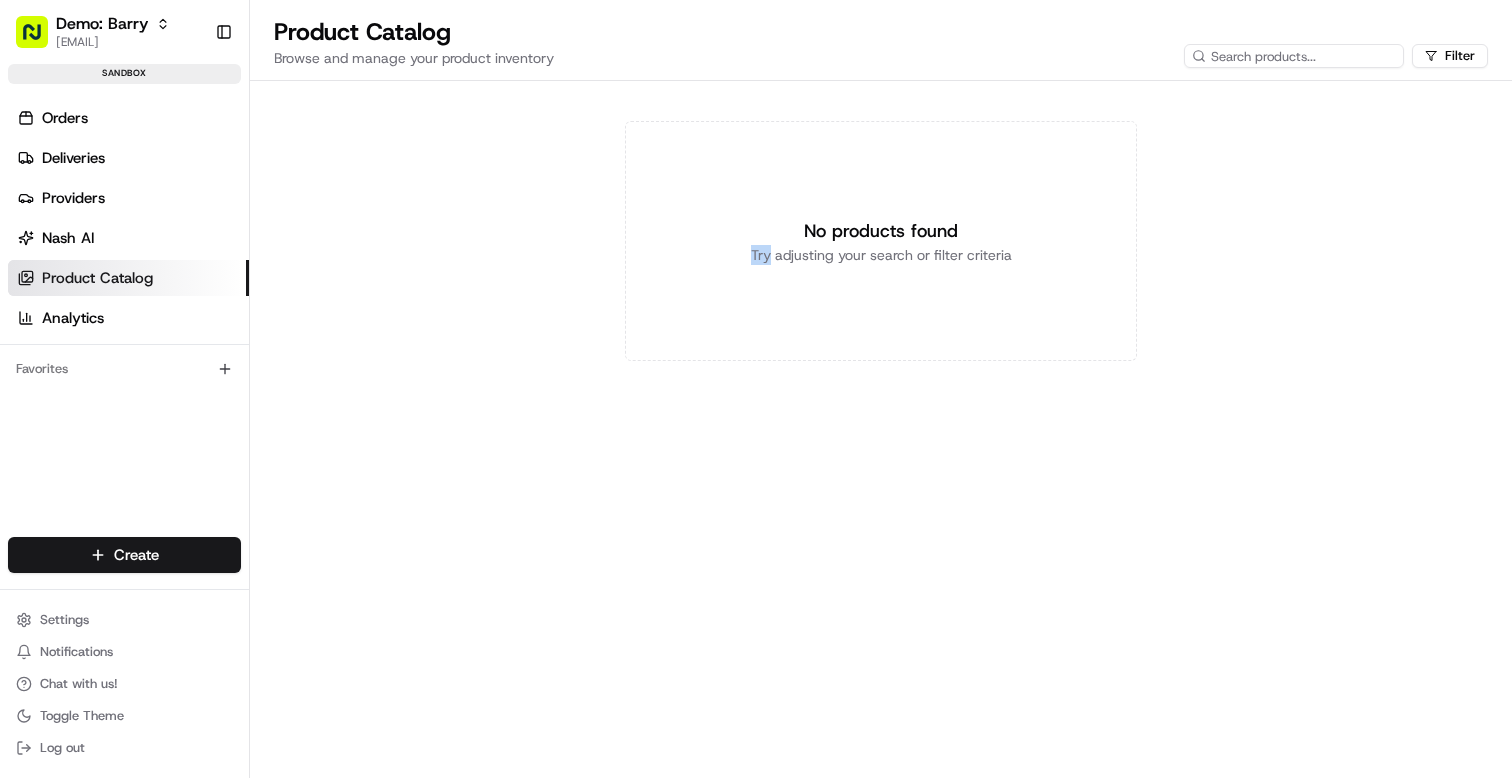 click on "Try adjusting your search or filter criteria" at bounding box center [881, 255] 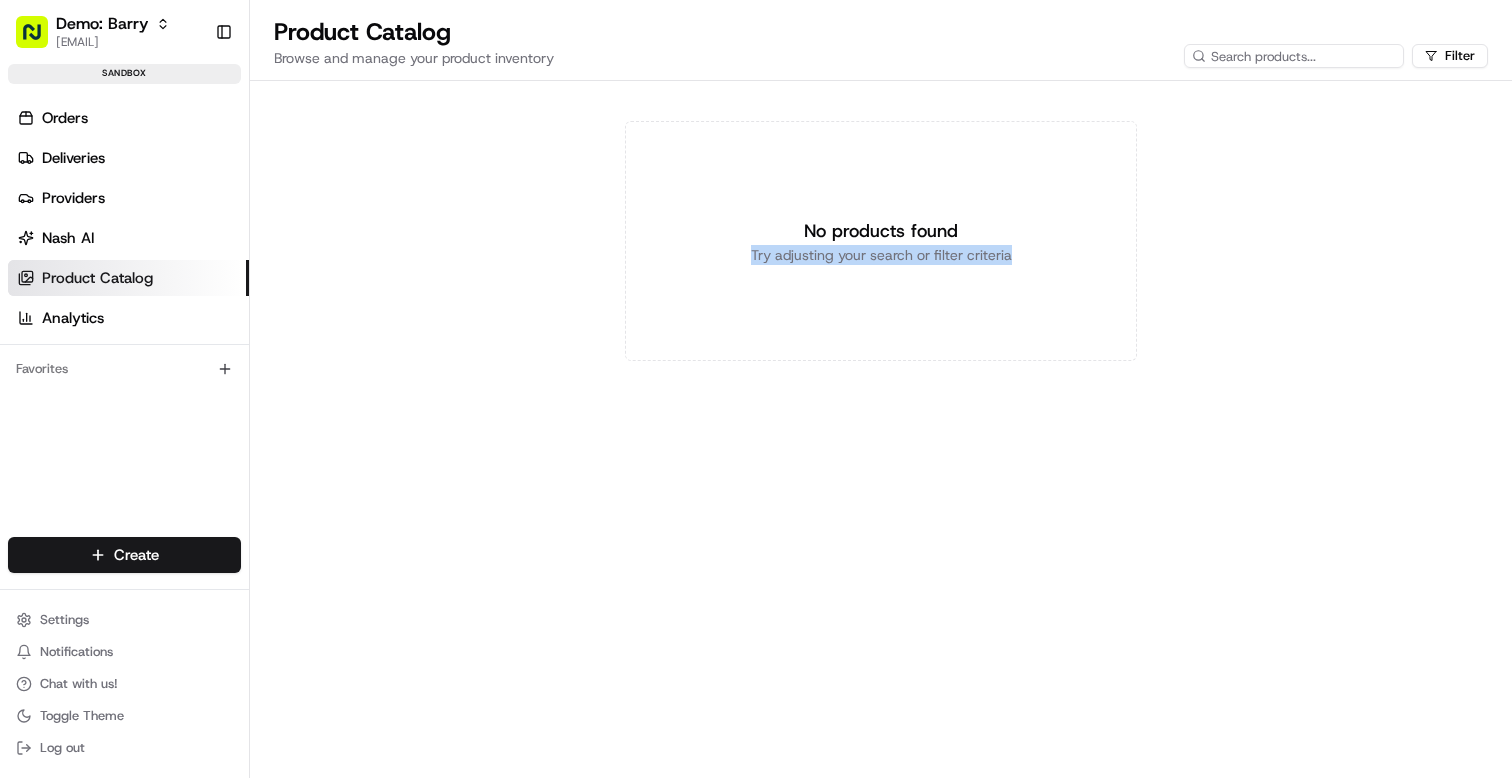 click on "Try adjusting your search or filter criteria" at bounding box center [881, 255] 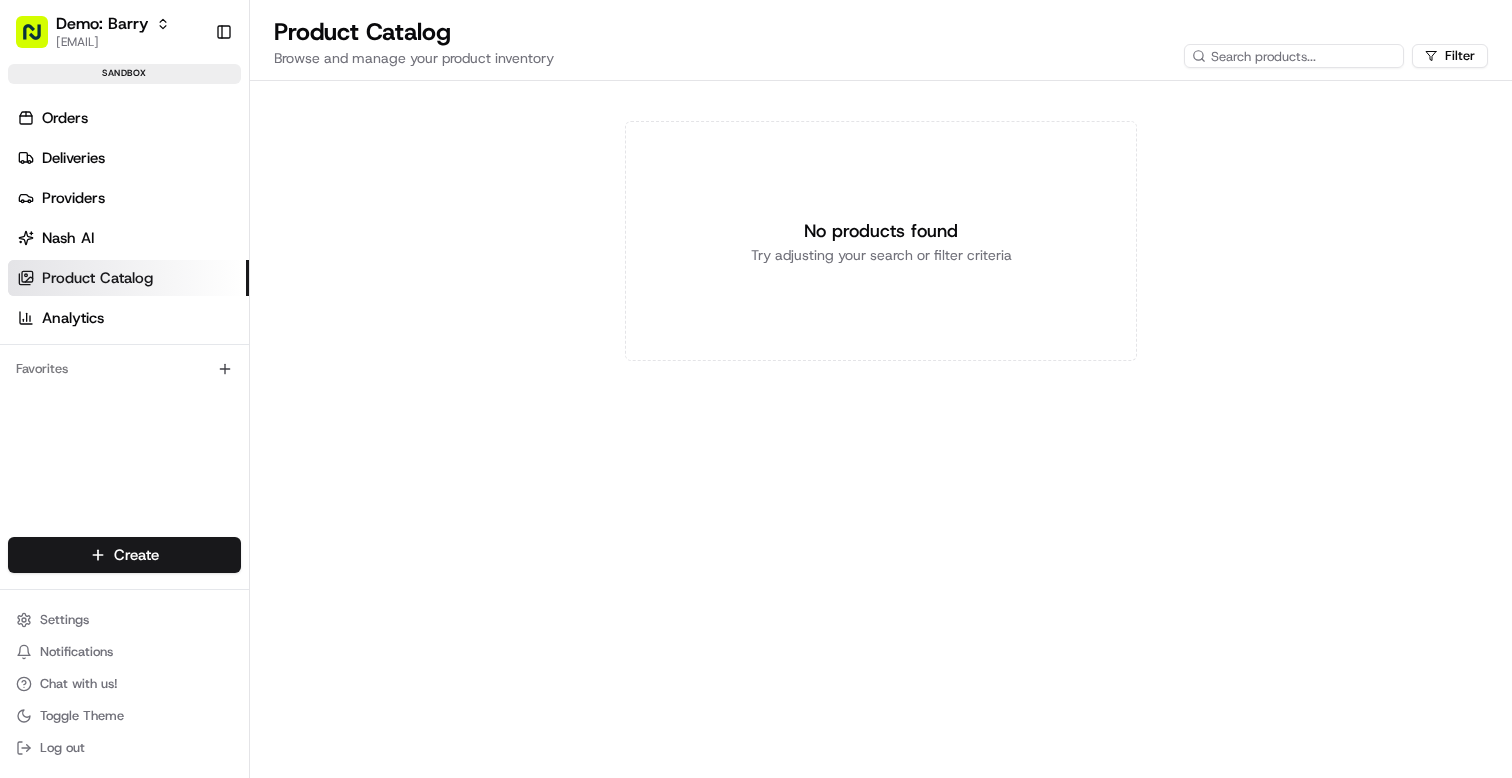 click on "Orders Deliveries Providers Nash AI Product Catalog Analytics" at bounding box center [128, 218] 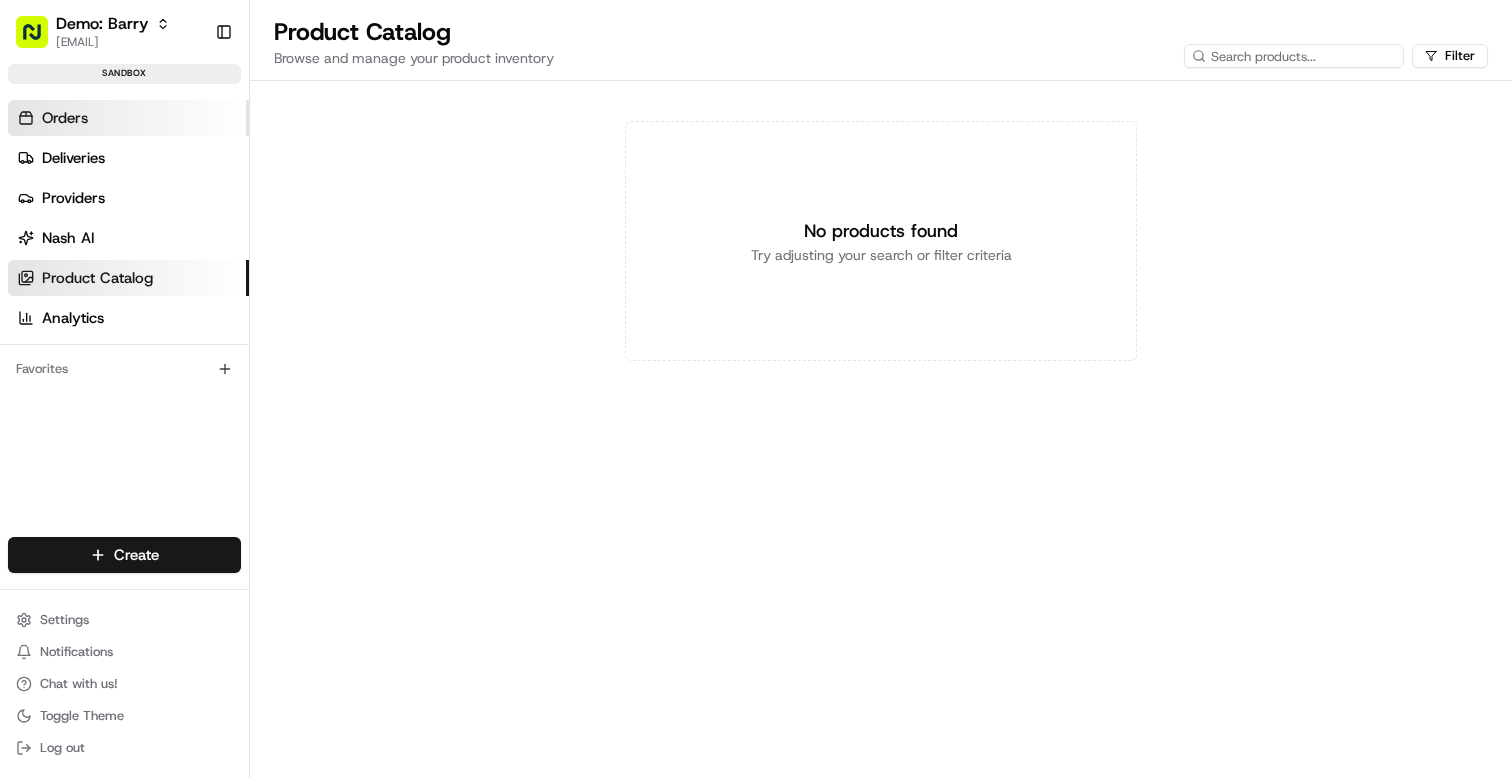 click on "Orders" at bounding box center (128, 118) 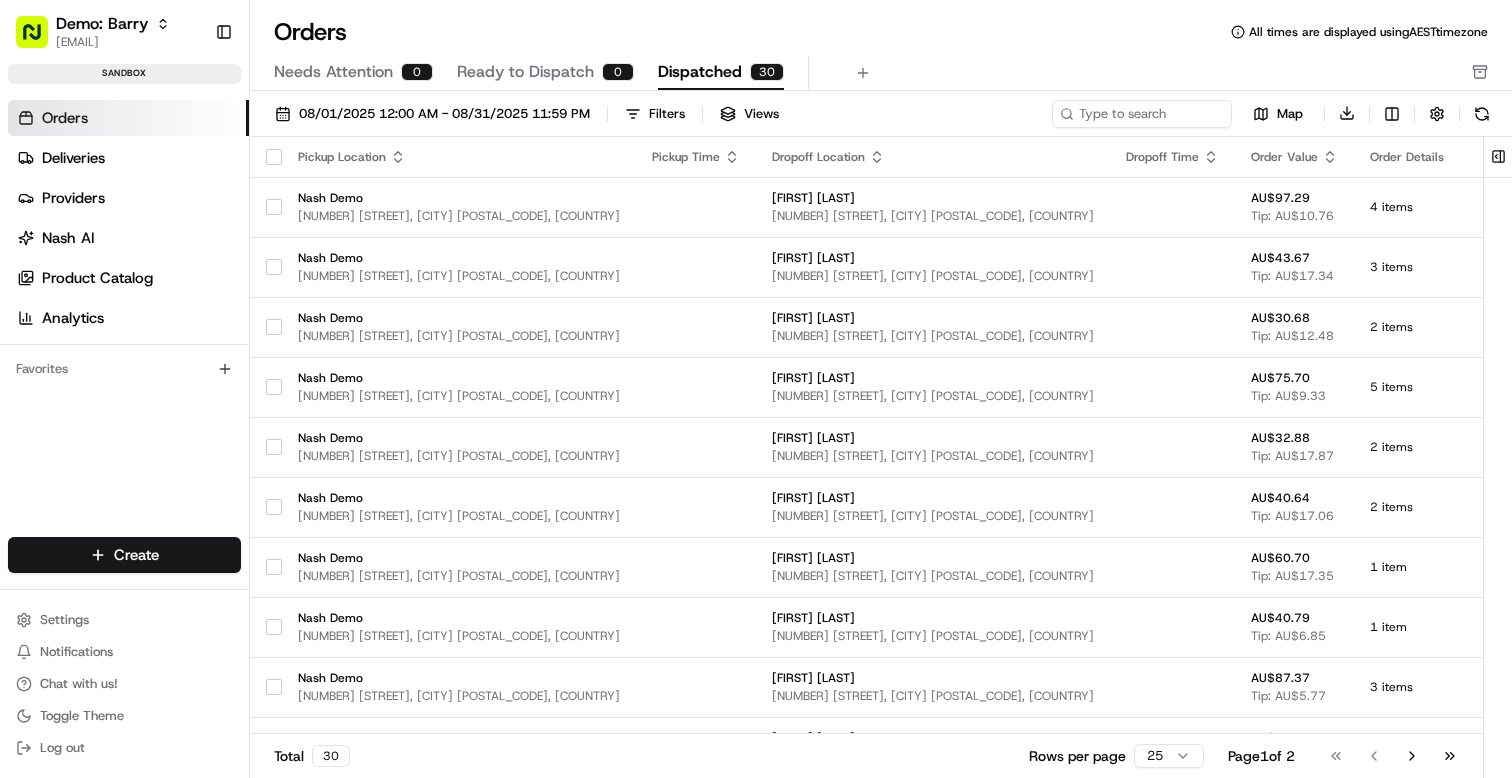 click on "Ready to Dispatch" at bounding box center [525, 72] 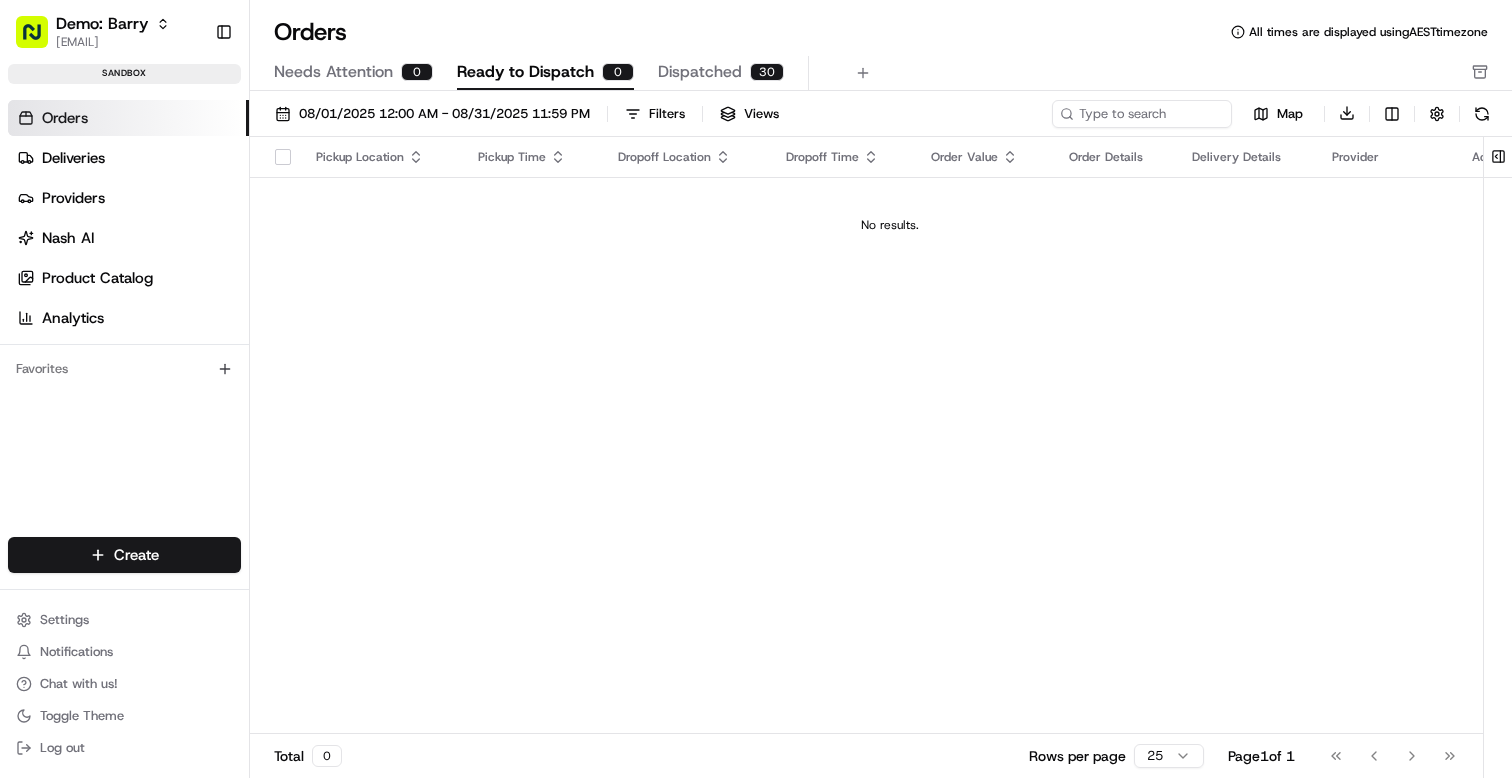 click on "Orders All times are displayed using  AEST  timezone Needs Attention 0 Ready to Dispatch 0 Dispatched 30" at bounding box center [881, 53] 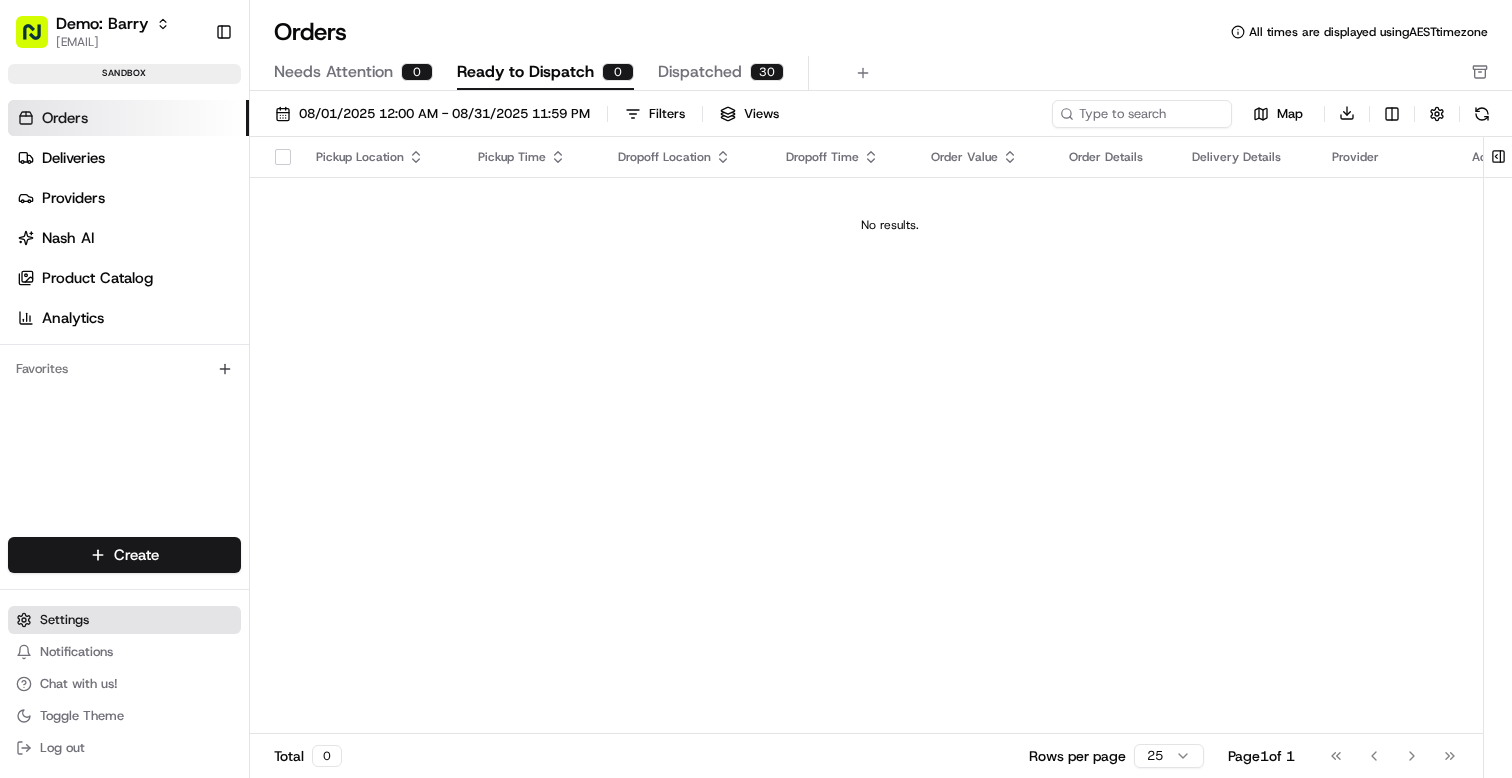 click on "Settings" at bounding box center [64, 620] 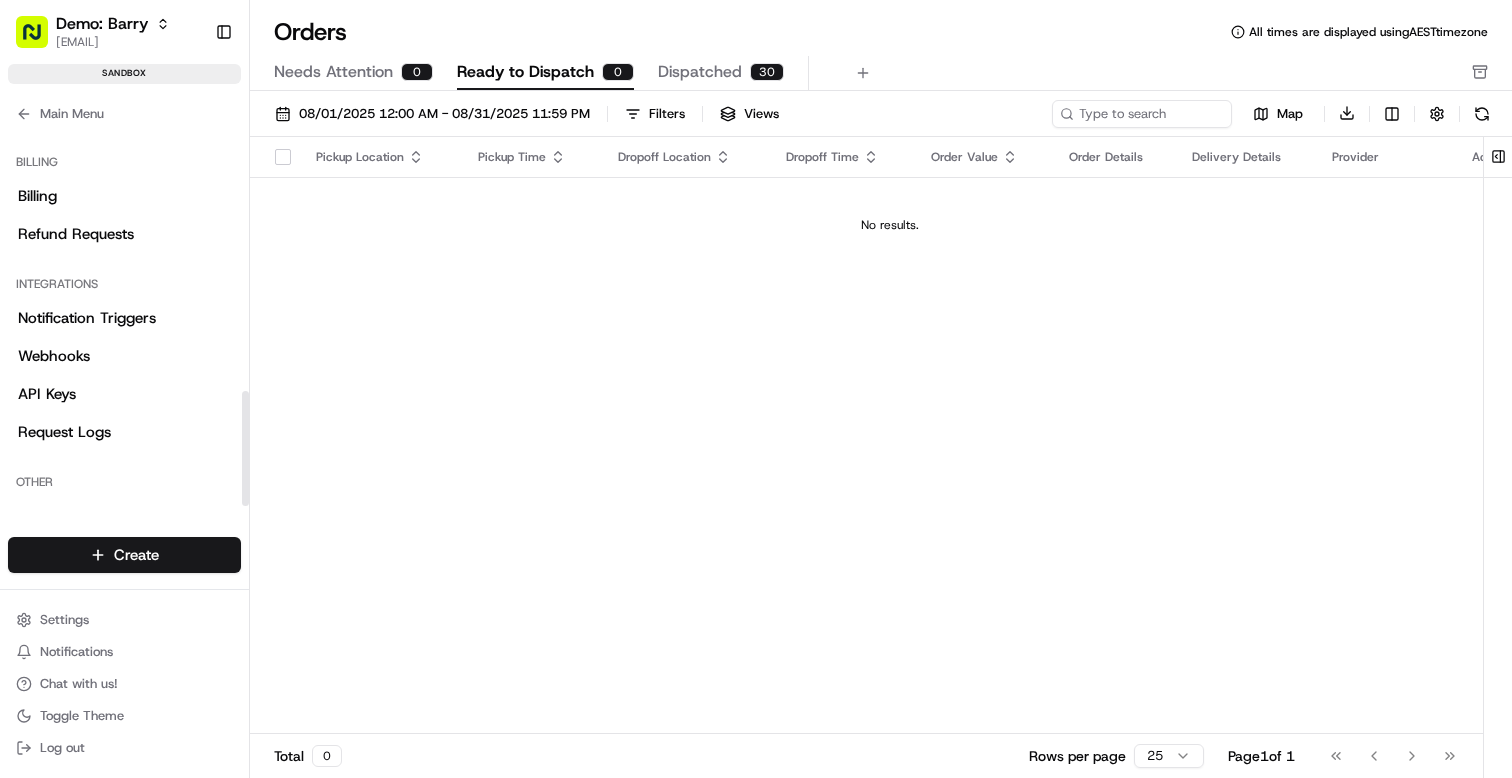 scroll, scrollTop: 864, scrollLeft: 0, axis: vertical 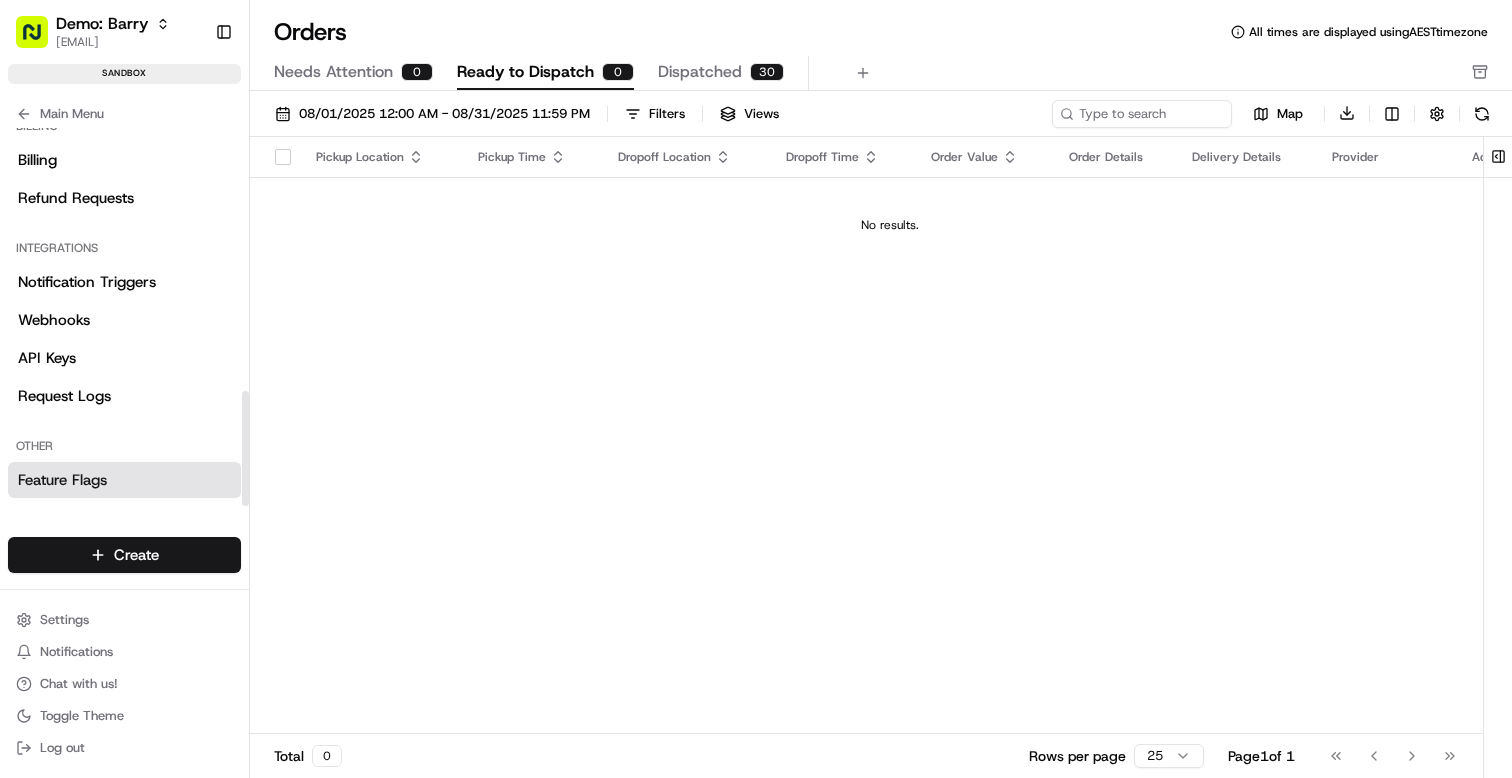 click on "Feature Flags" at bounding box center [62, 480] 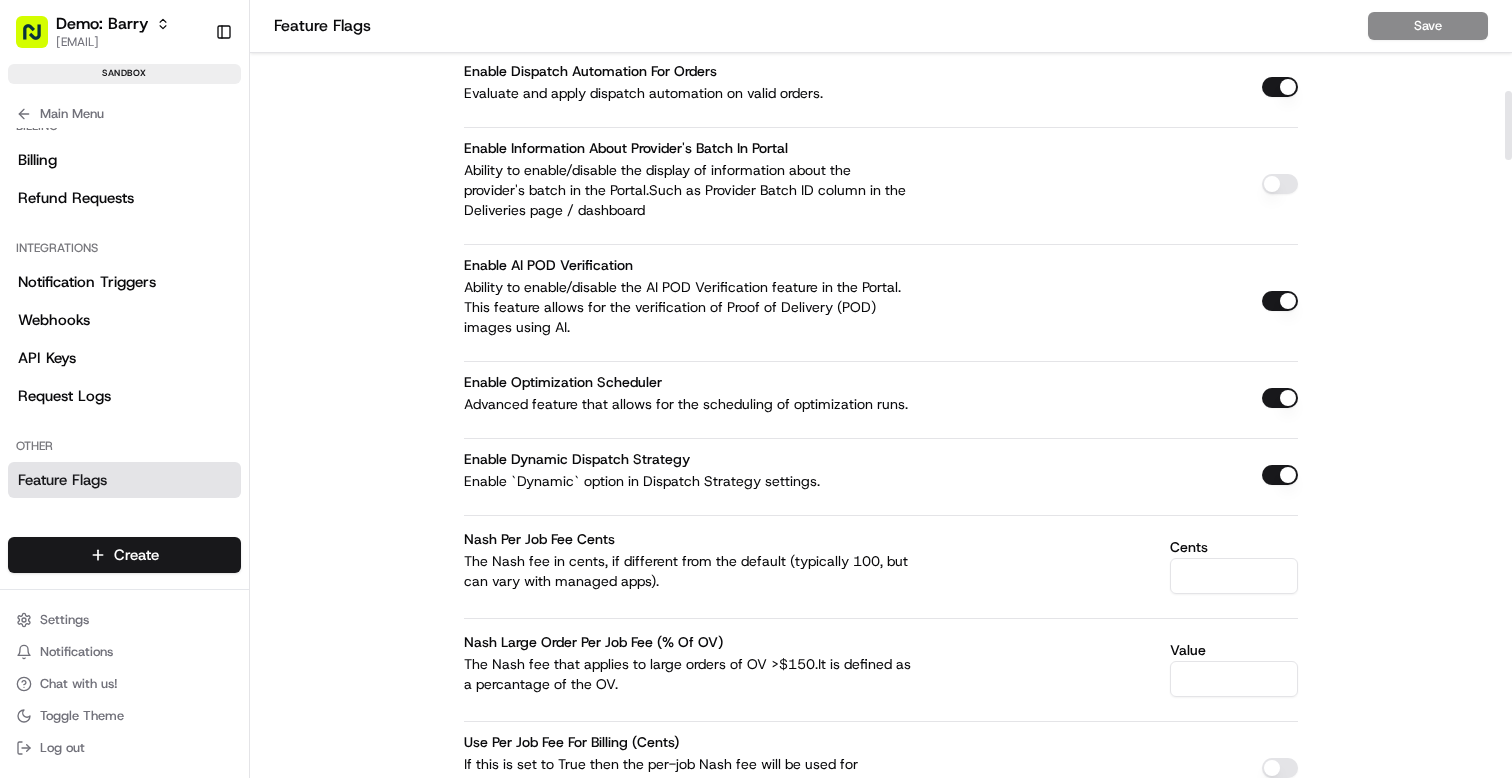 scroll, scrollTop: 0, scrollLeft: 0, axis: both 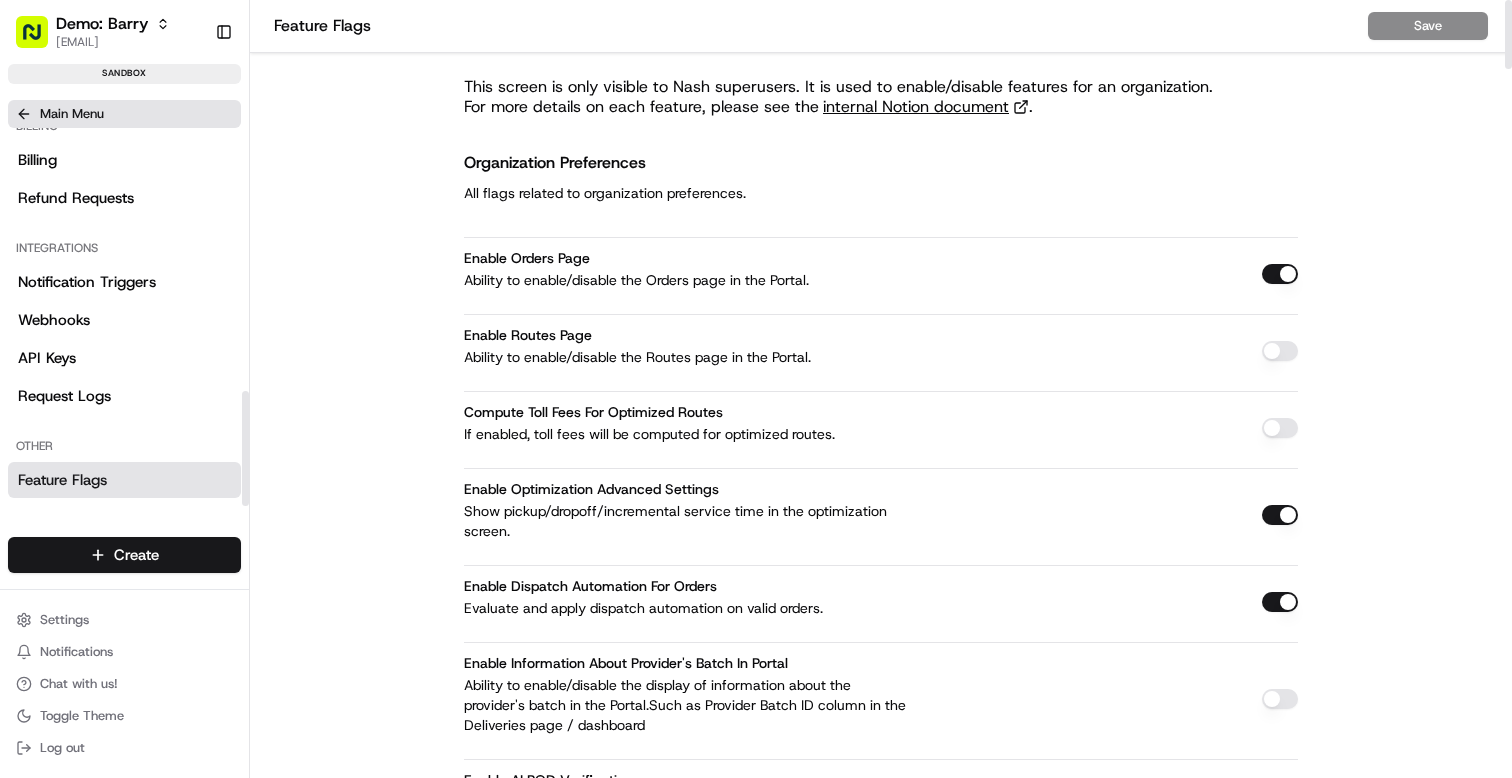 click on "Main Menu" at bounding box center [124, 114] 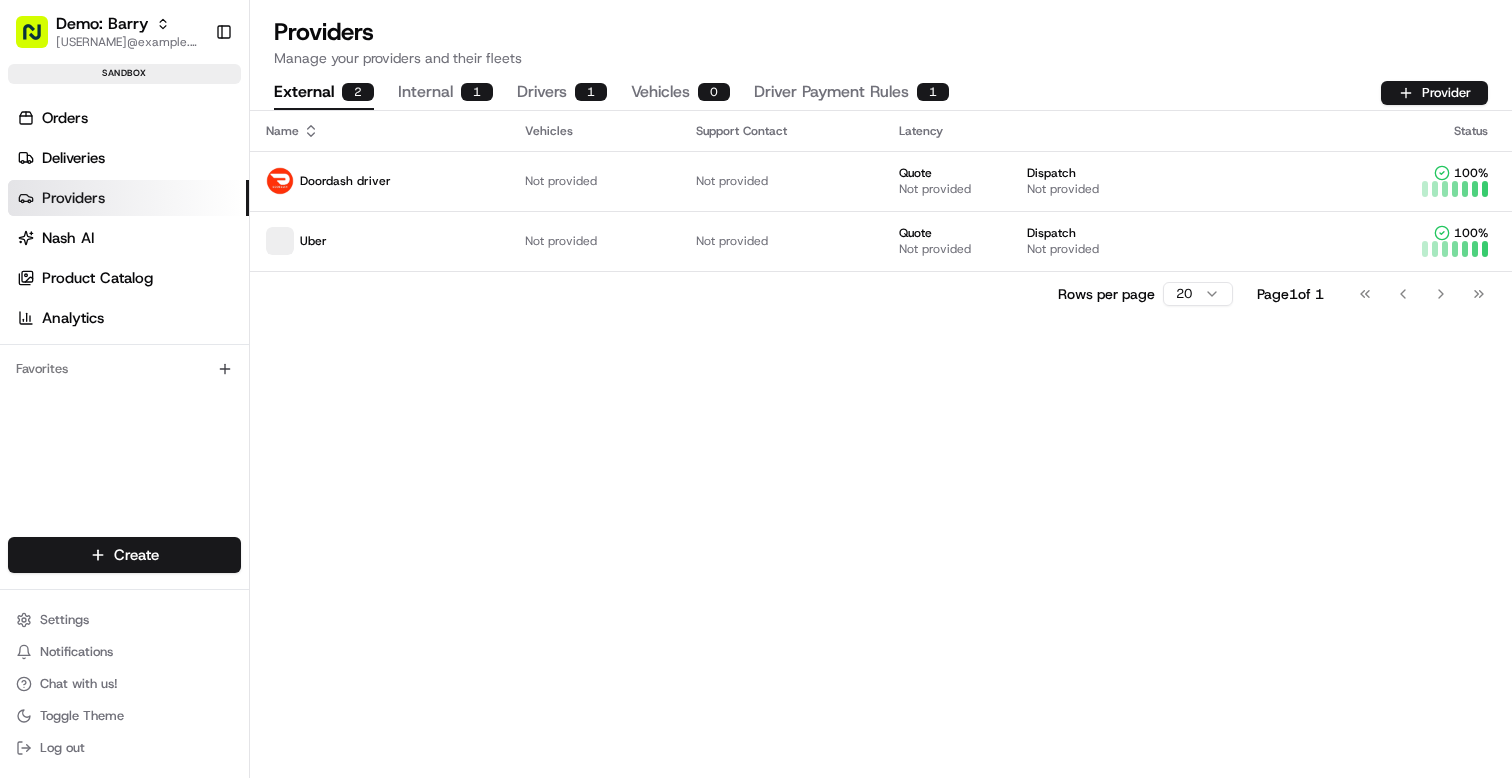 scroll, scrollTop: 0, scrollLeft: 0, axis: both 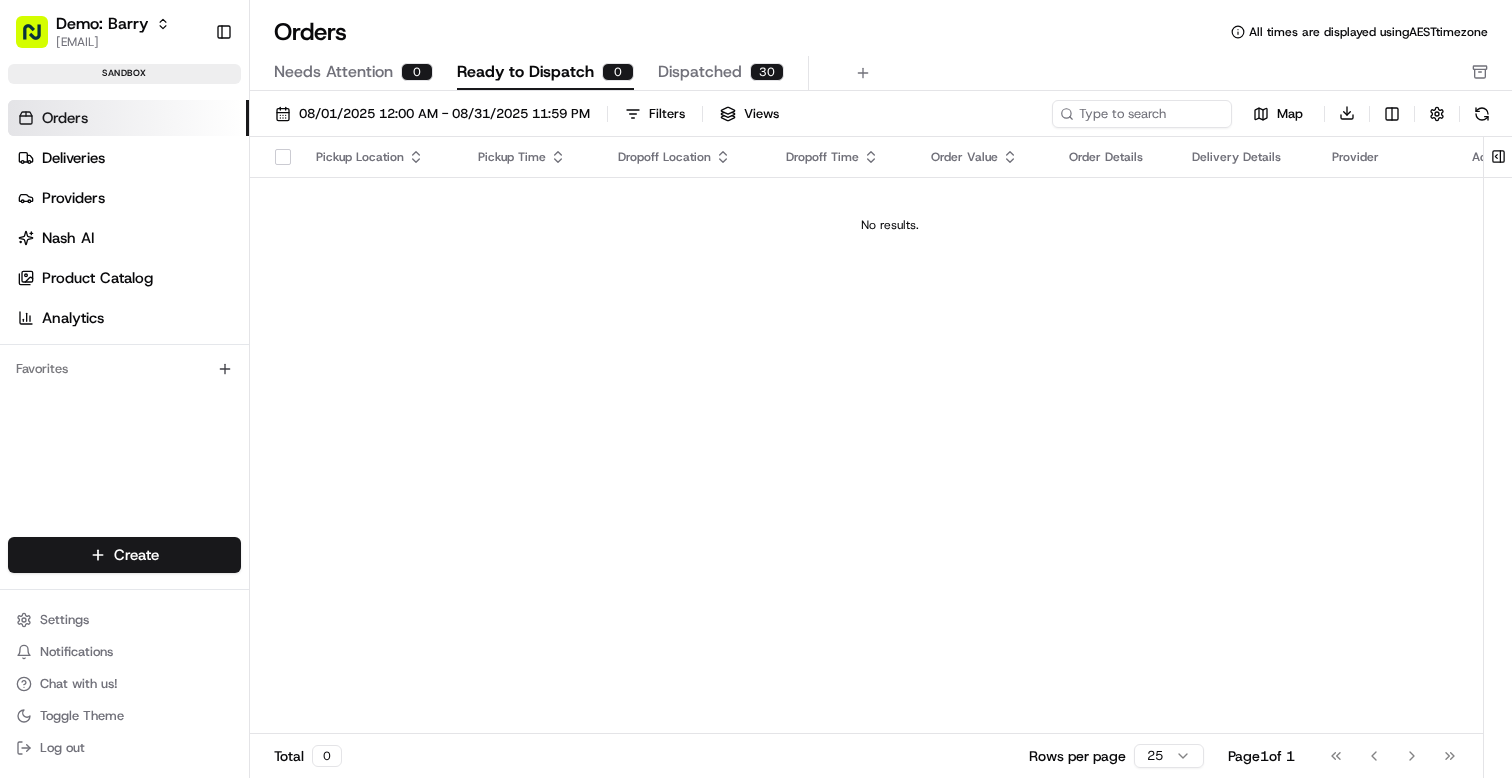 click on "Orders" at bounding box center (65, 118) 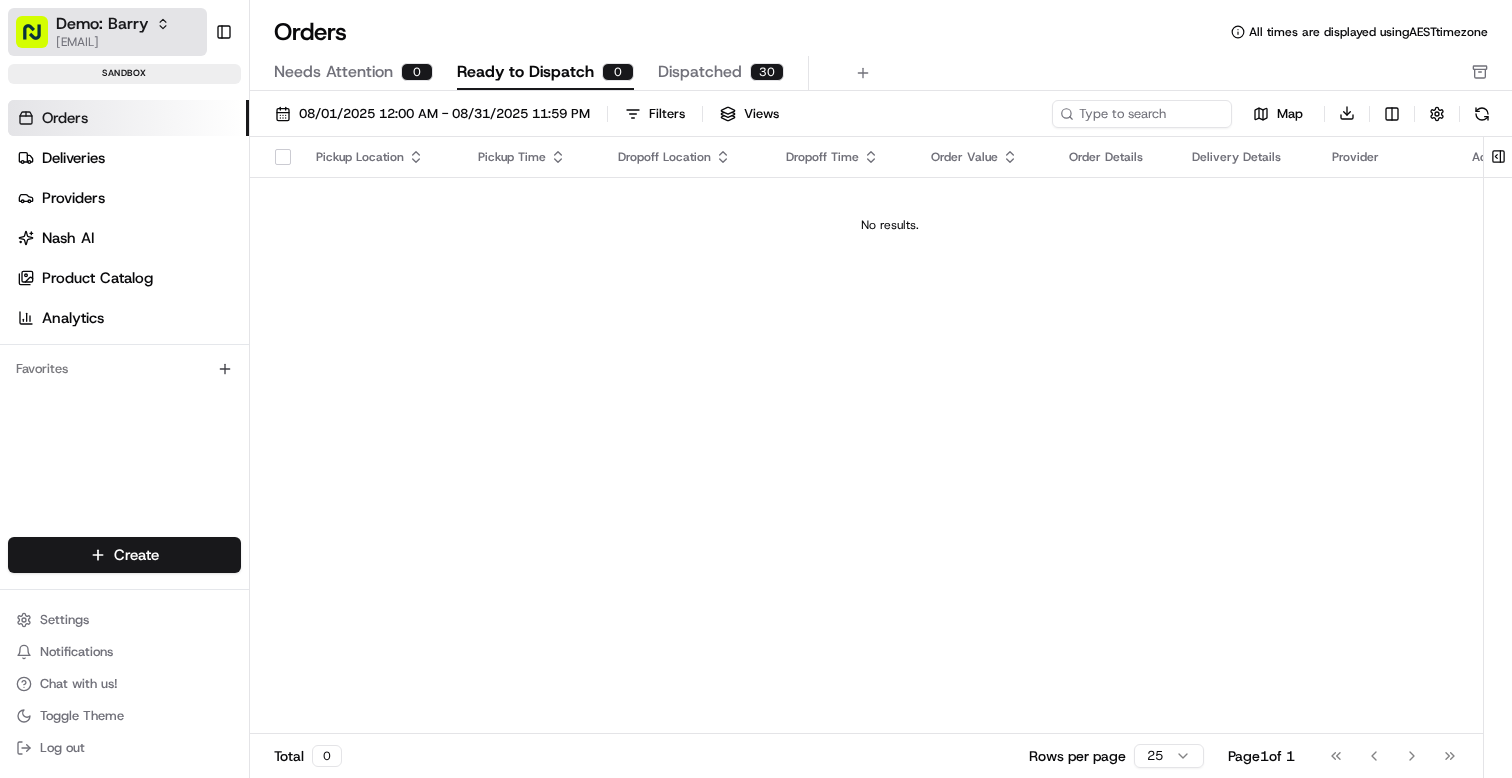 click on "[USERNAME]@example.com" at bounding box center [113, 42] 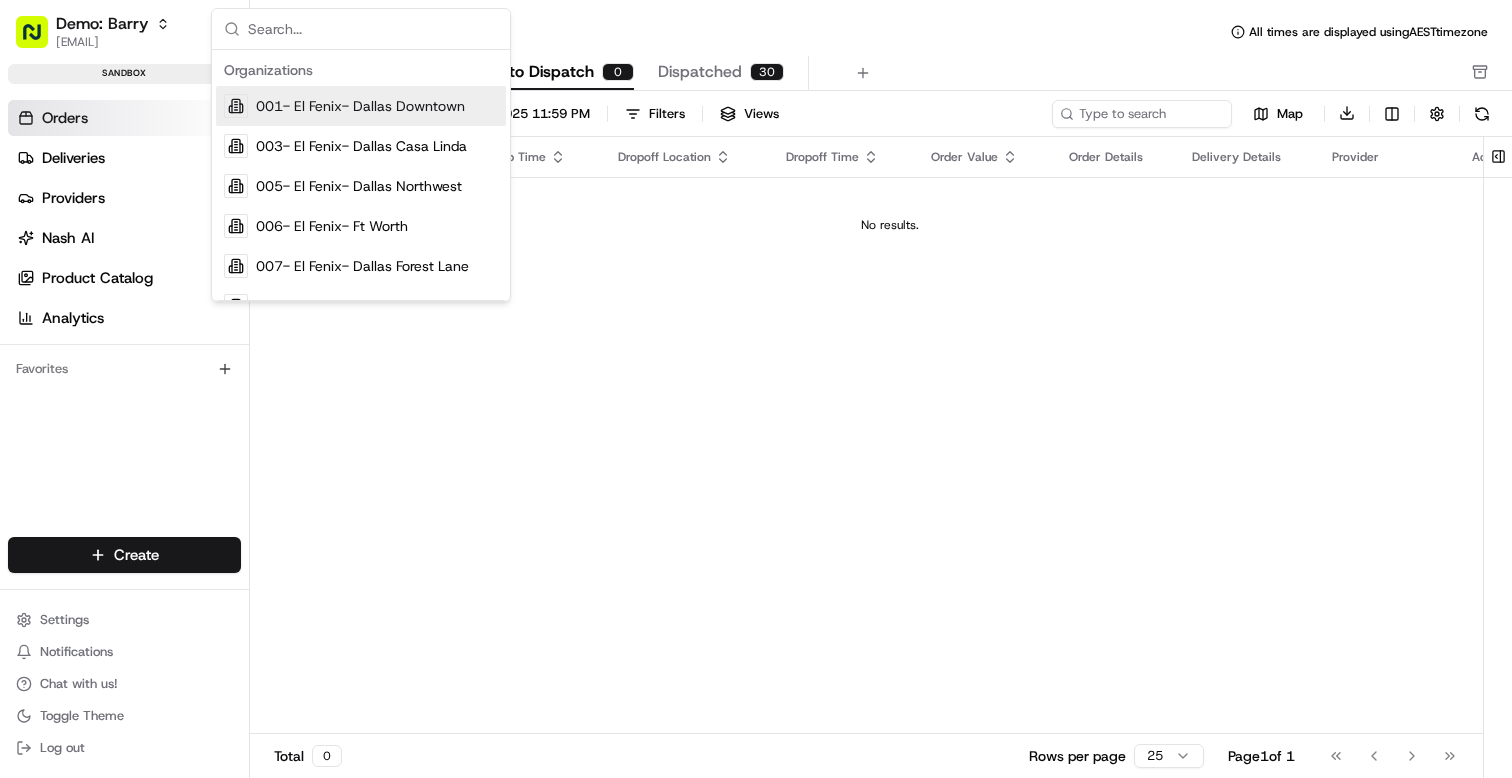 click at bounding box center [373, 29] 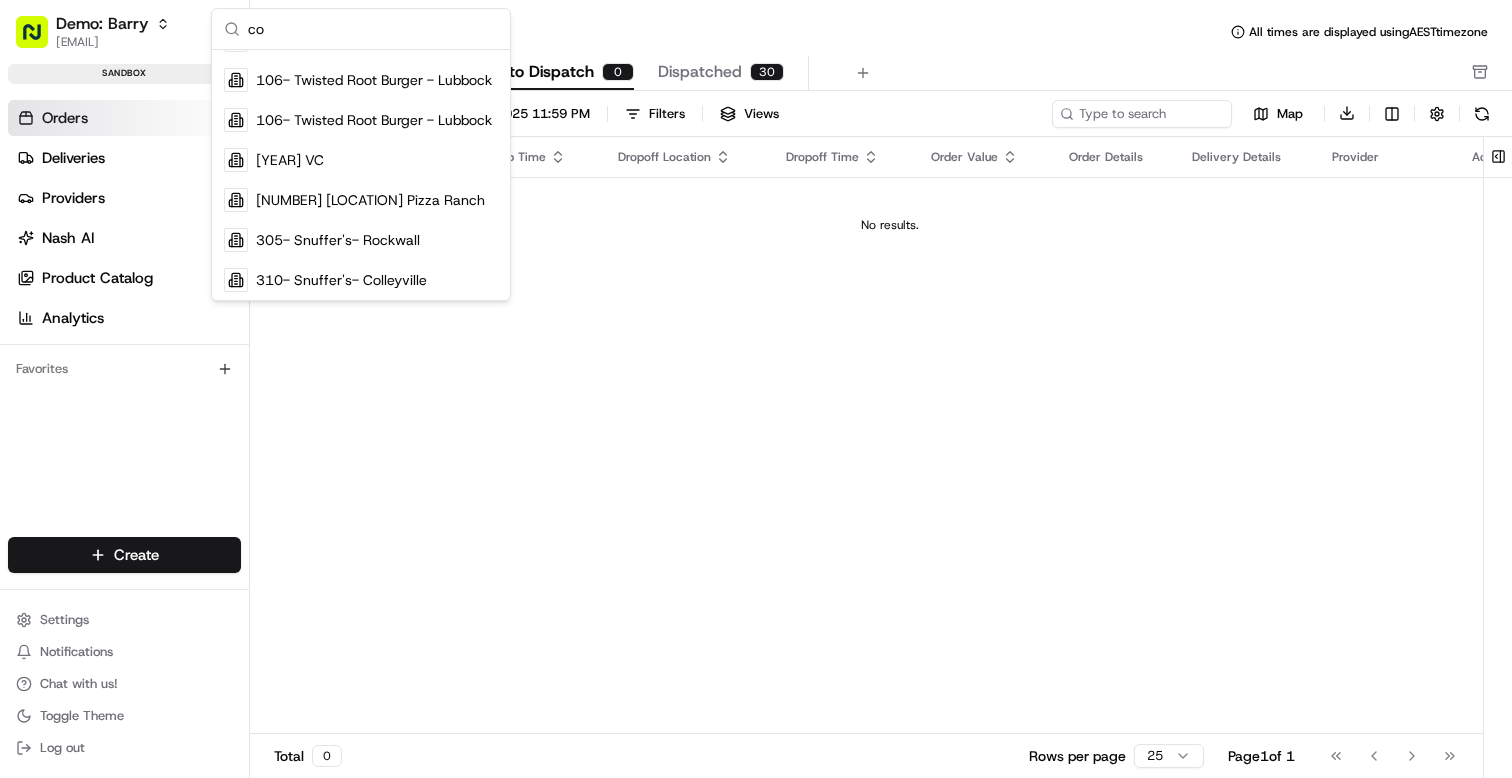 scroll, scrollTop: 0, scrollLeft: 0, axis: both 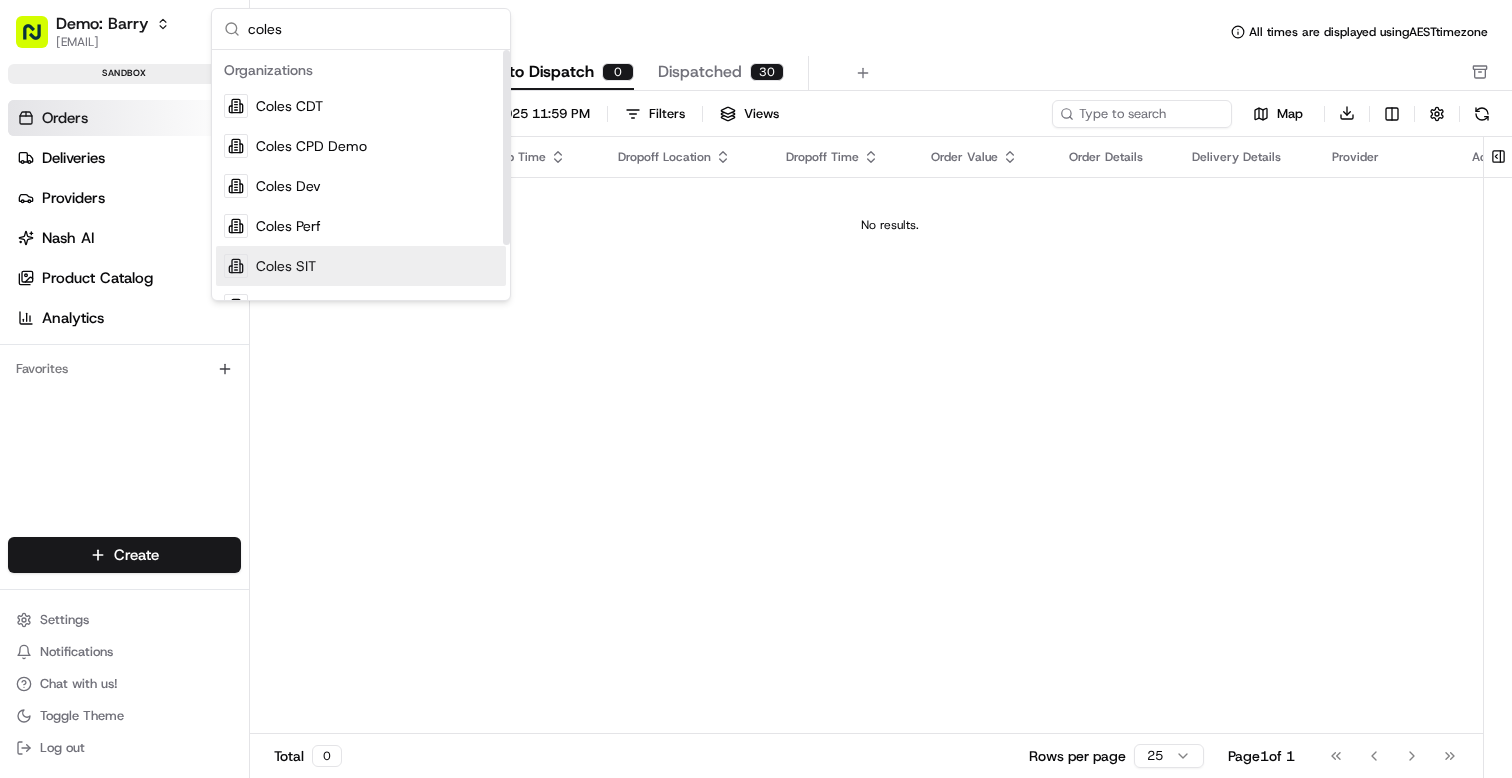 type on "coles" 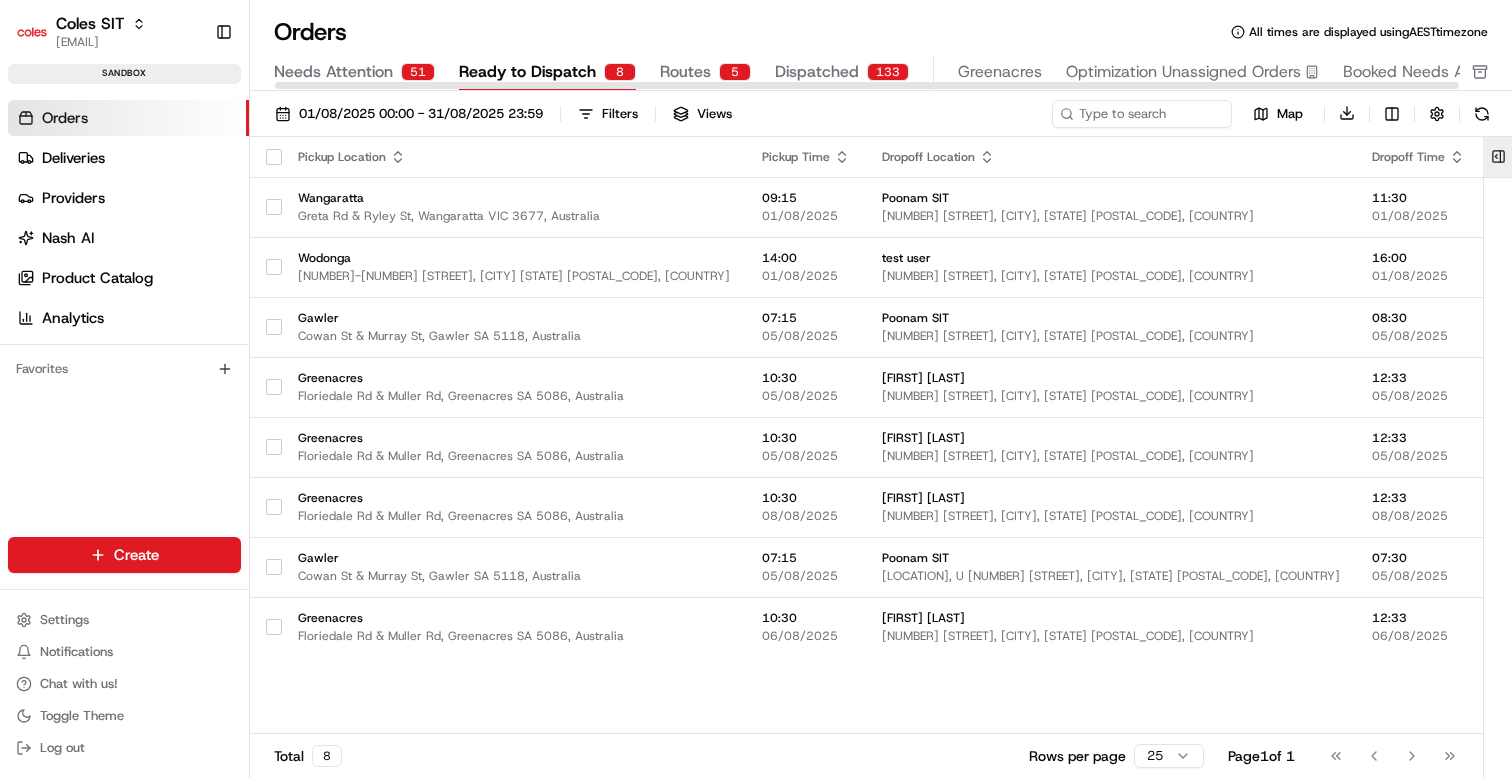 click at bounding box center (1498, 157) 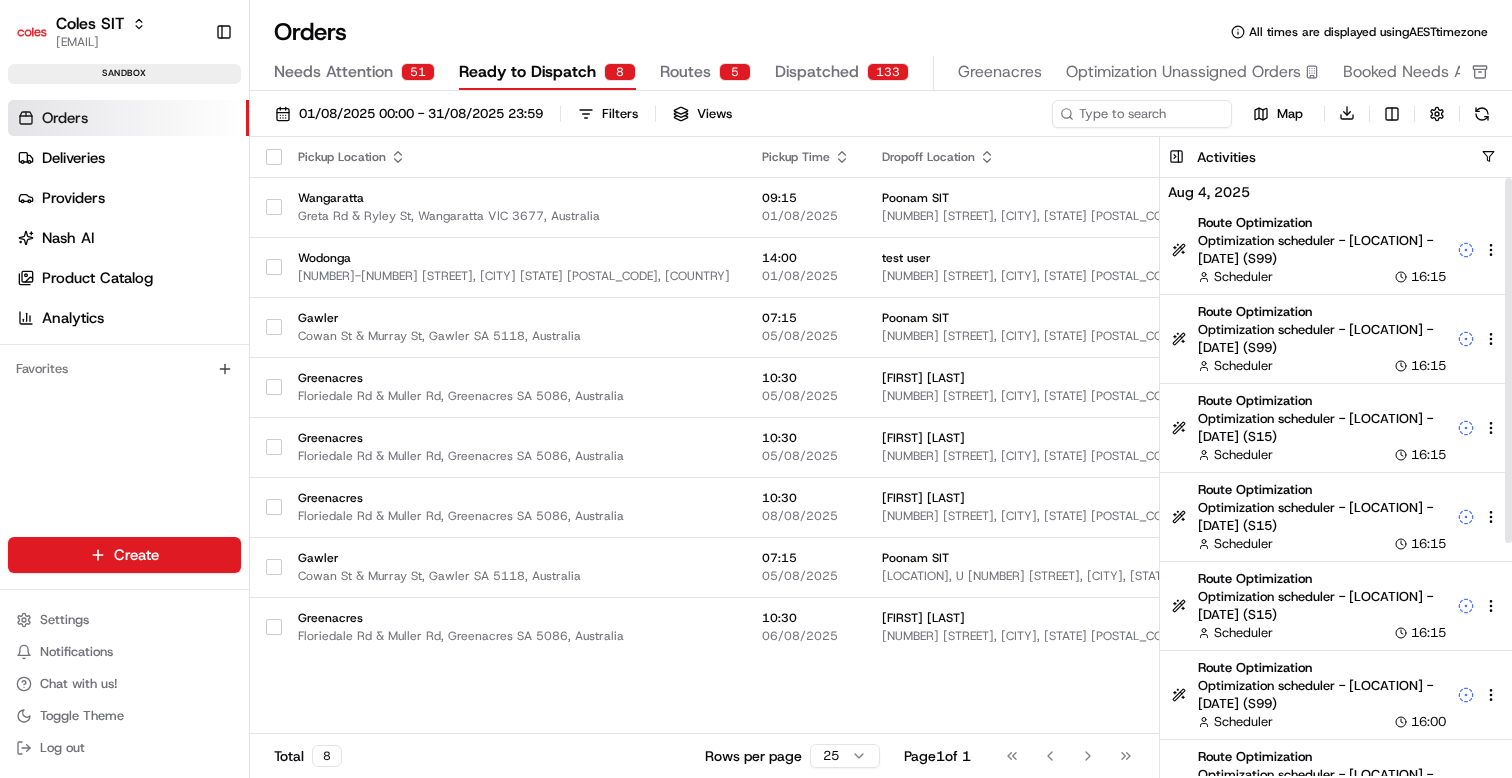 scroll, scrollTop: 380, scrollLeft: 0, axis: vertical 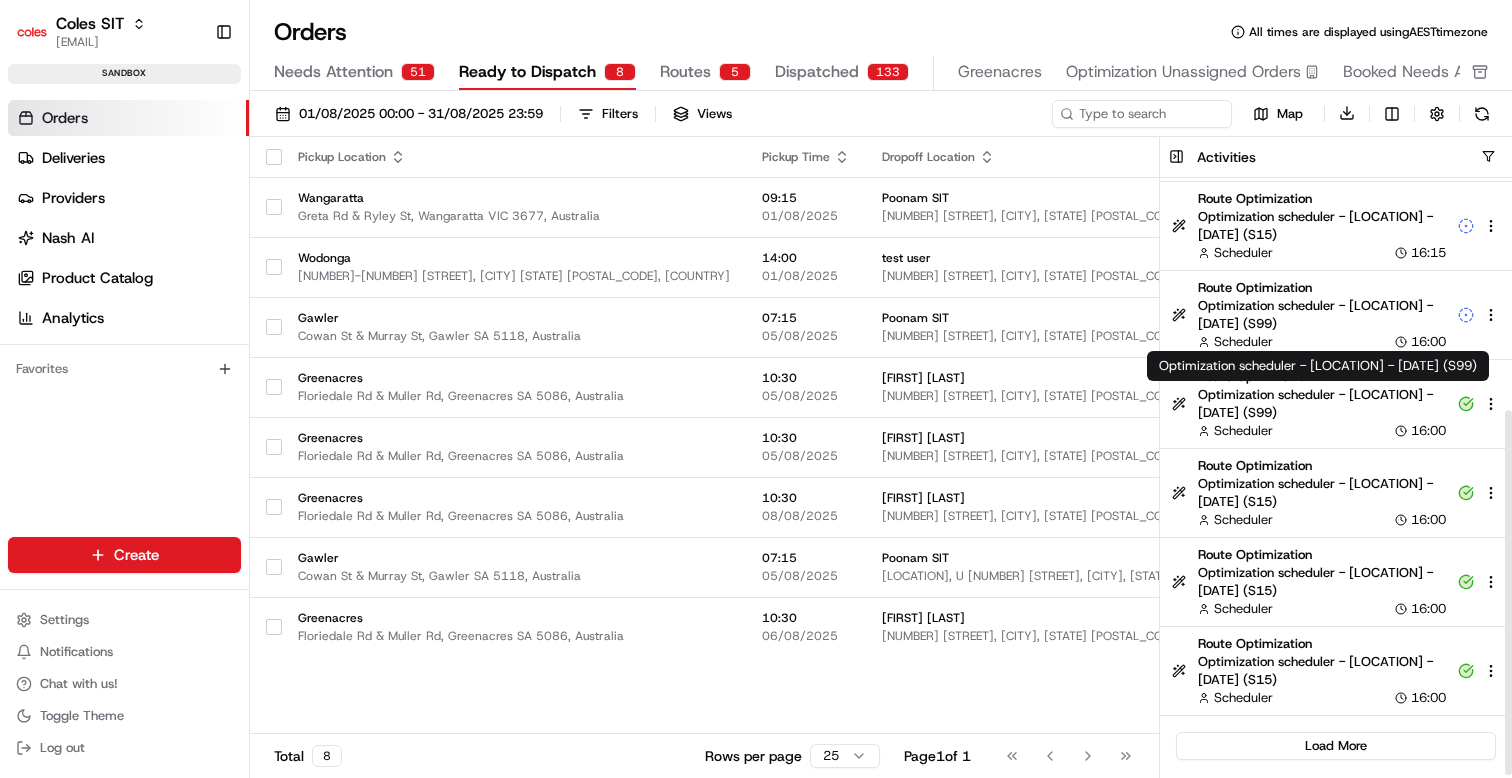 click on "Optimization scheduler - Gawler - 2025-08-05 (S99)" at bounding box center [1322, 404] 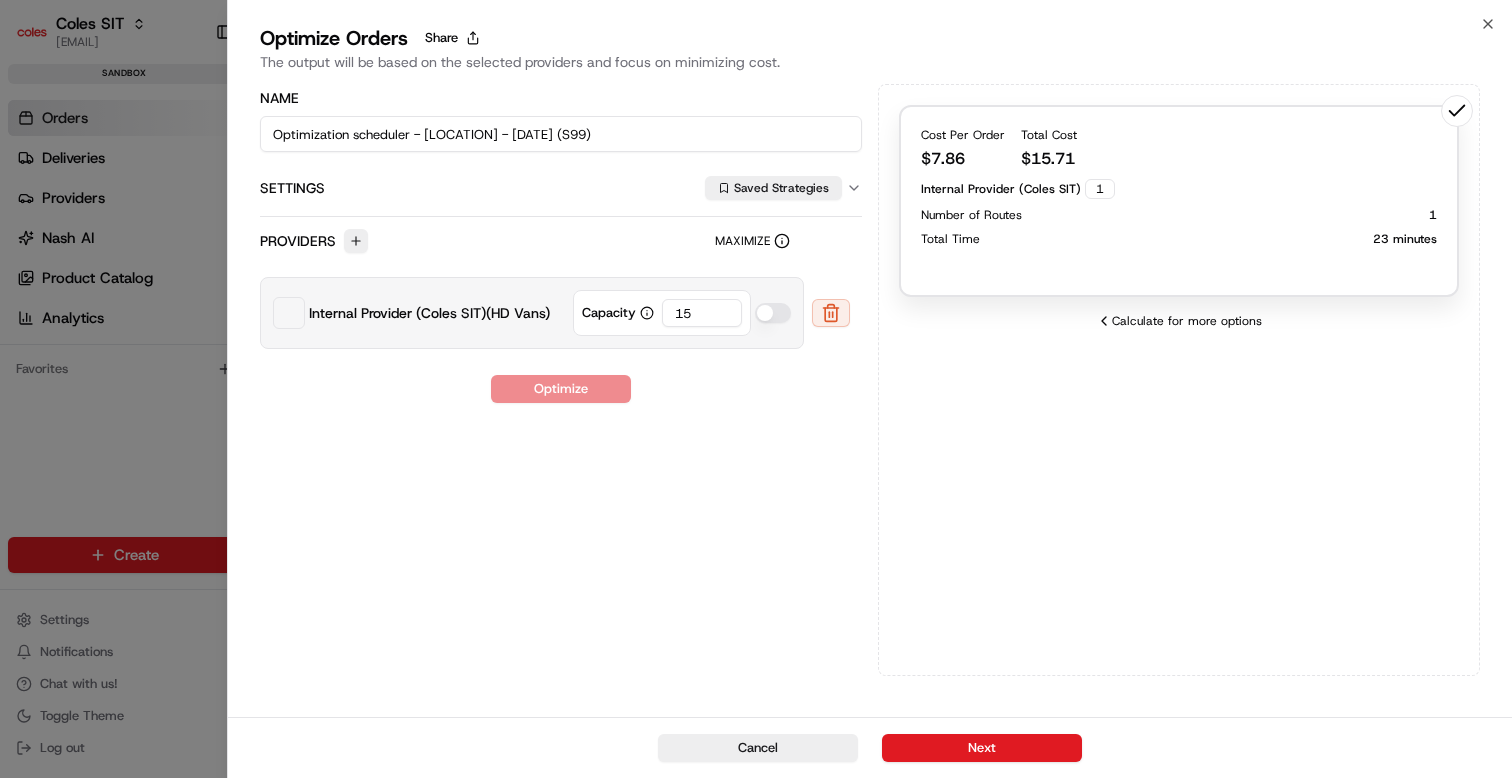 click on "Optimize Orders Share" at bounding box center [870, 38] 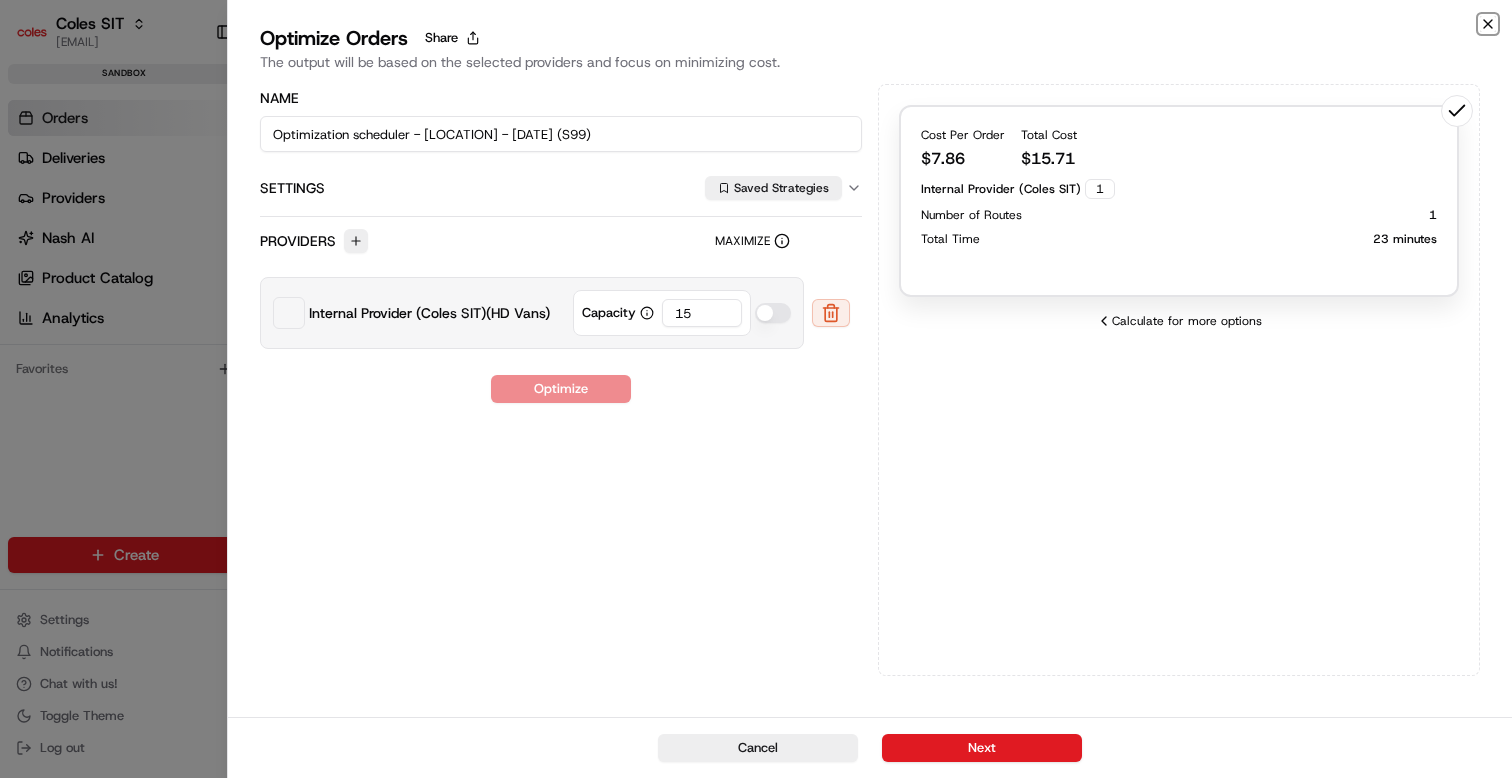 click 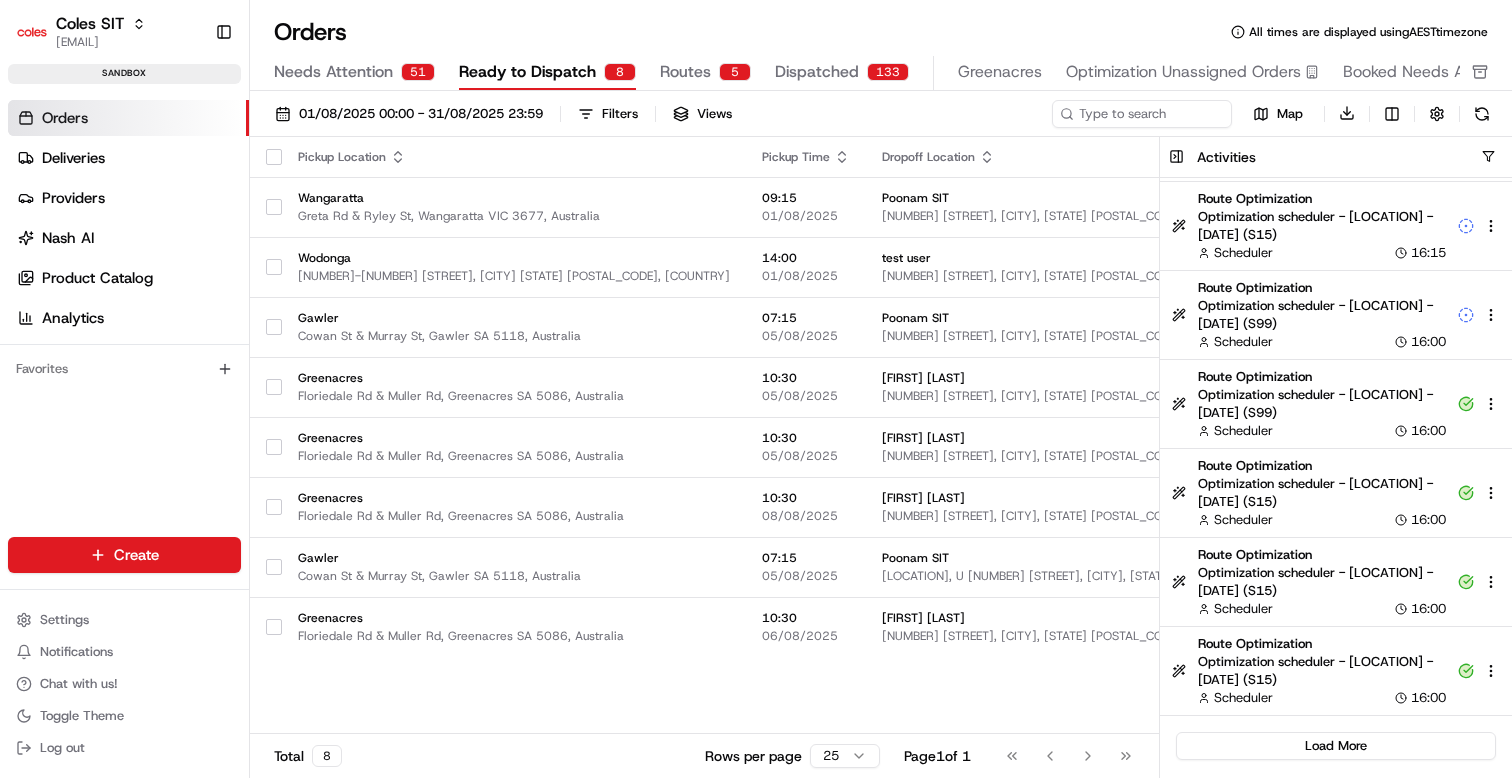 click on "5" at bounding box center (735, 72) 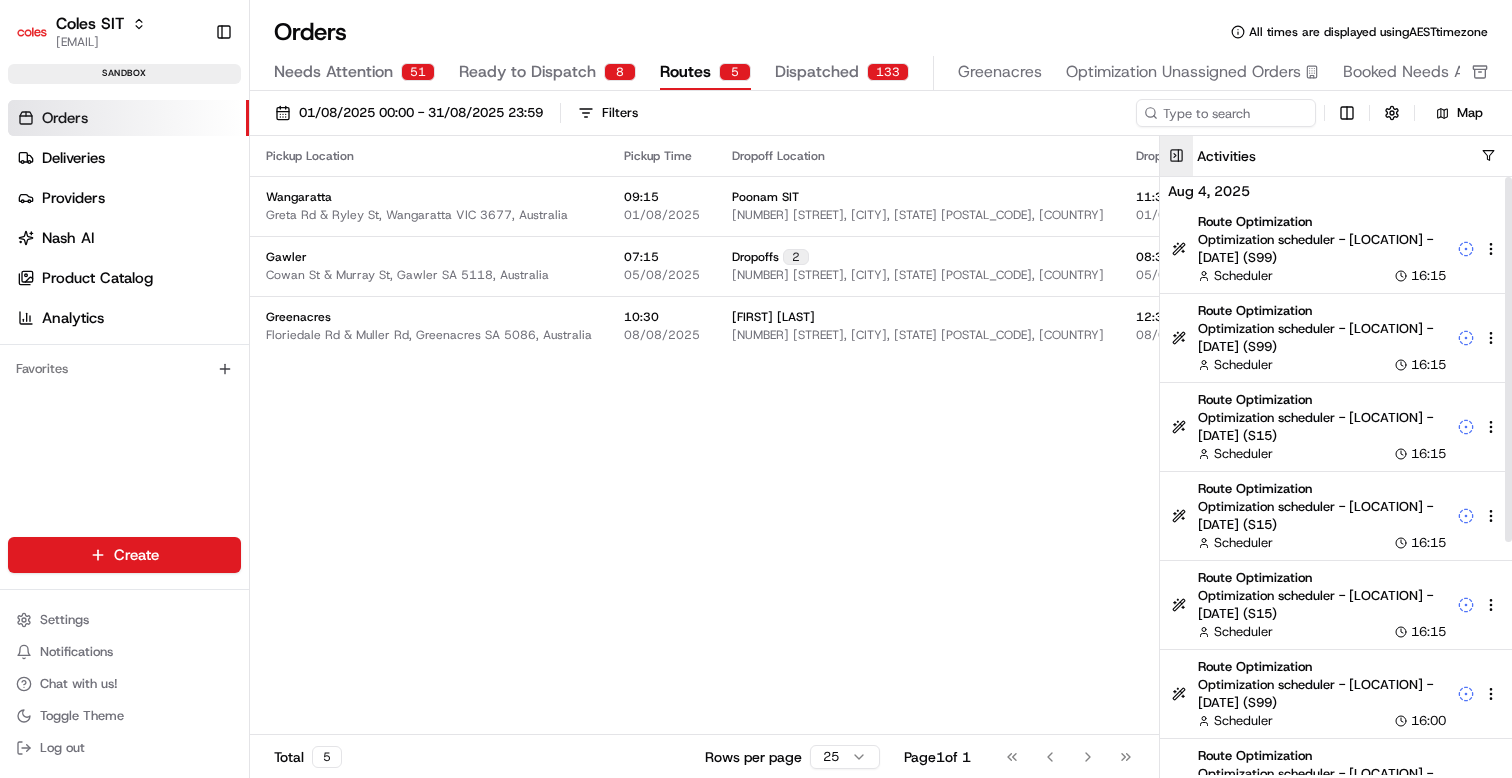click at bounding box center [1176, 156] 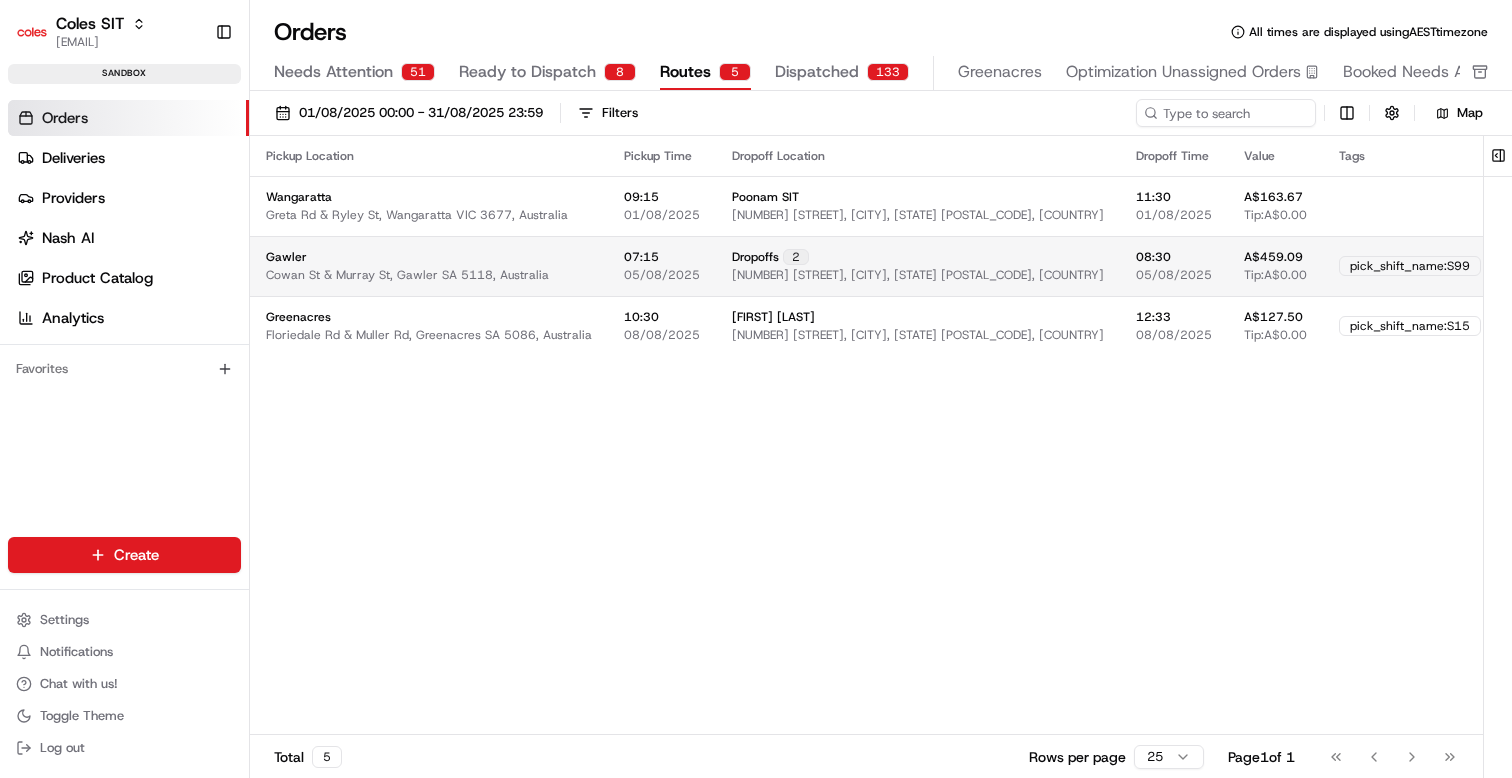 click on "05/08/2025" at bounding box center [662, 275] 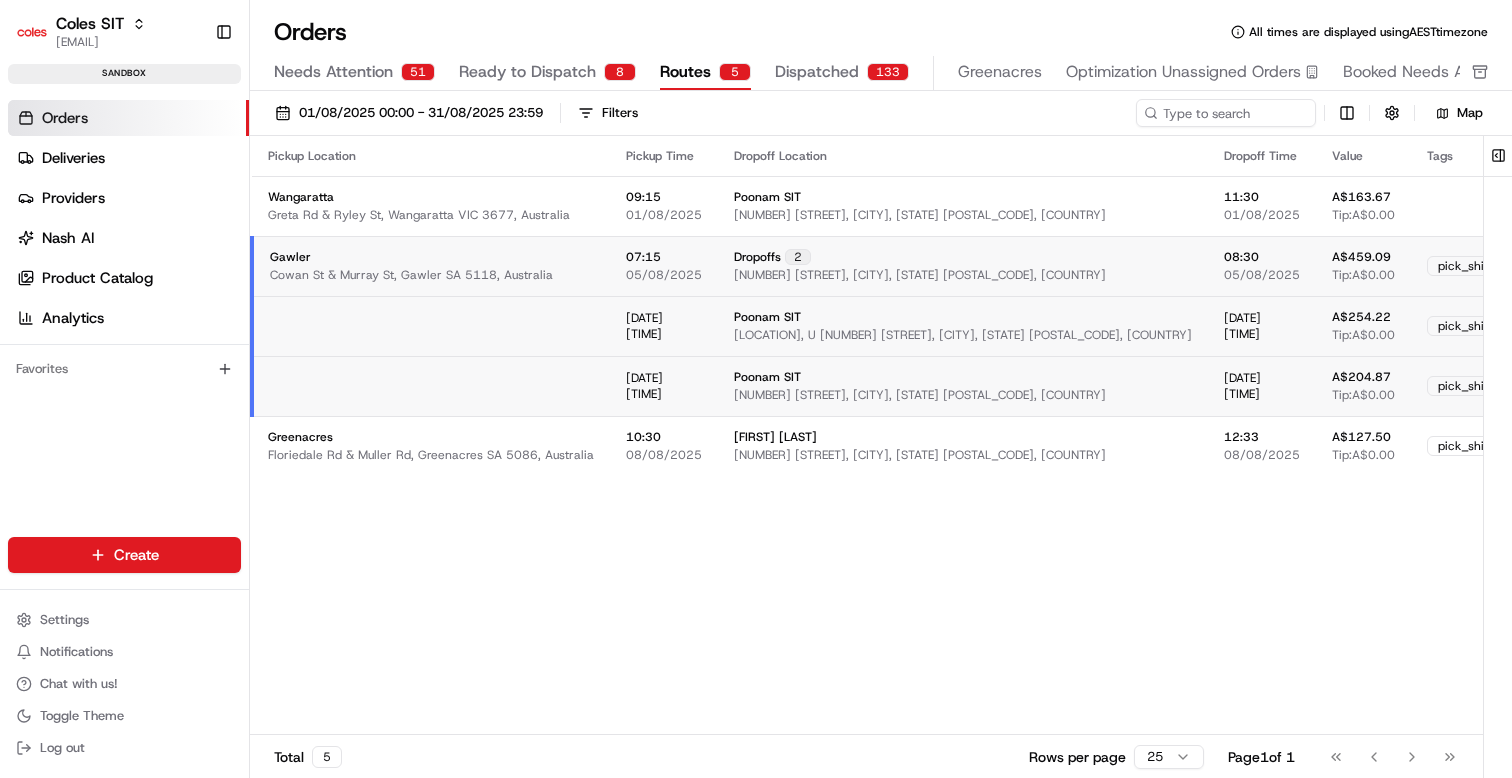 click on "07:15 05/08/2025" at bounding box center [664, 266] 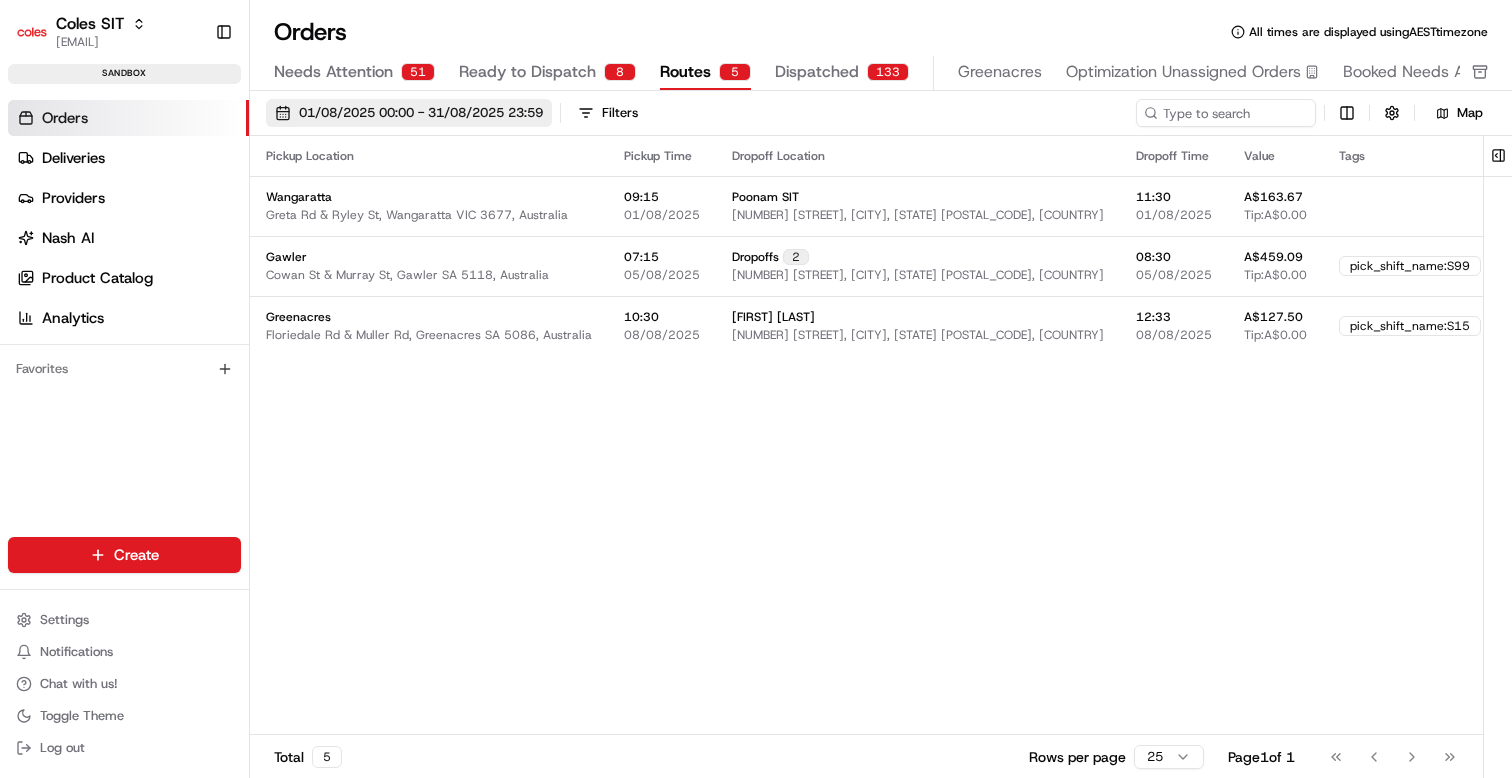 click on "01/08/2025 00:00 - 31/08/2025 23:59" at bounding box center [421, 113] 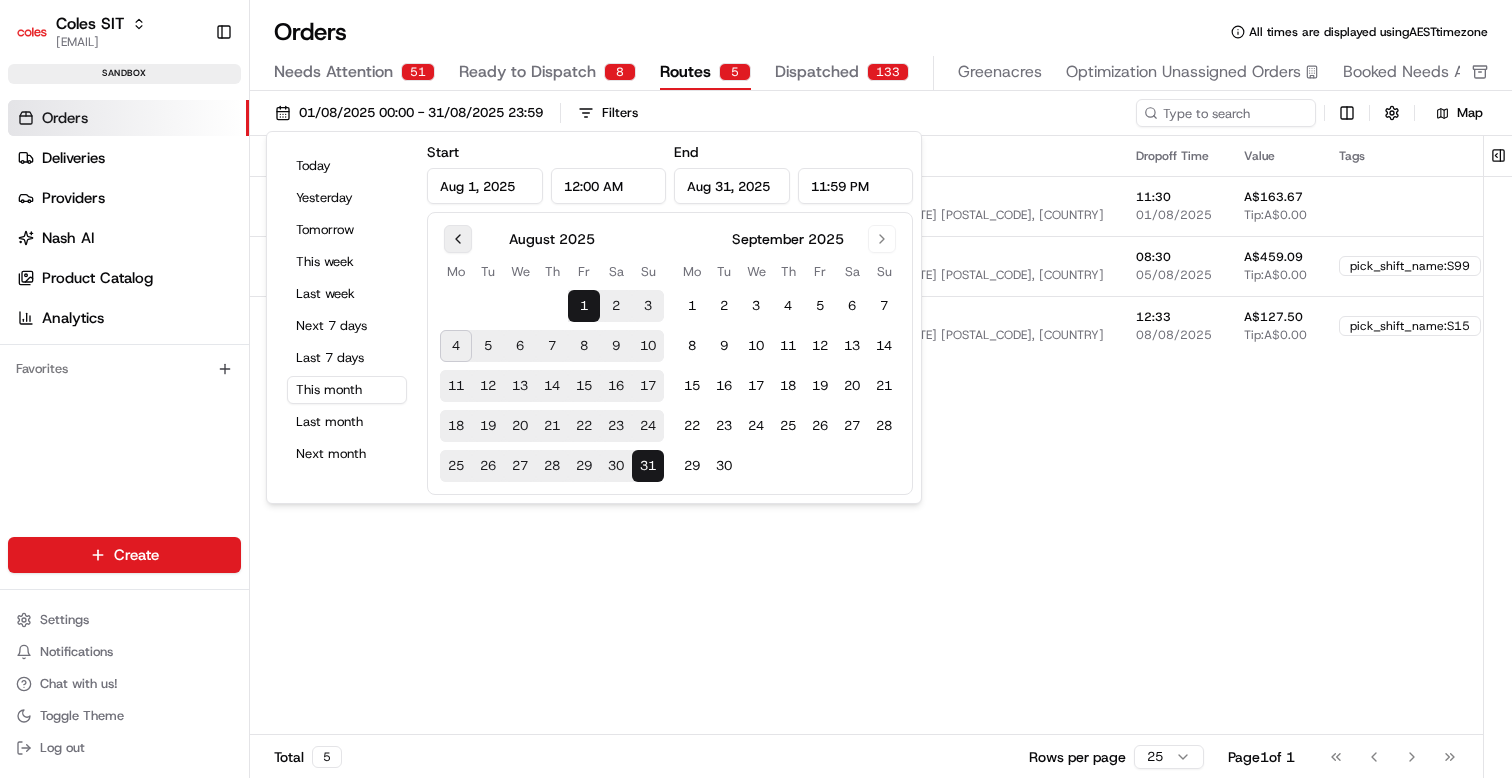 click at bounding box center (458, 239) 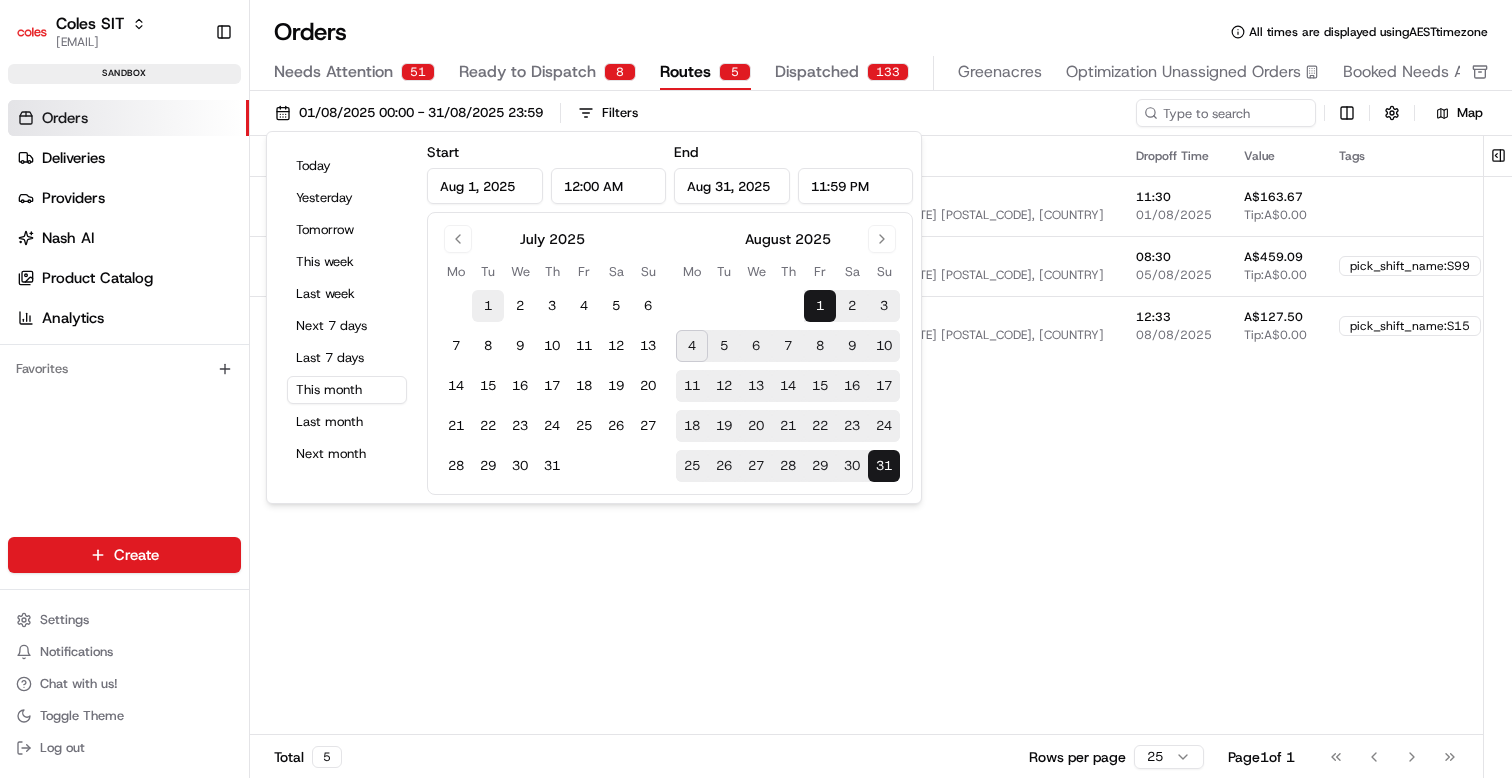 click on "1" at bounding box center [488, 306] 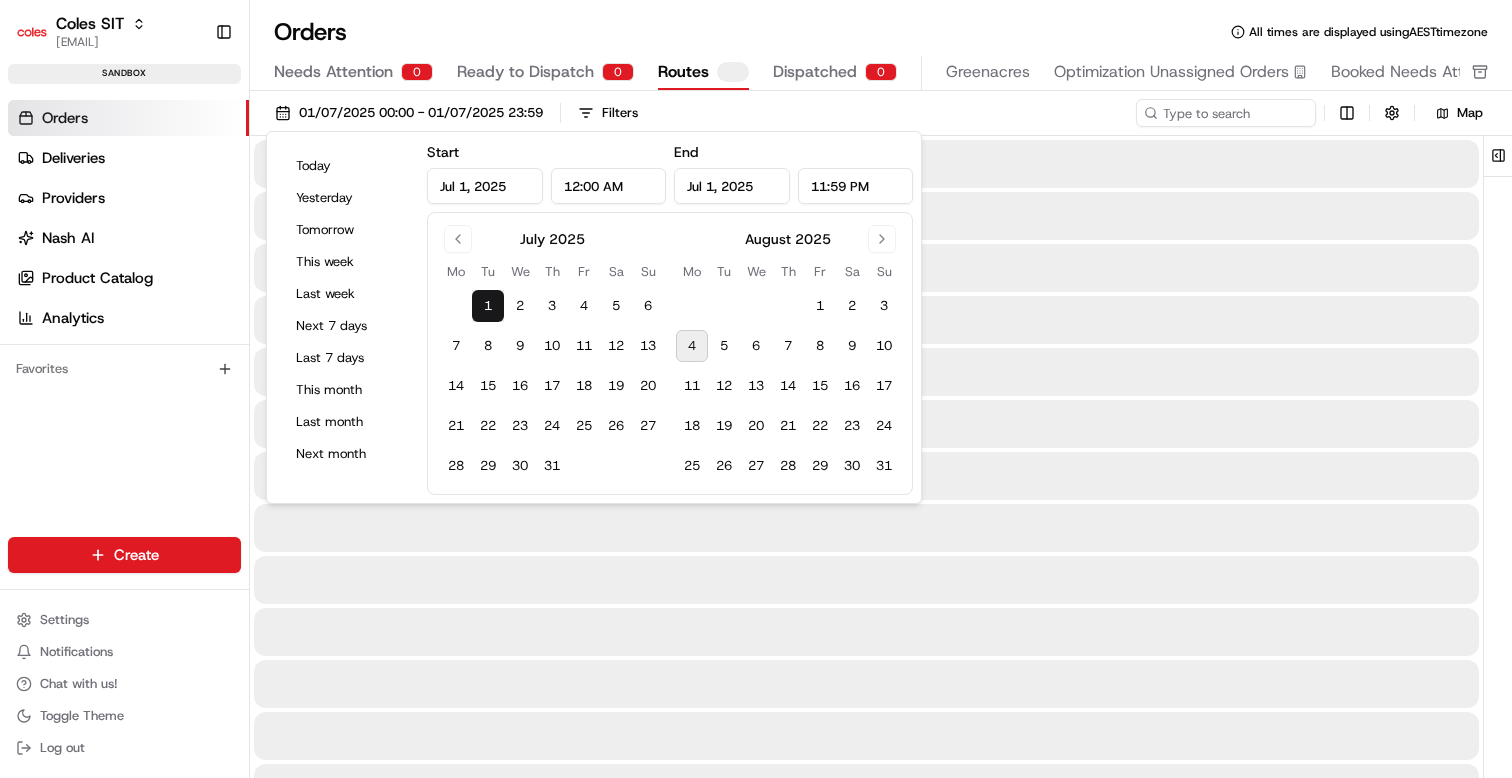 type on "Jul 1, 2025" 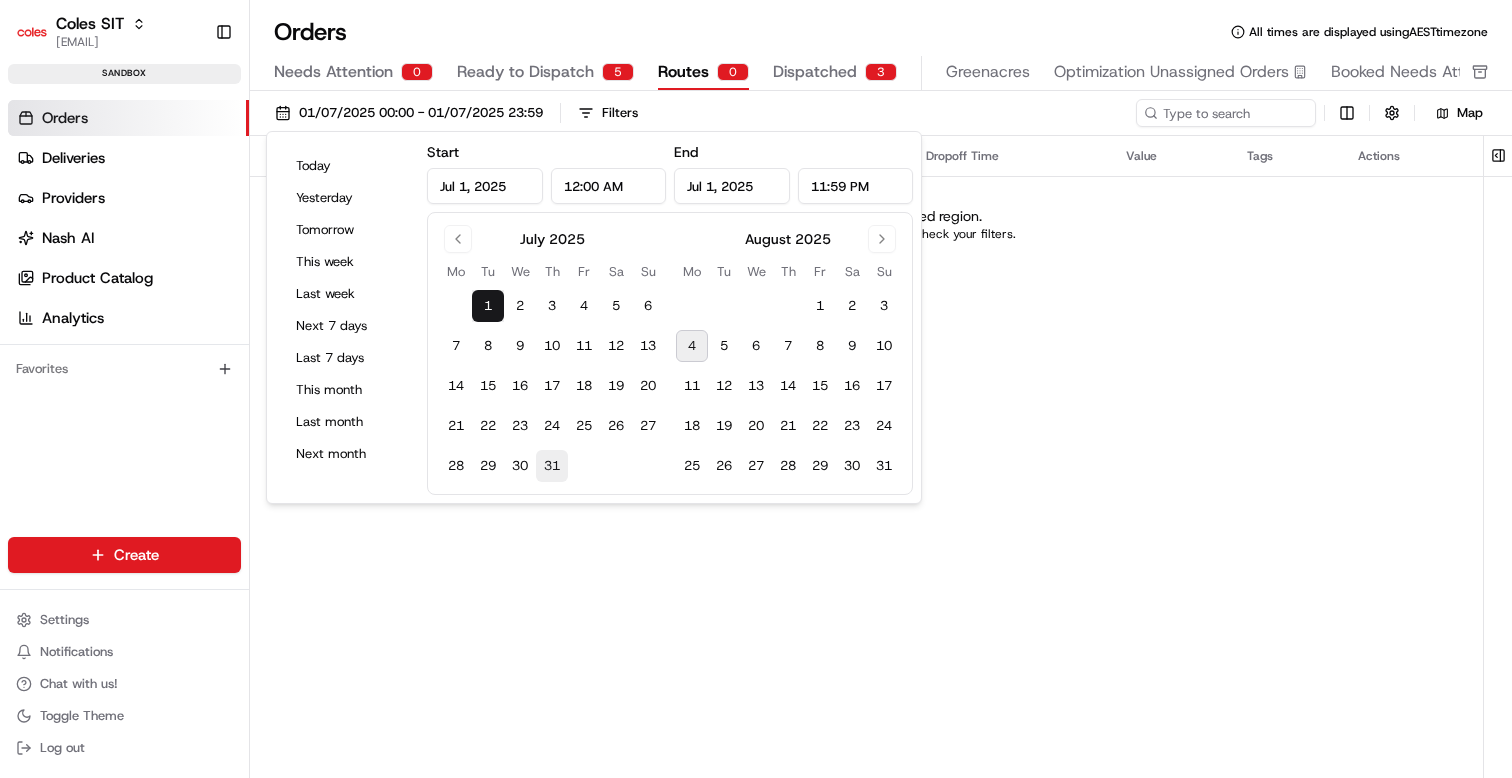 click on "31" at bounding box center [552, 466] 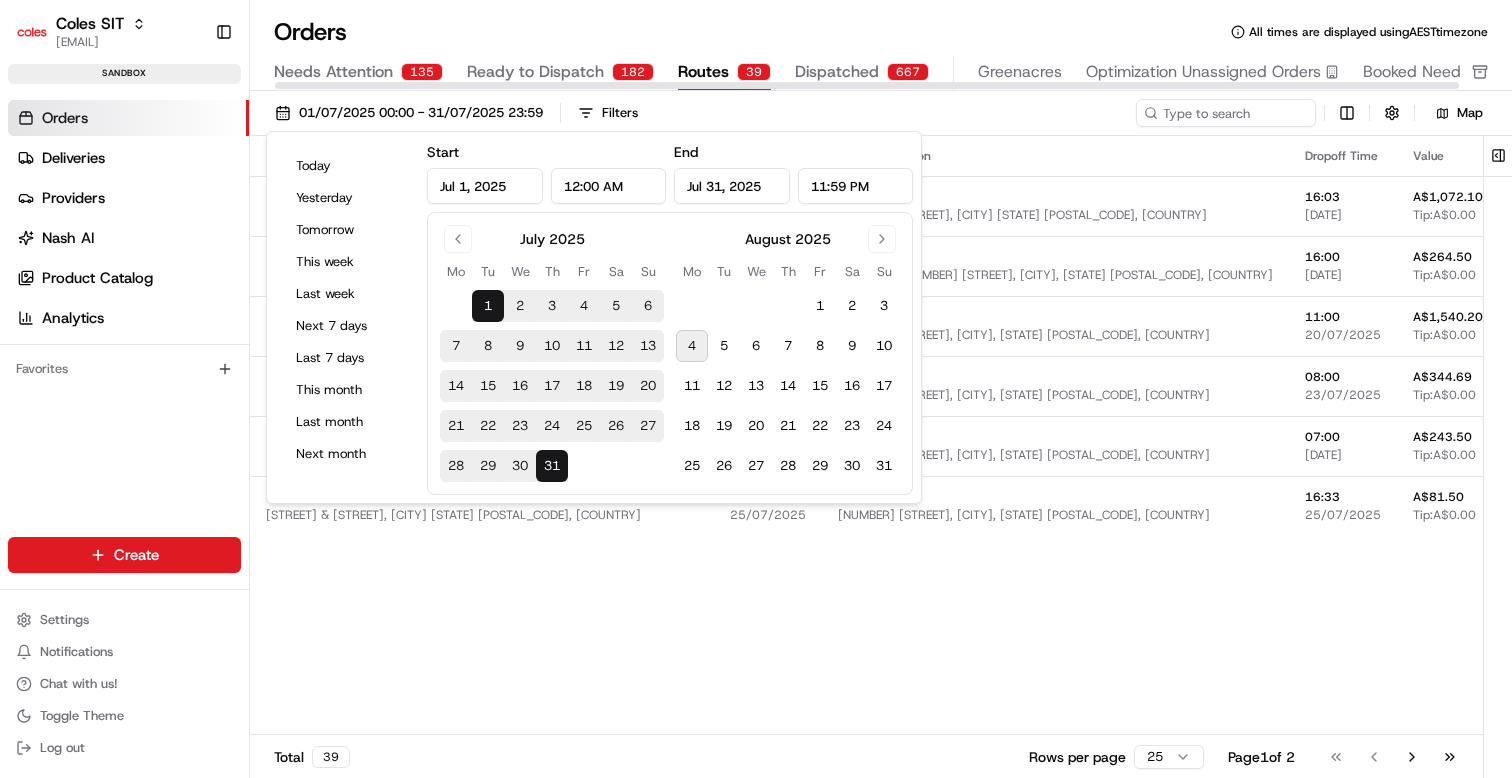 click on "Orders All times are displayed using  AEST  timezone Needs Attention 135 Ready to Dispatch 182 Routes 39 Dispatched 667 Greenacres Optimization Unassigned Orders Booked Needs Attention 01/07/2025 00:00 - 31/07/2025 23:59 Filters Map Pickup Location Pickup Time Dropoff Location Dropoff Time Value Tags Actions Pickups 3 Cowan St & Murray St, Gawler SA 5118, Australia 11:00 02/07/2025 Dropoffs 6 222 Power Rd, Endeavour Hills VIC 3802, Australia 16:03 02/07/2025 A$1,072.10 Tip:  A$0.00 Edit Wodonga 1-13 South St, Wodonga VIC 3690, Australia 14:04 22/07/2025 Dropoffs 2 23-25 South St, WODONGA, VIC 3690, AU 16:00 22/07/2025 A$264.50 Tip:  A$0.00 Order Issue Edit Wodonga 1-13 South St, Wodonga VIC 3690, Australia 09:25 20/07/2025 Dropoffs 5 250 Whytes Rd, BARANDUDA, VIC 3691, AU 11:00 20/07/2025 A$1,540.20 Tip:  A$0.00 Order Issue Edit Wangaratta Greta Rd & Ryley St, Wangaratta VIC 3677, Australia 06:00 23/07/2025 Dropoffs 2 39 Perry St, WANGARATTA, VIC 3677, AU 08:00 23/07/2025 A$344.69 Tip:  A$0.00 Edit Wangaratta" at bounding box center (881, 389) 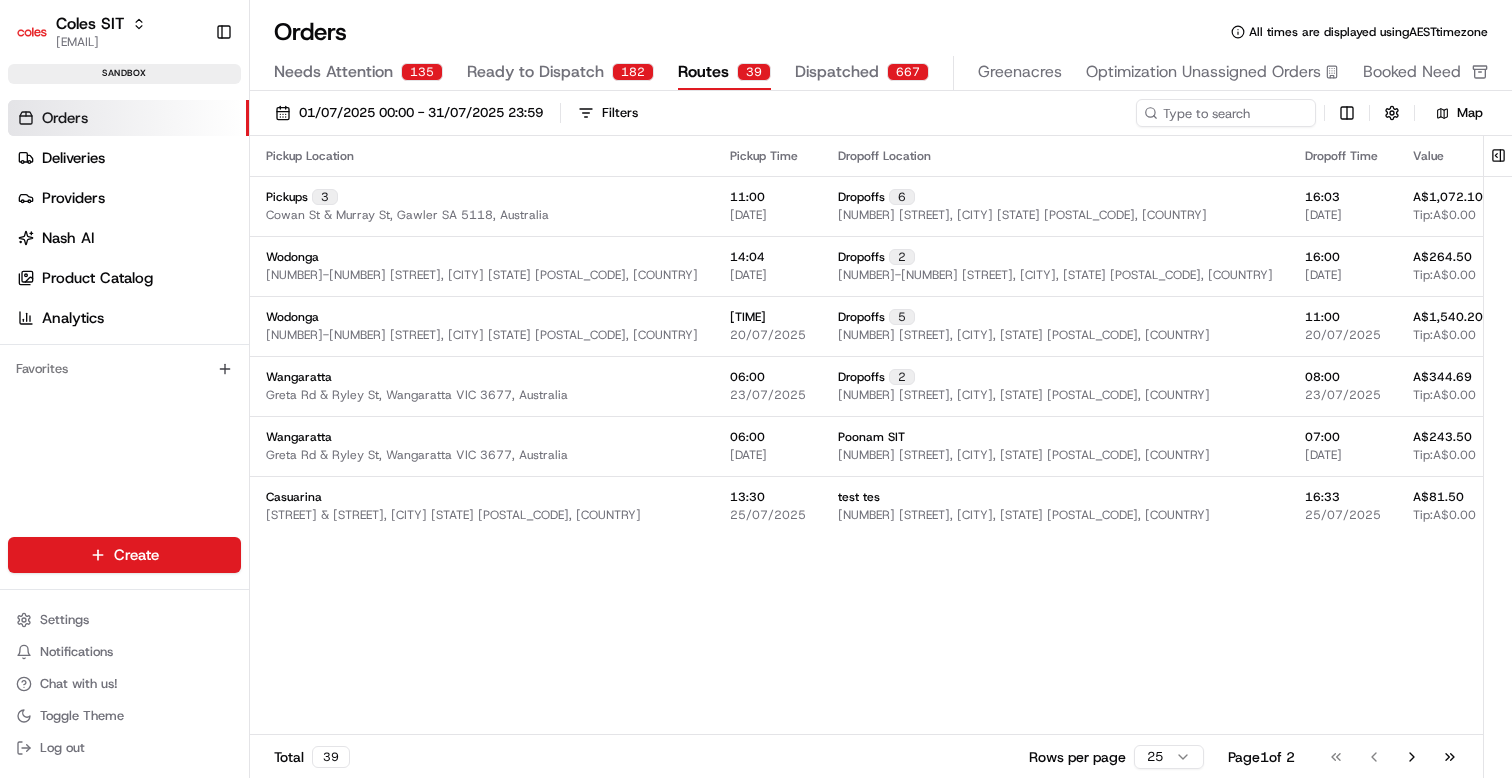 click on "Ready to Dispatch" at bounding box center (535, 72) 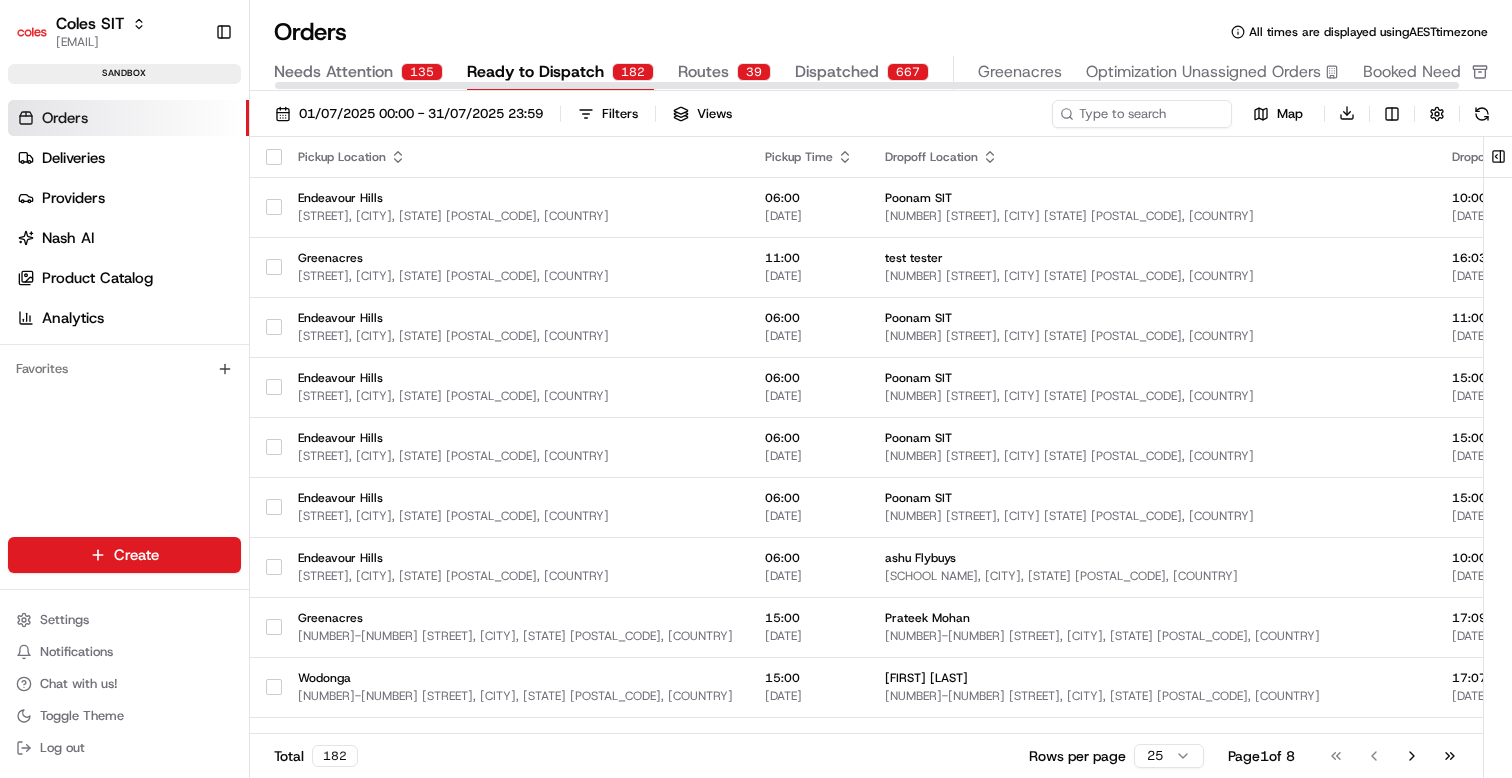 click on "Orders All times are displayed using  AEST  timezone Needs Attention 135 Ready to Dispatch 182 Routes 39 Dispatched 667 Greenacres Optimization Unassigned Orders Booked Needs Attention" at bounding box center [881, 53] 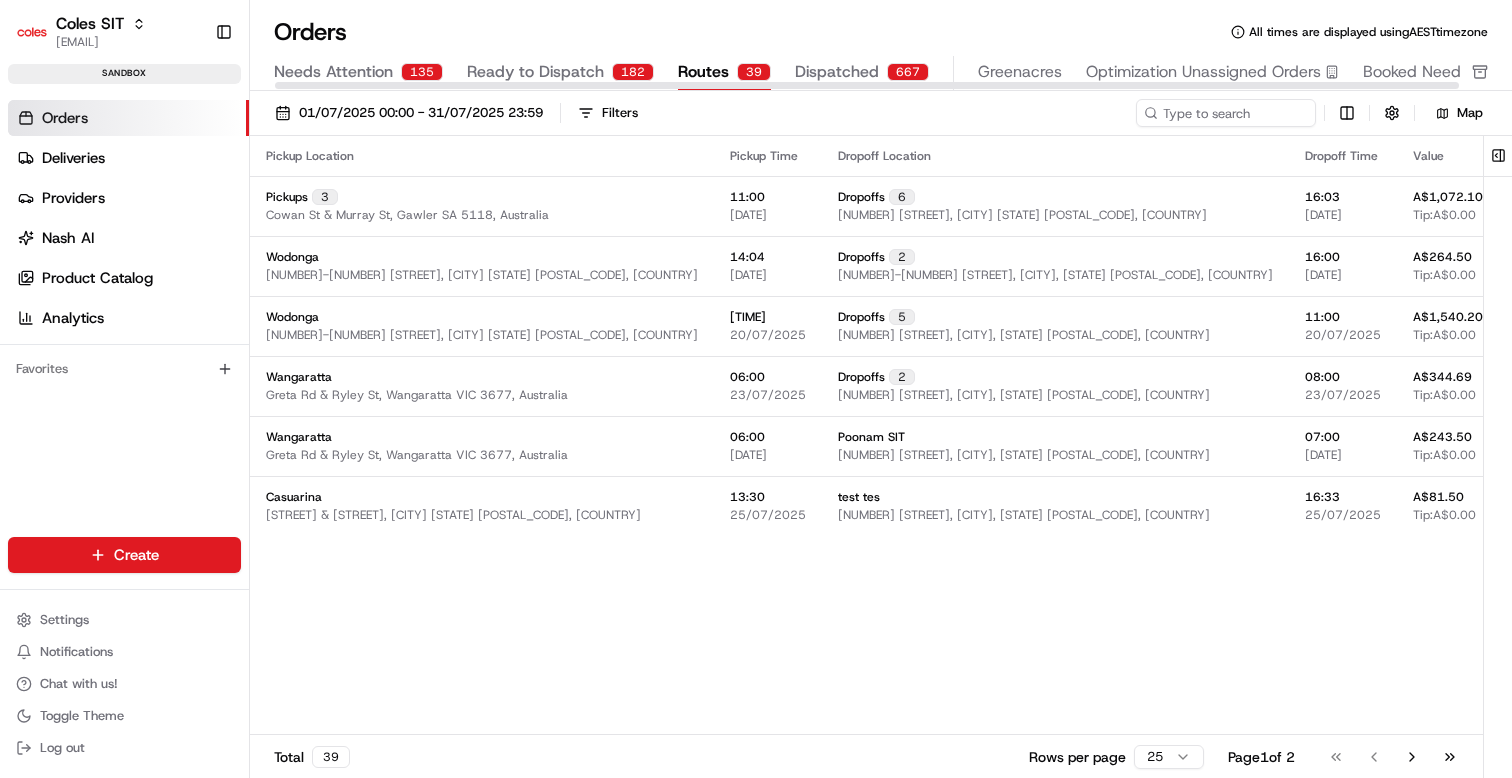 click on "Routes" at bounding box center (703, 72) 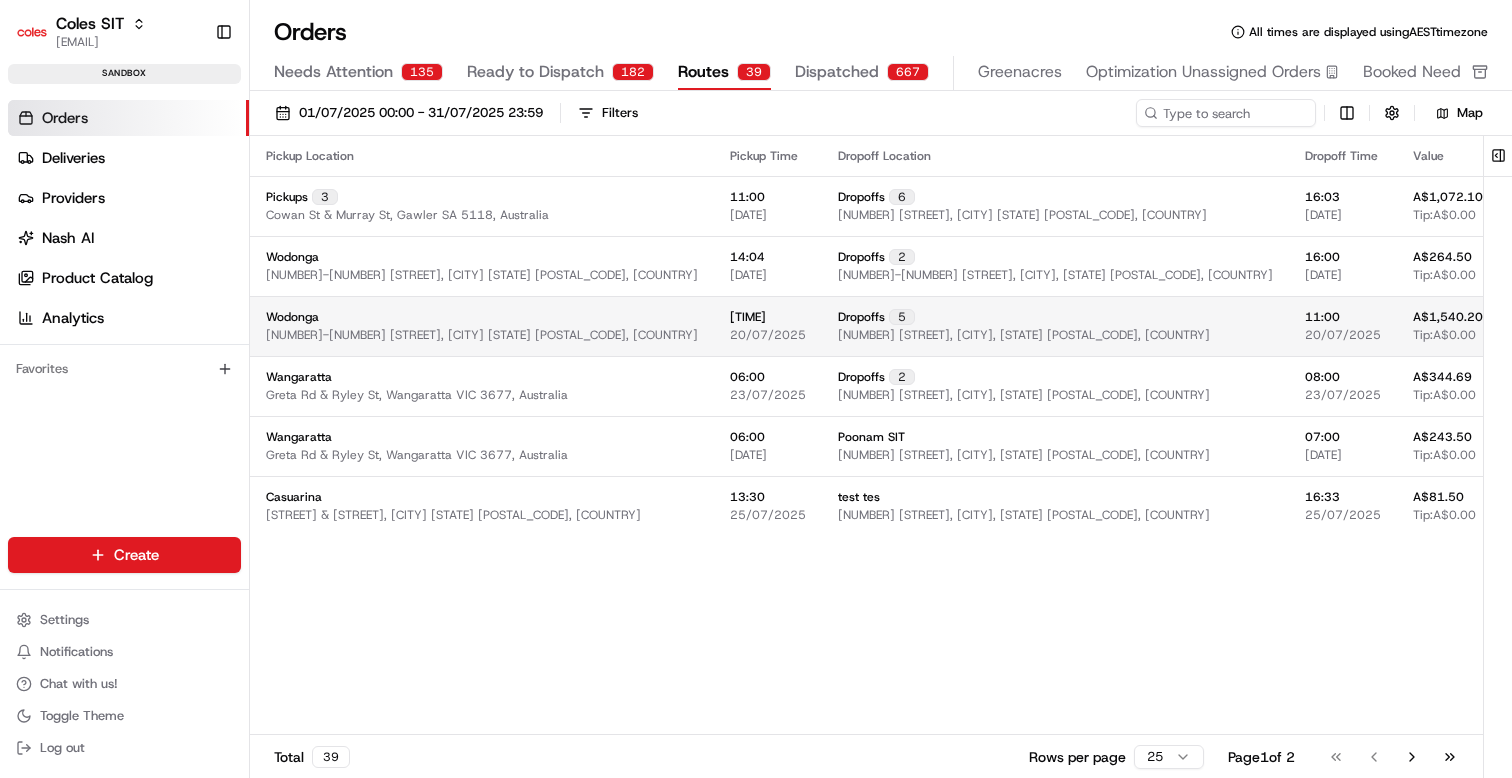 click on "250 Whytes Rd, BARANDUDA, VIC 3691, AU" at bounding box center [1024, 335] 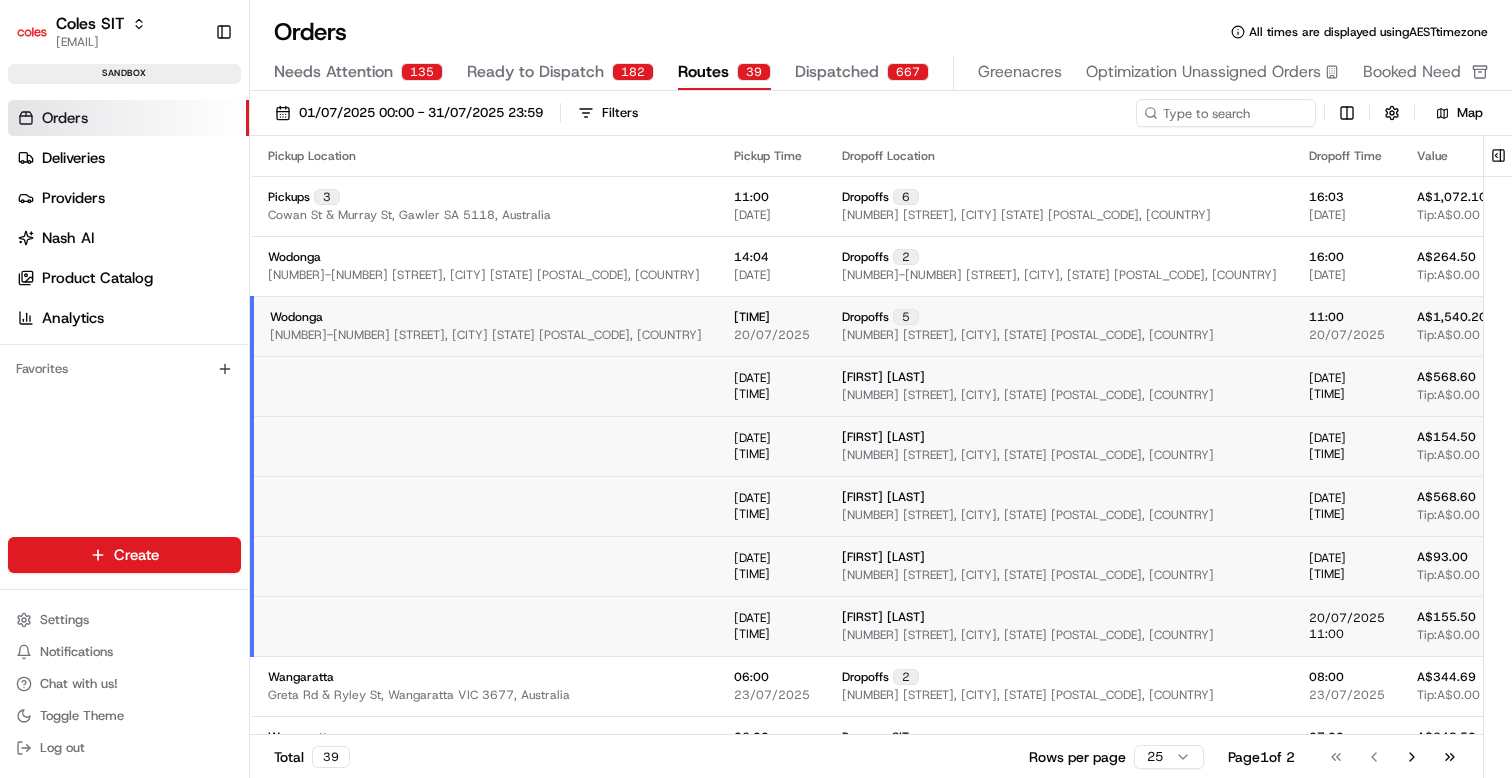 click 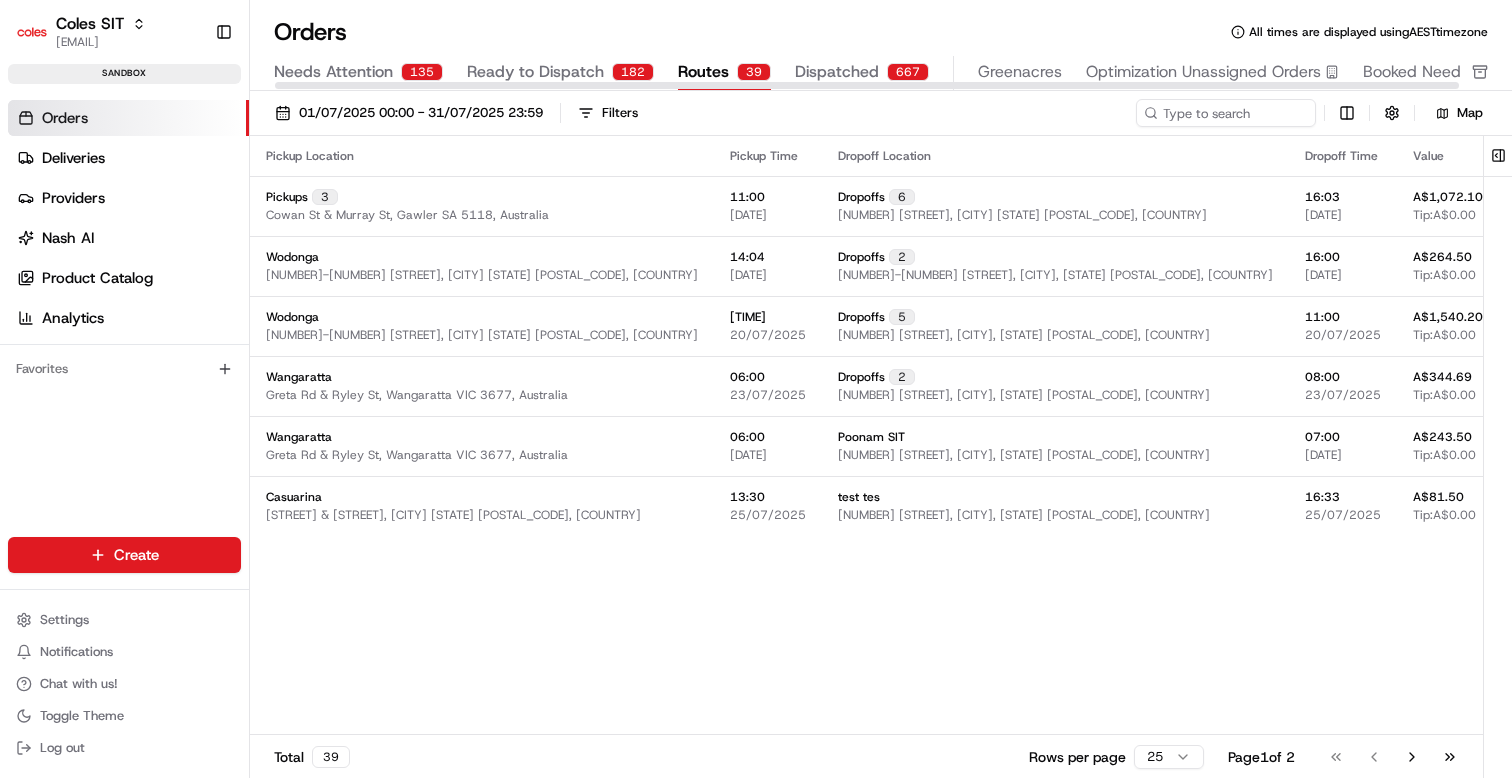 click on "Dispatched" at bounding box center (837, 72) 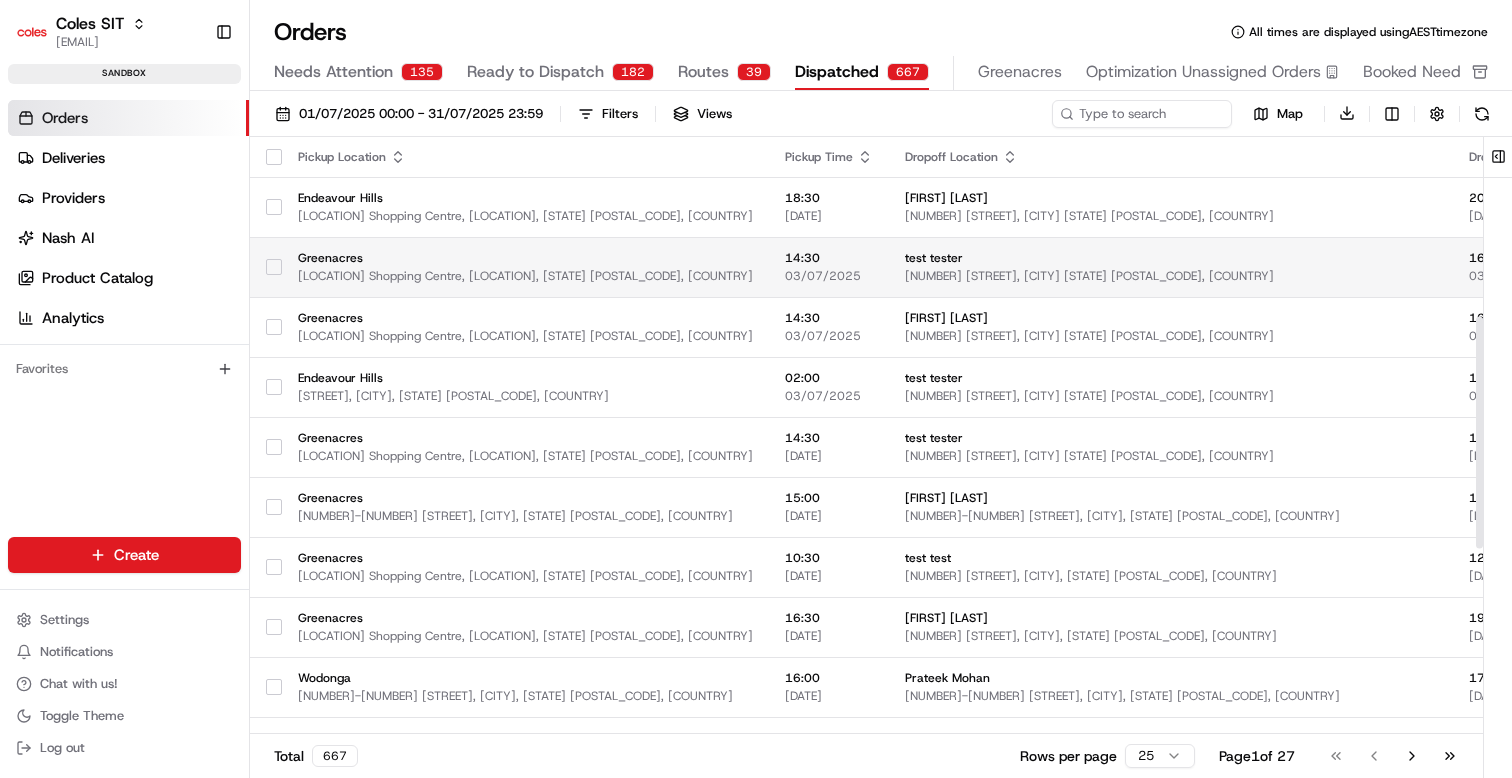 scroll, scrollTop: 942, scrollLeft: 0, axis: vertical 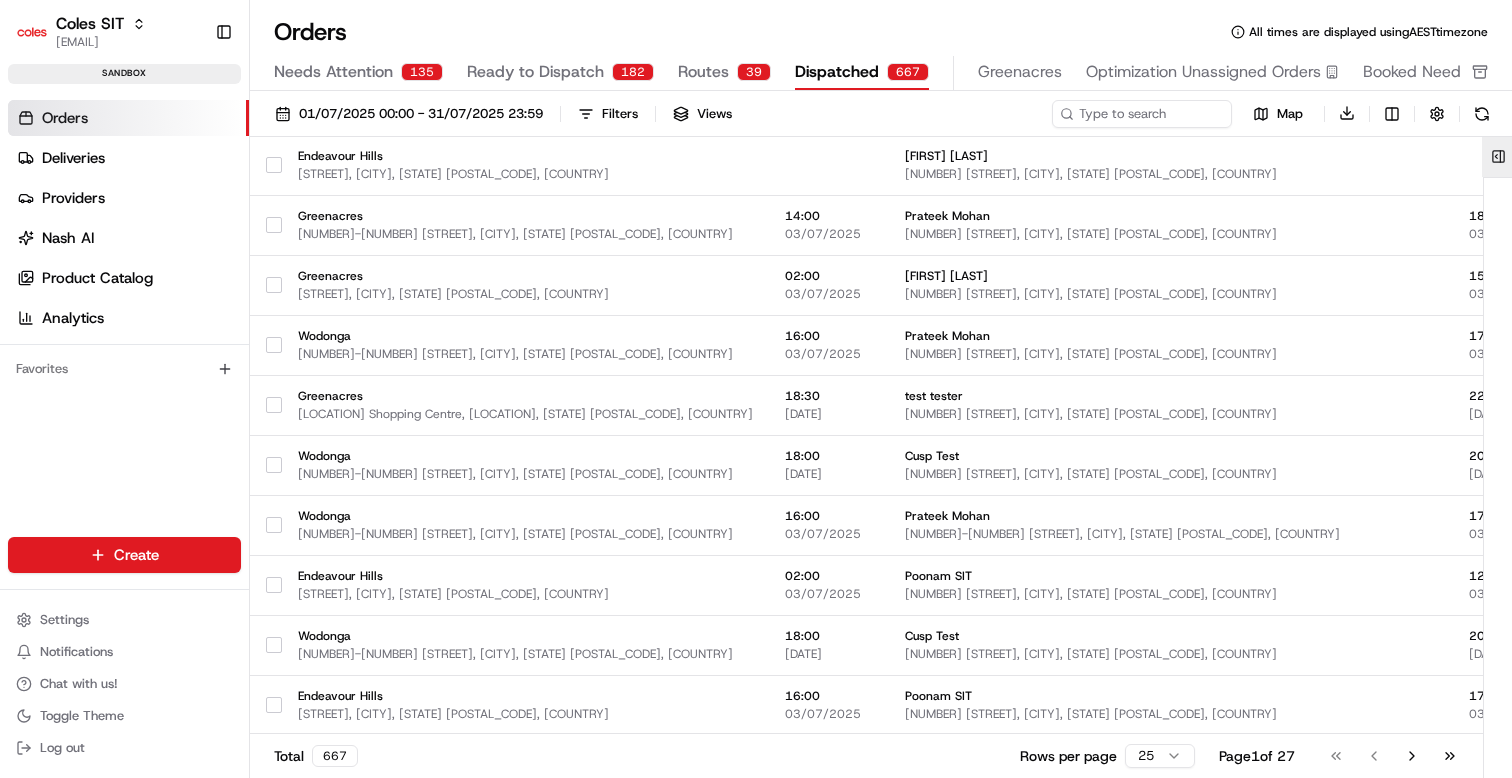 click at bounding box center [1498, 157] 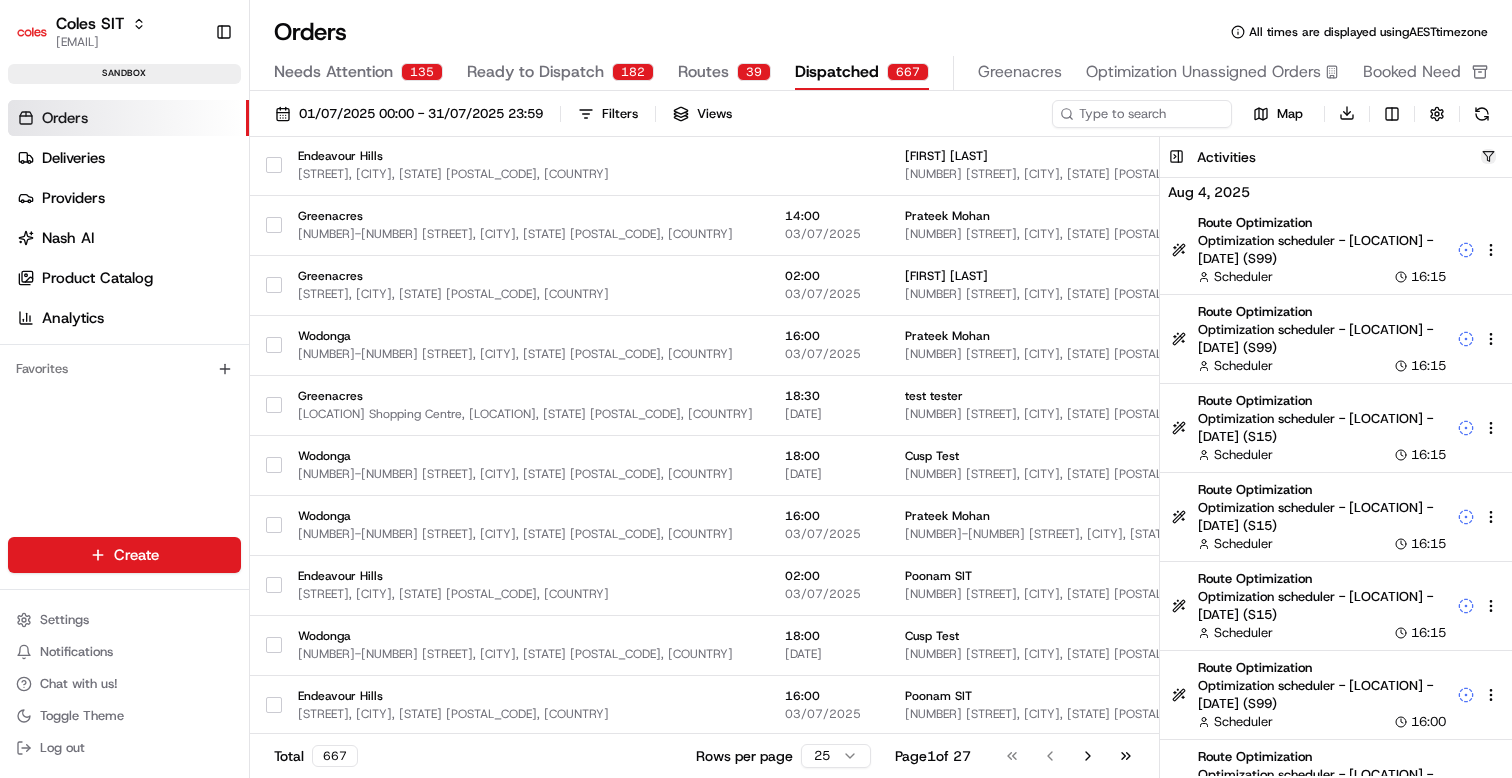 click at bounding box center (1488, 156) 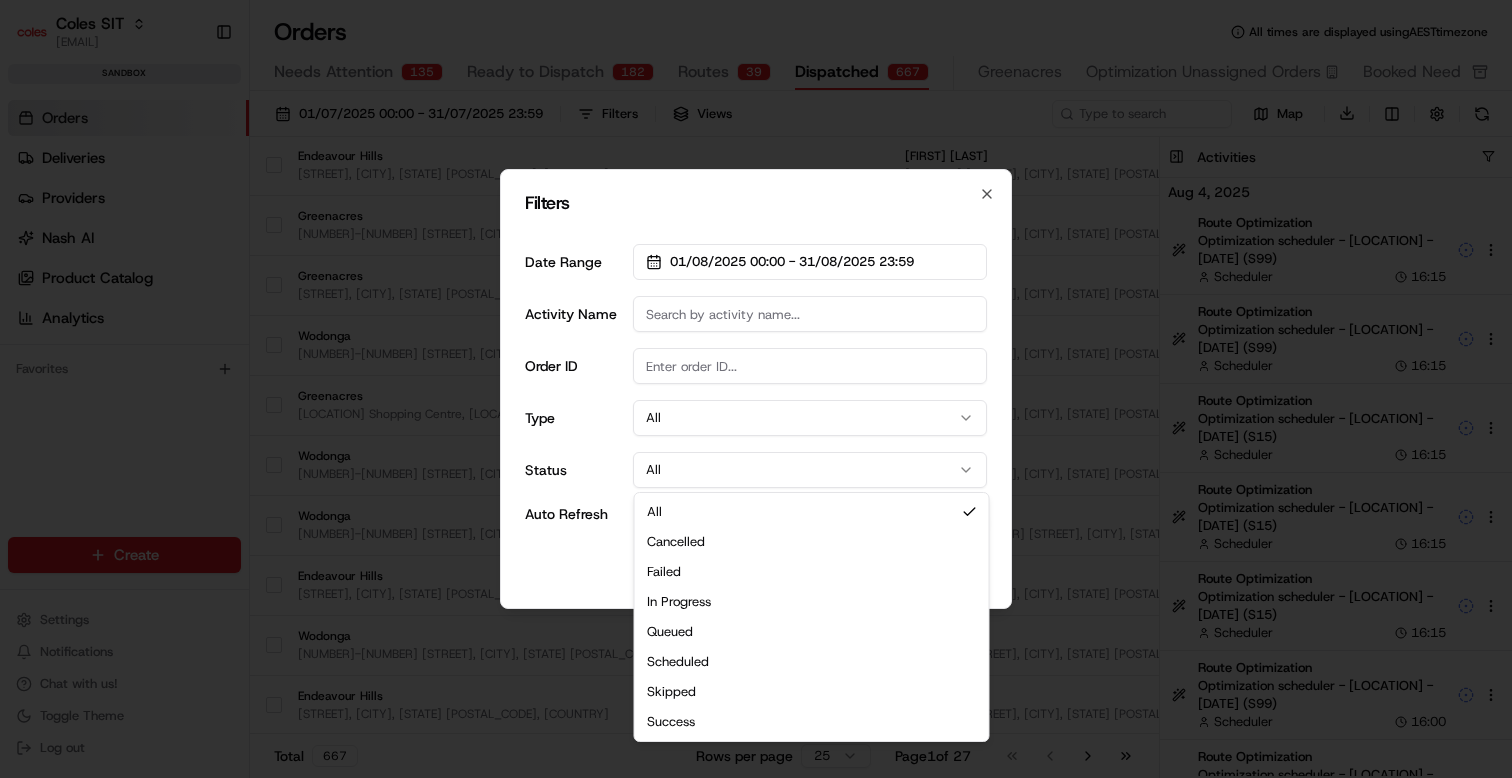 click on "All" at bounding box center (810, 470) 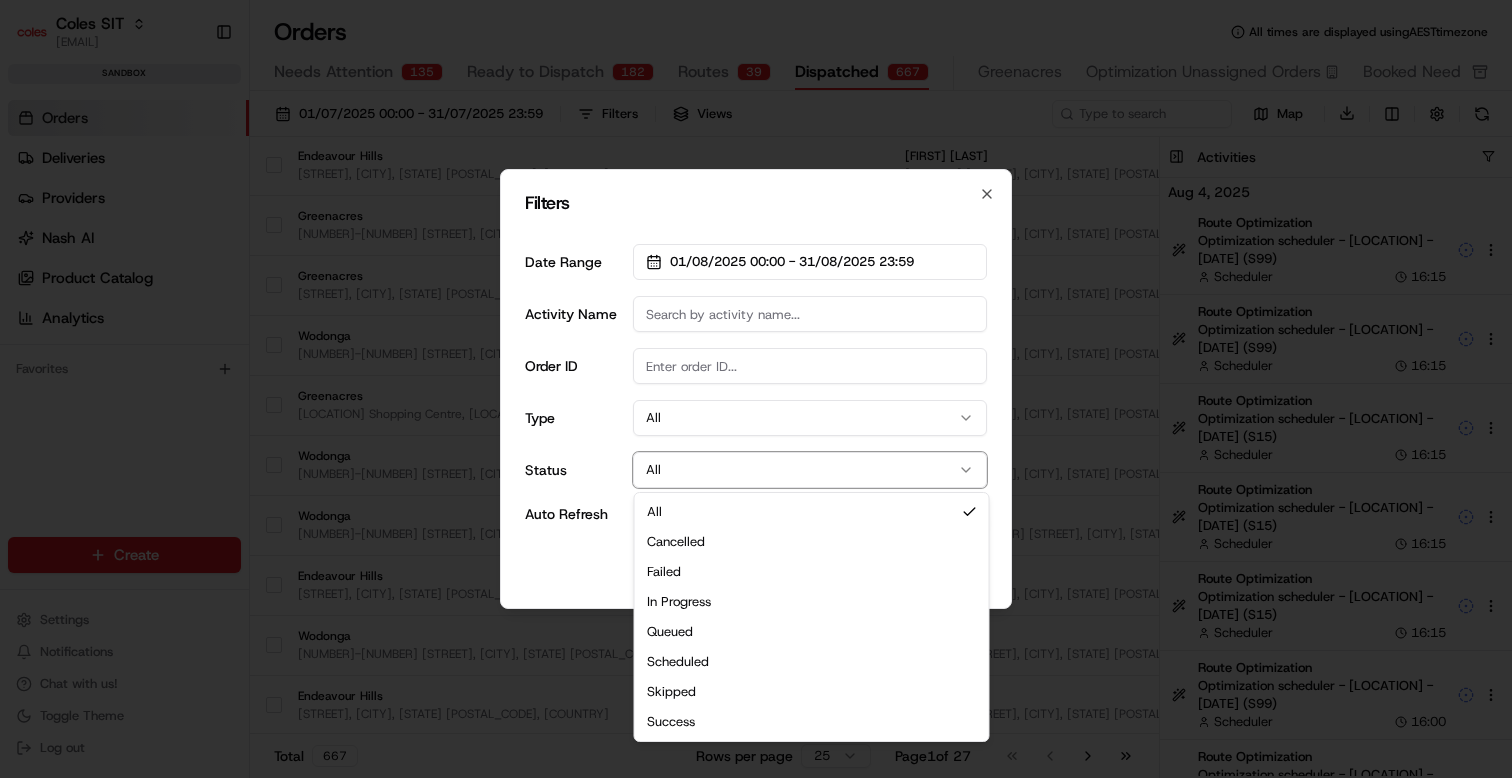 click on "Date Range 01/08/2025 00:00 - 31/08/2025 23:59 Activity Name Order ID Type All Status All Auto Refresh" at bounding box center (756, 384) 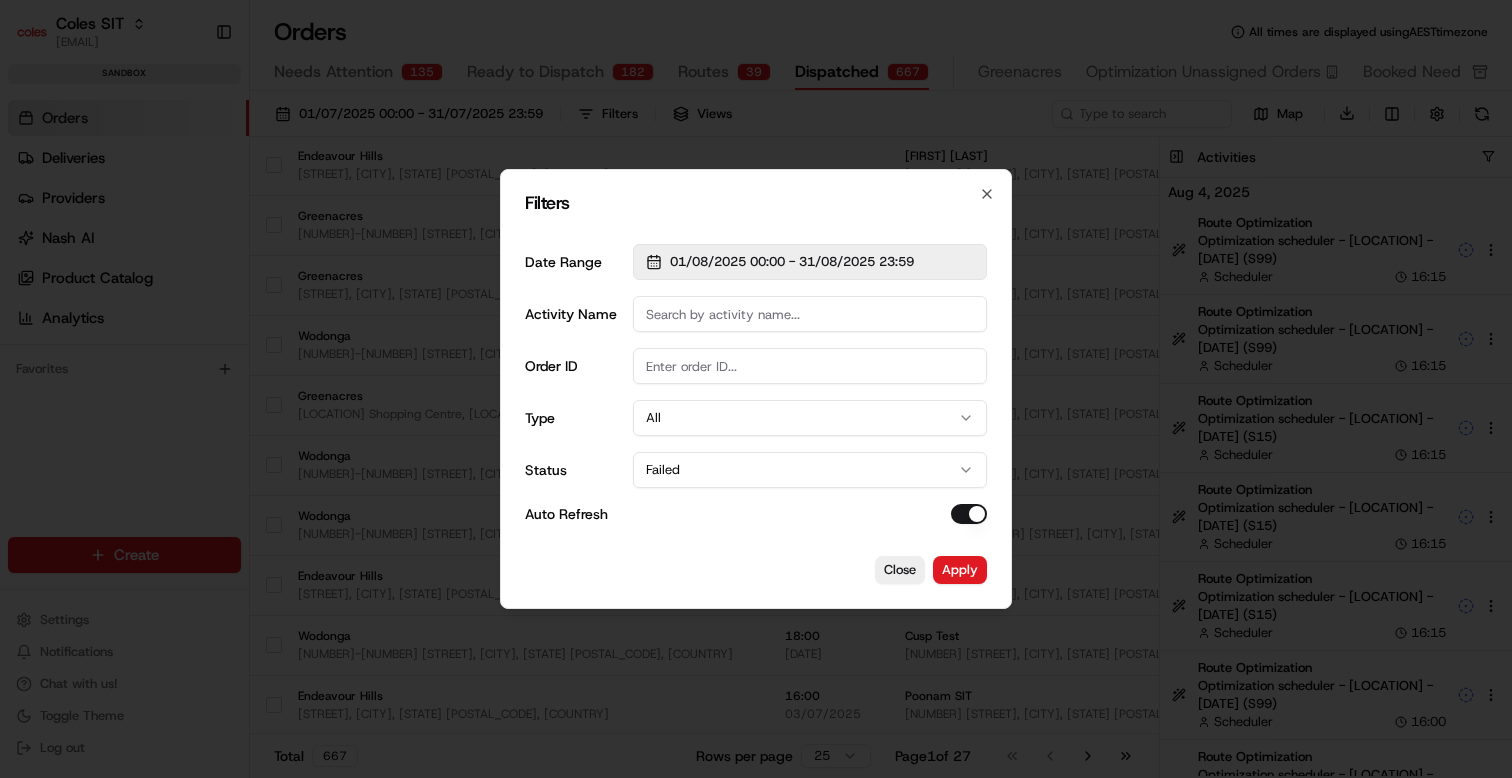 click on "01/08/2025 00:00 - 31/08/2025 23:59" at bounding box center (792, 262) 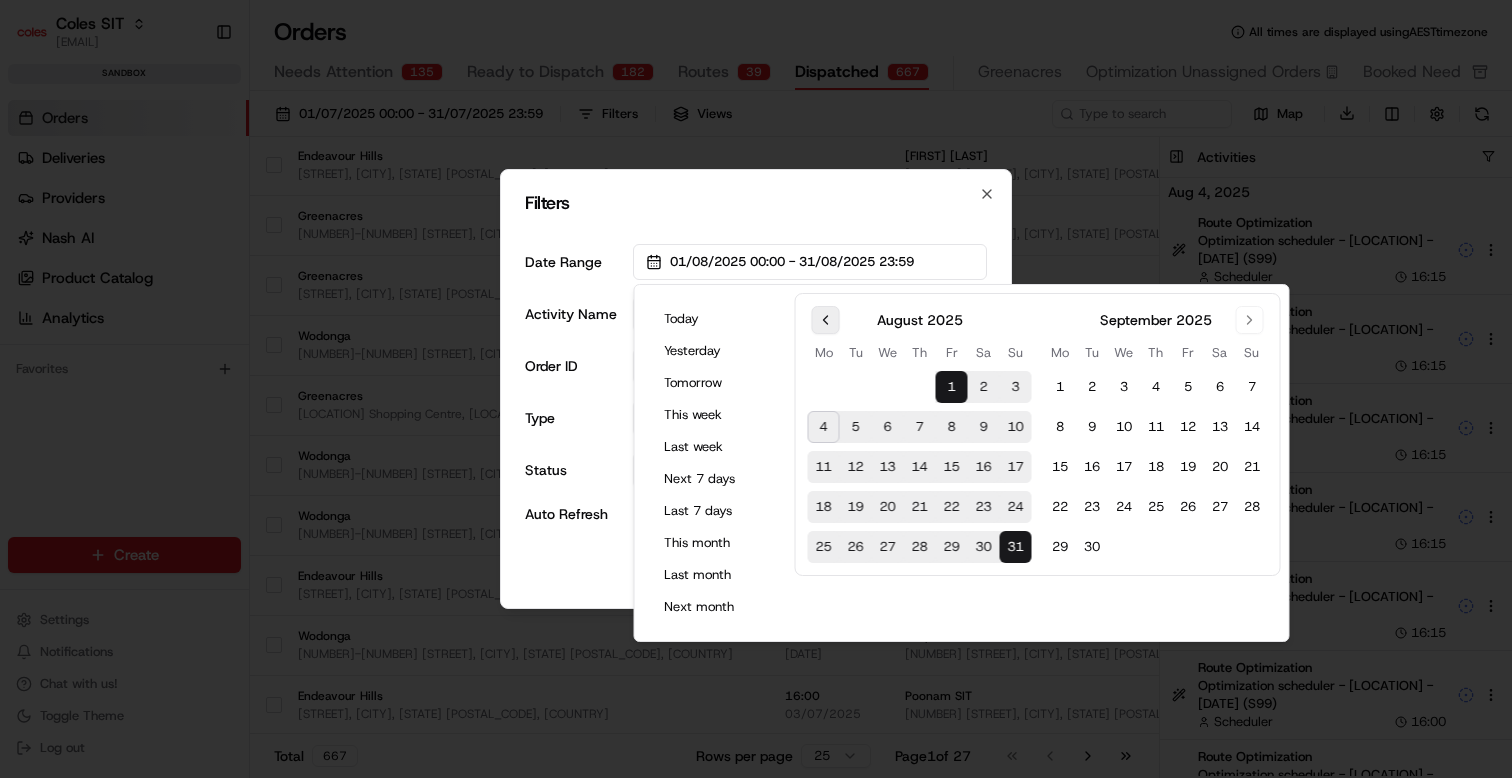 click at bounding box center (826, 320) 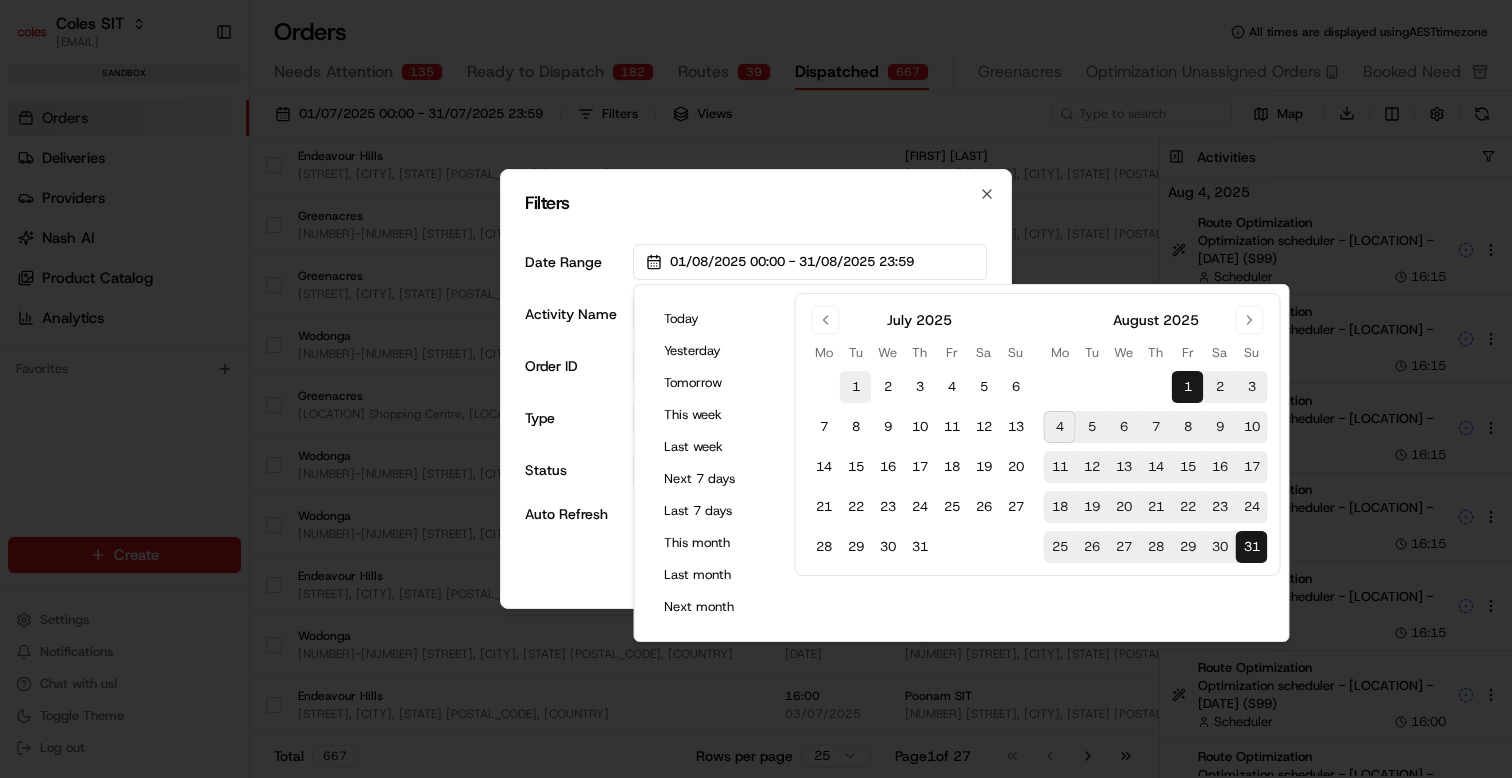 click on "1" at bounding box center [856, 387] 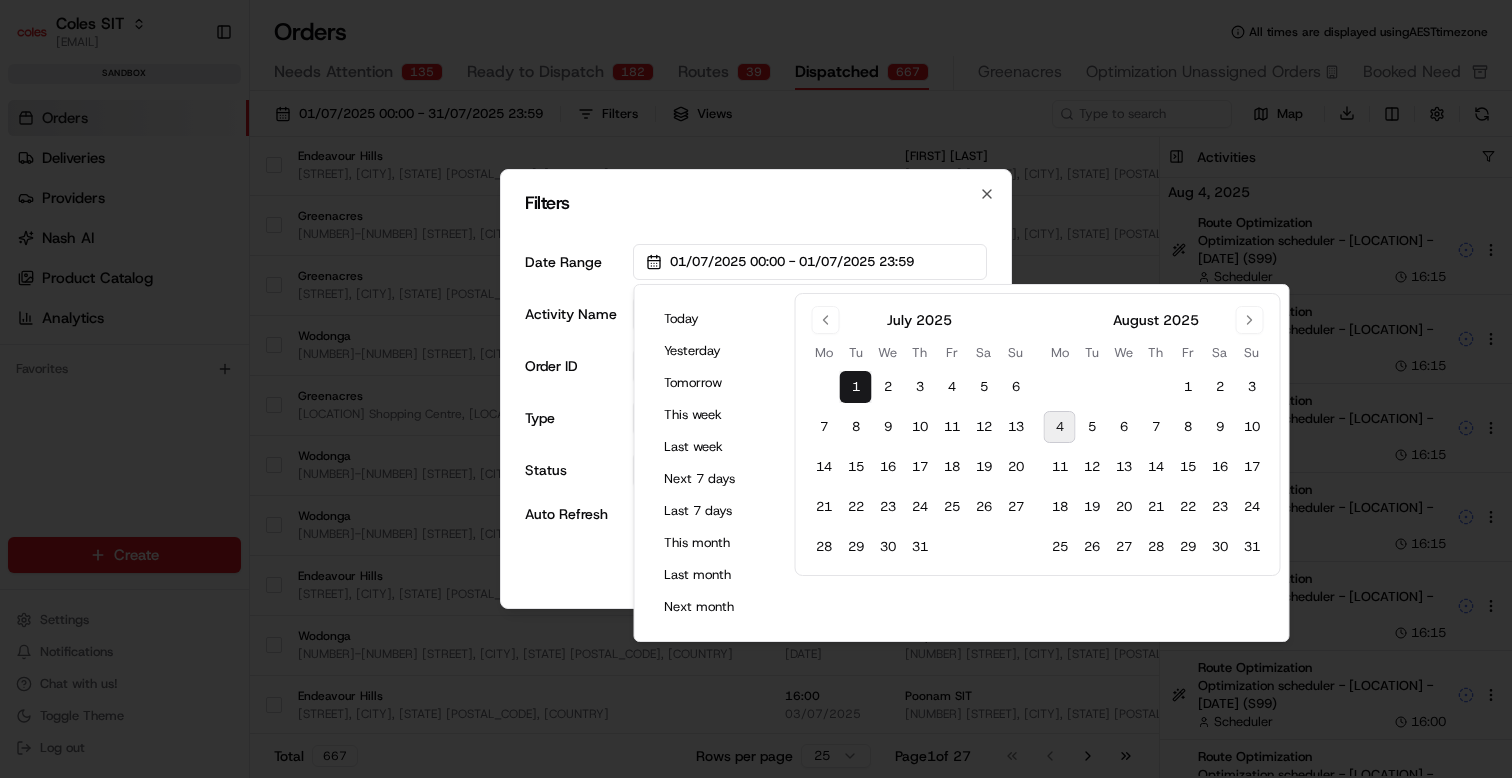 click on "July 2025 Mo Tu We Th Fr Sa Su 1 2 3 4 5 6 7 8 9 10 11 12 13 14 15 16 17 18 19 20 21 22 23 24 25 26 27 28 29 30 31 August 2025 Mo Tu We Th Fr Sa Su 1 2 3 4 5 6 7 8 9 10 11 12 13 14 15 16 17 18 19 20 21 22 23 24 25 26 27 28 29 30 31" at bounding box center [1038, 434] 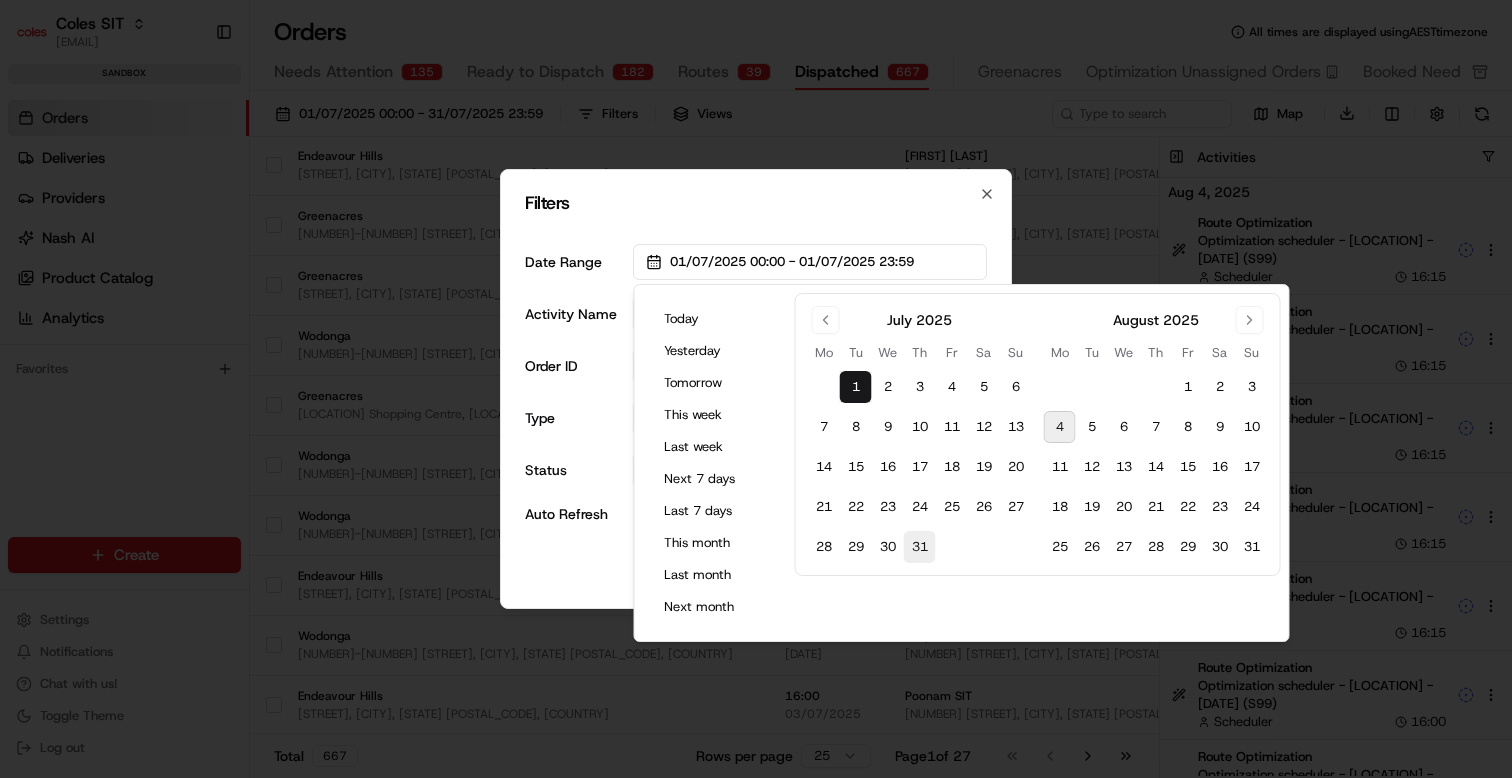 click on "31" at bounding box center [920, 547] 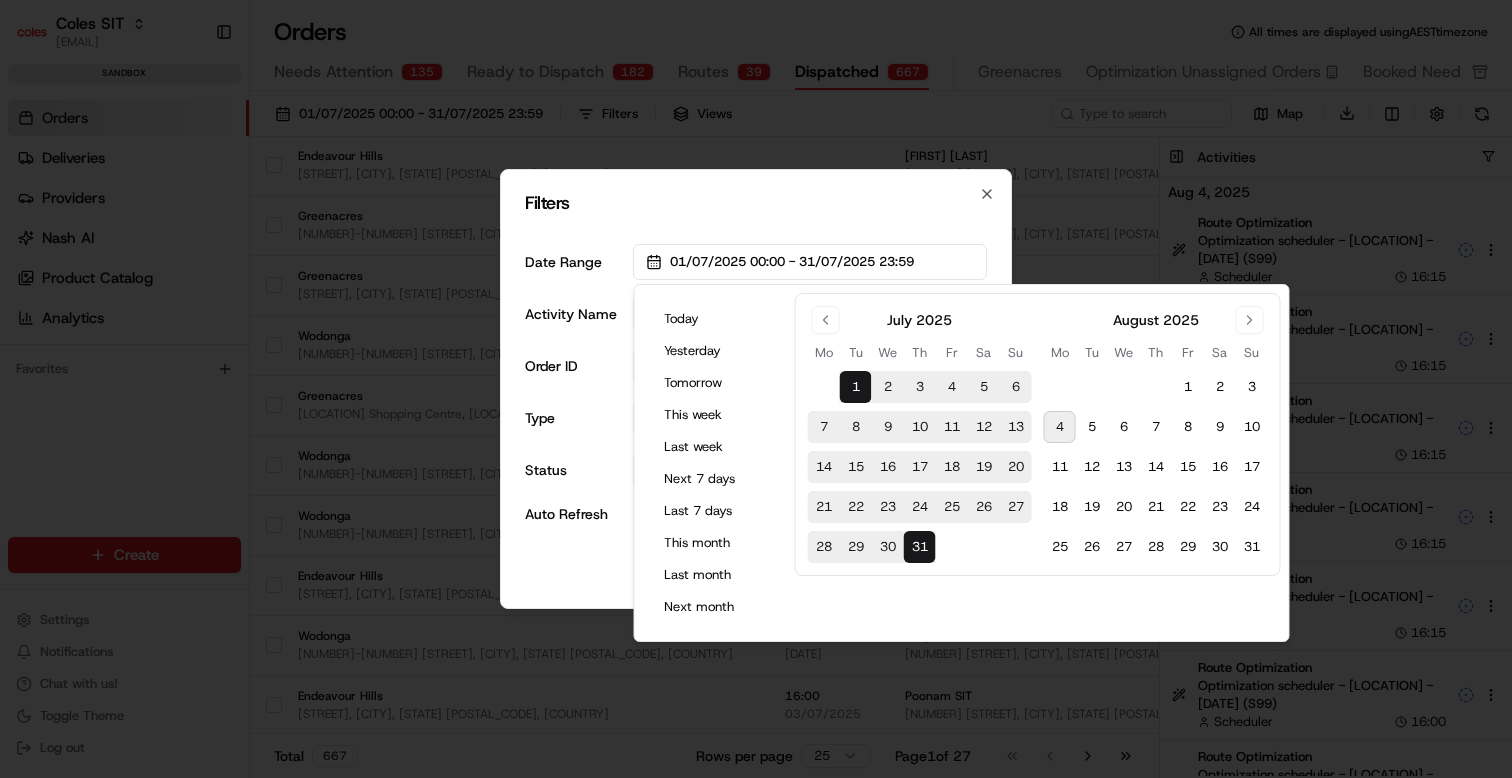 click on "Date Range 01/07/2025 00:00 - 31/07/2025 23:59 Activity Name Order ID Type All Status Failed Auto Refresh" at bounding box center [756, 384] 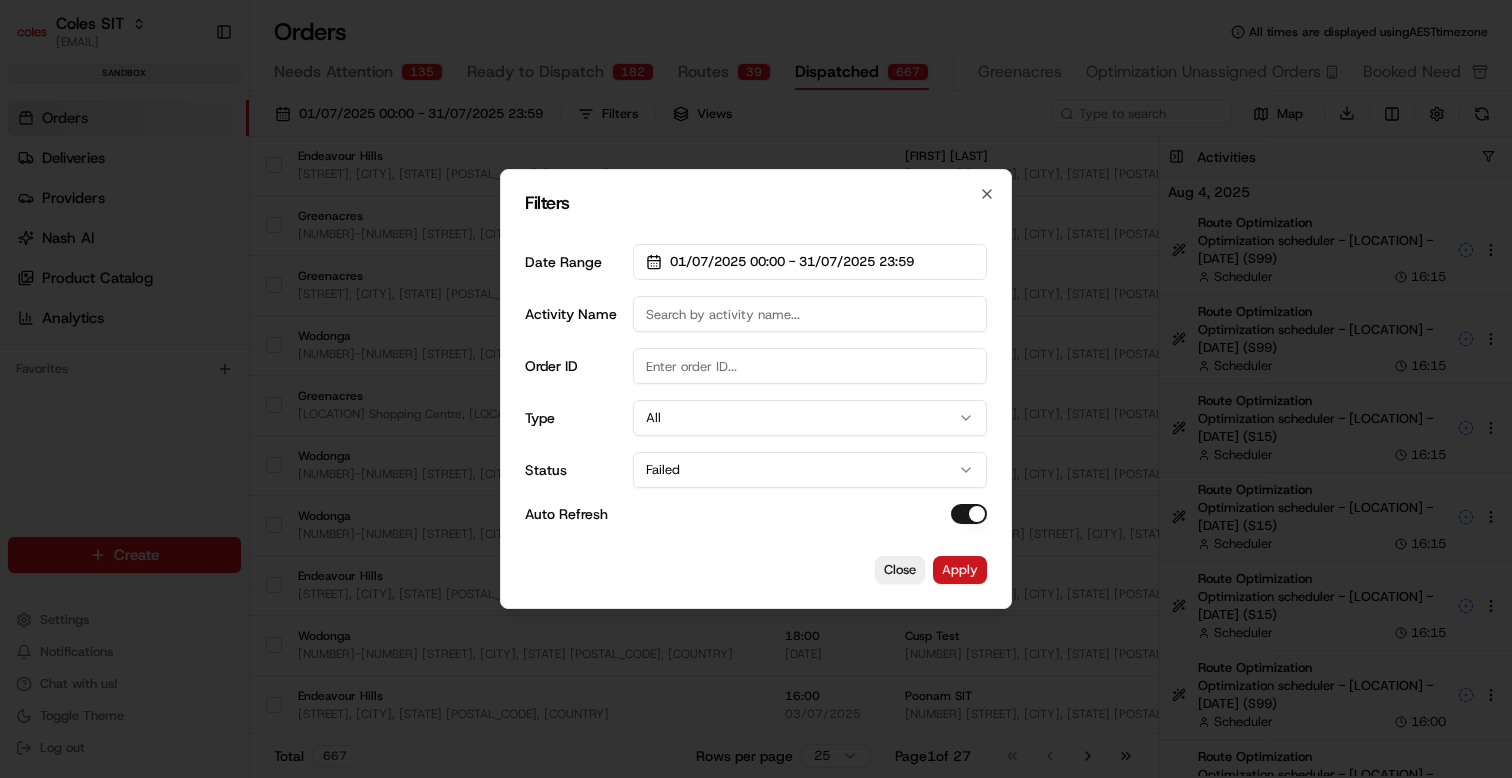 click on "Apply" at bounding box center (960, 570) 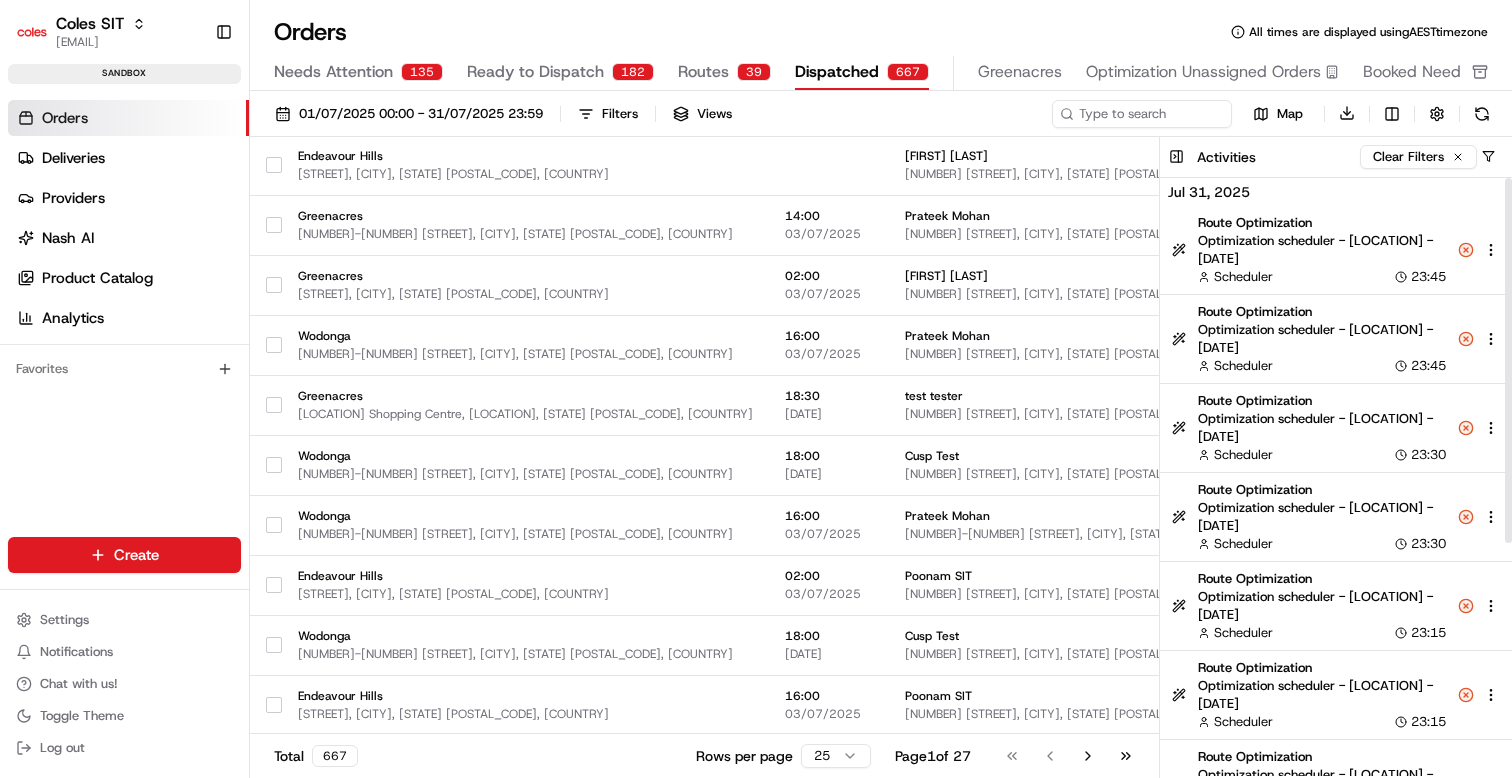 click on "Optimization scheduler - Greenacres - 2025-07-31" at bounding box center (1322, 250) 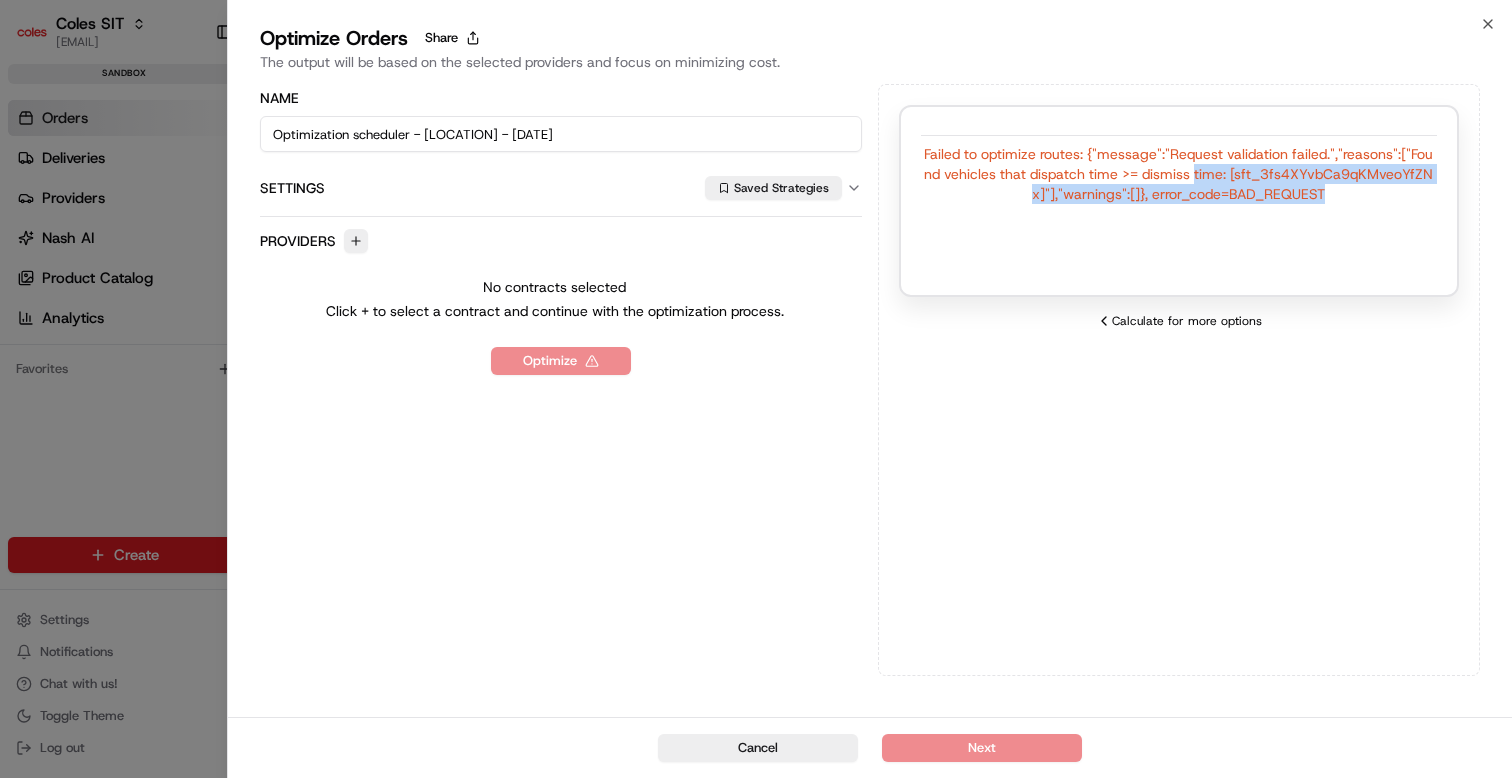 drag, startPoint x: 1334, startPoint y: 188, endPoint x: 1145, endPoint y: 167, distance: 190.16309 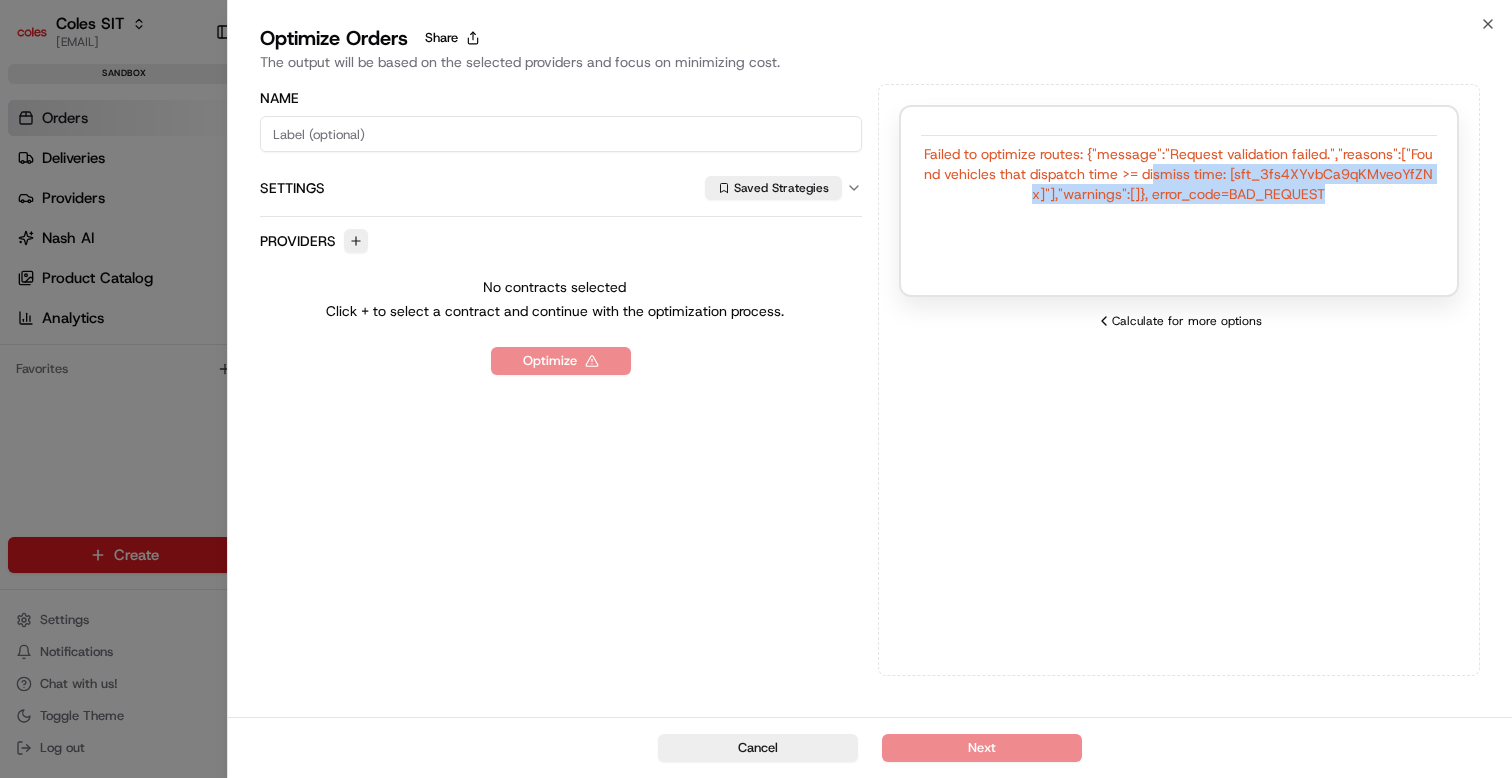 click on "Failed to optimize routes: {"message":"Request validation failed.","reasons":["Found vehicles that dispatch time >= dismiss time: [sft_3fs4XYvbCa9qKMveoYfZNx]"],"warnings":[]}, error_code=BAD_REQUEST" at bounding box center [1179, 174] 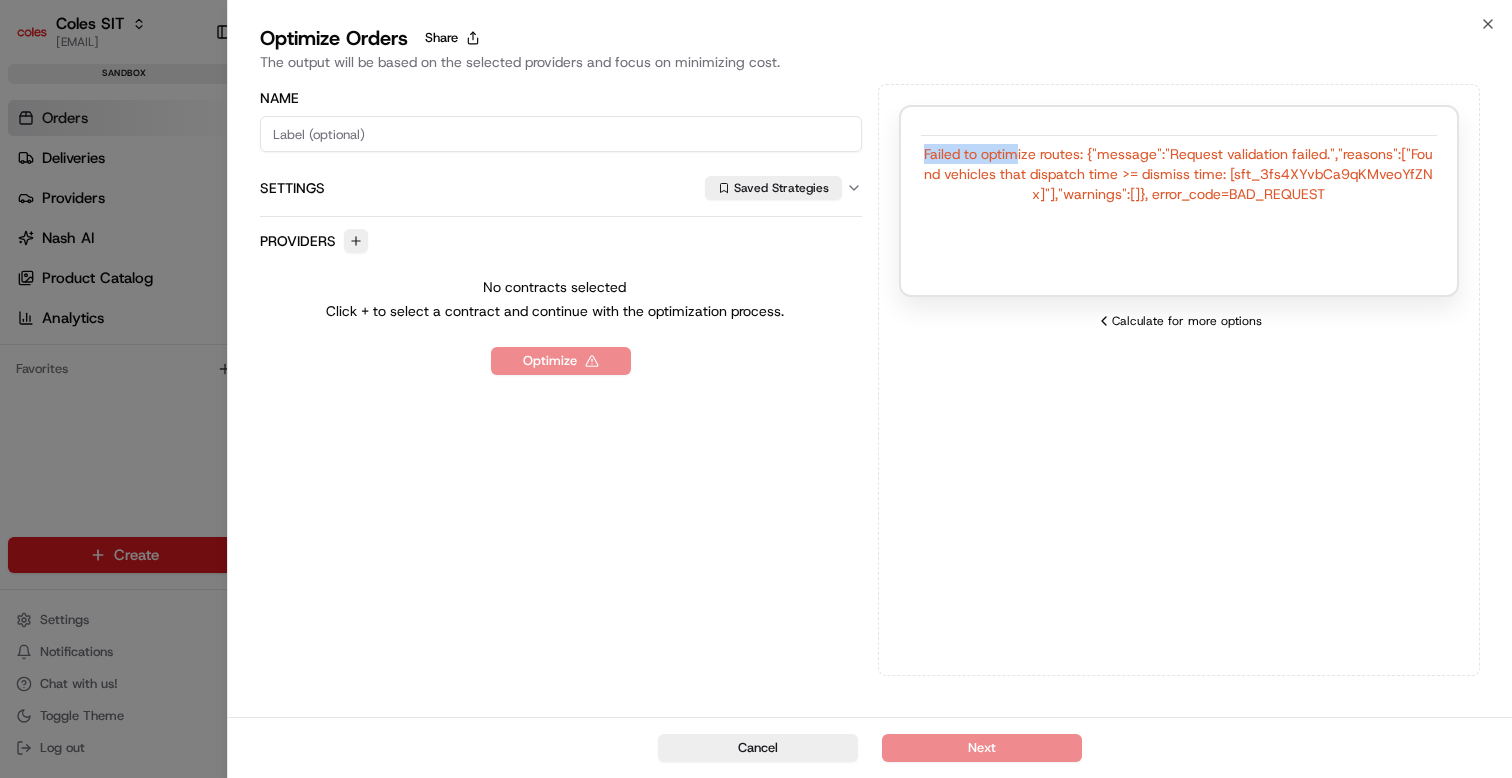 drag, startPoint x: 1015, startPoint y: 159, endPoint x: 1237, endPoint y: 132, distance: 223.63586 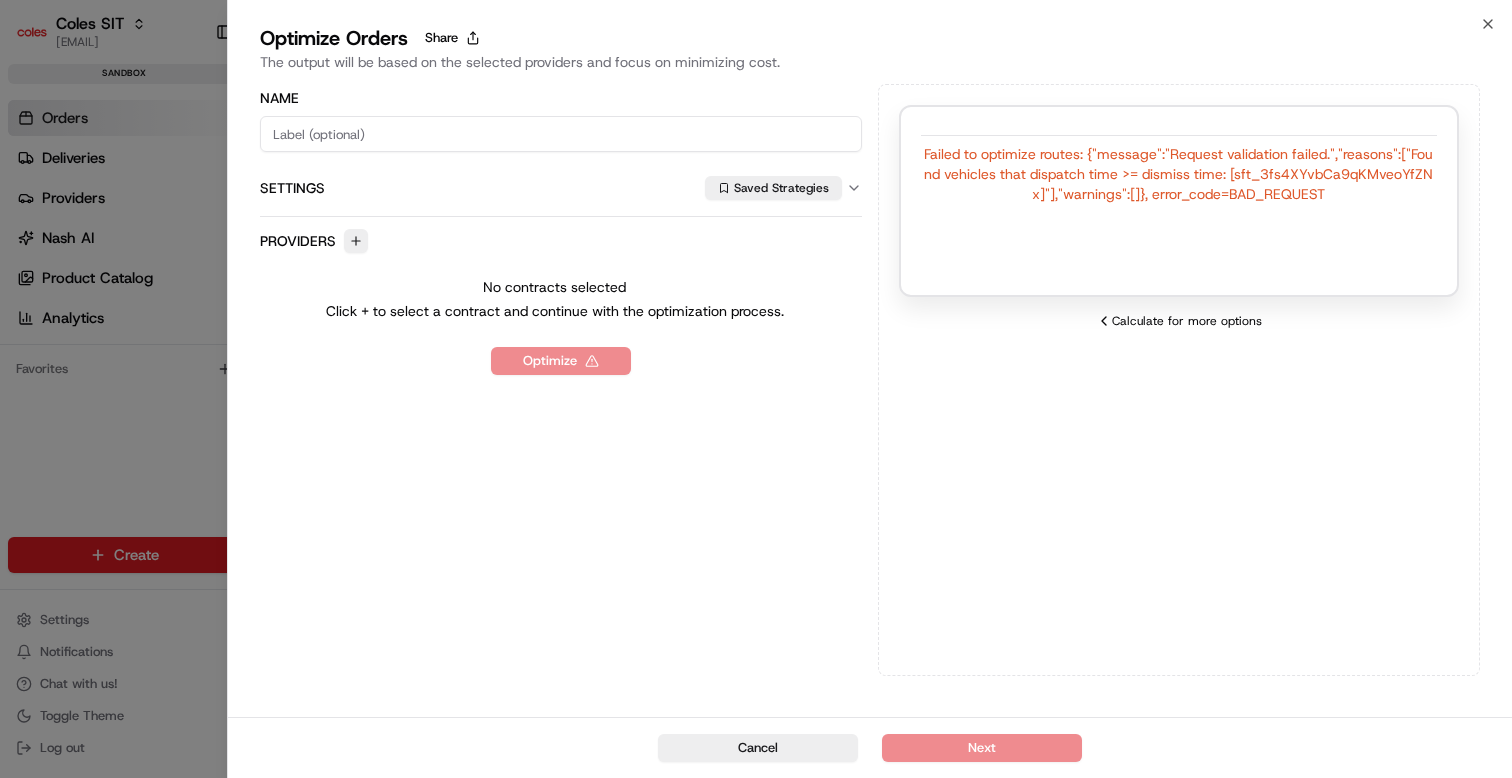 click on "Failed to optimize routes: {"message":"Request validation failed.","reasons":["Found vehicles that dispatch time >= dismiss time: [sft_3fs4XYvbCa9qKMveoYfZNx]"],"warnings":[]}, error_code=BAD_REQUEST" at bounding box center [1179, 174] 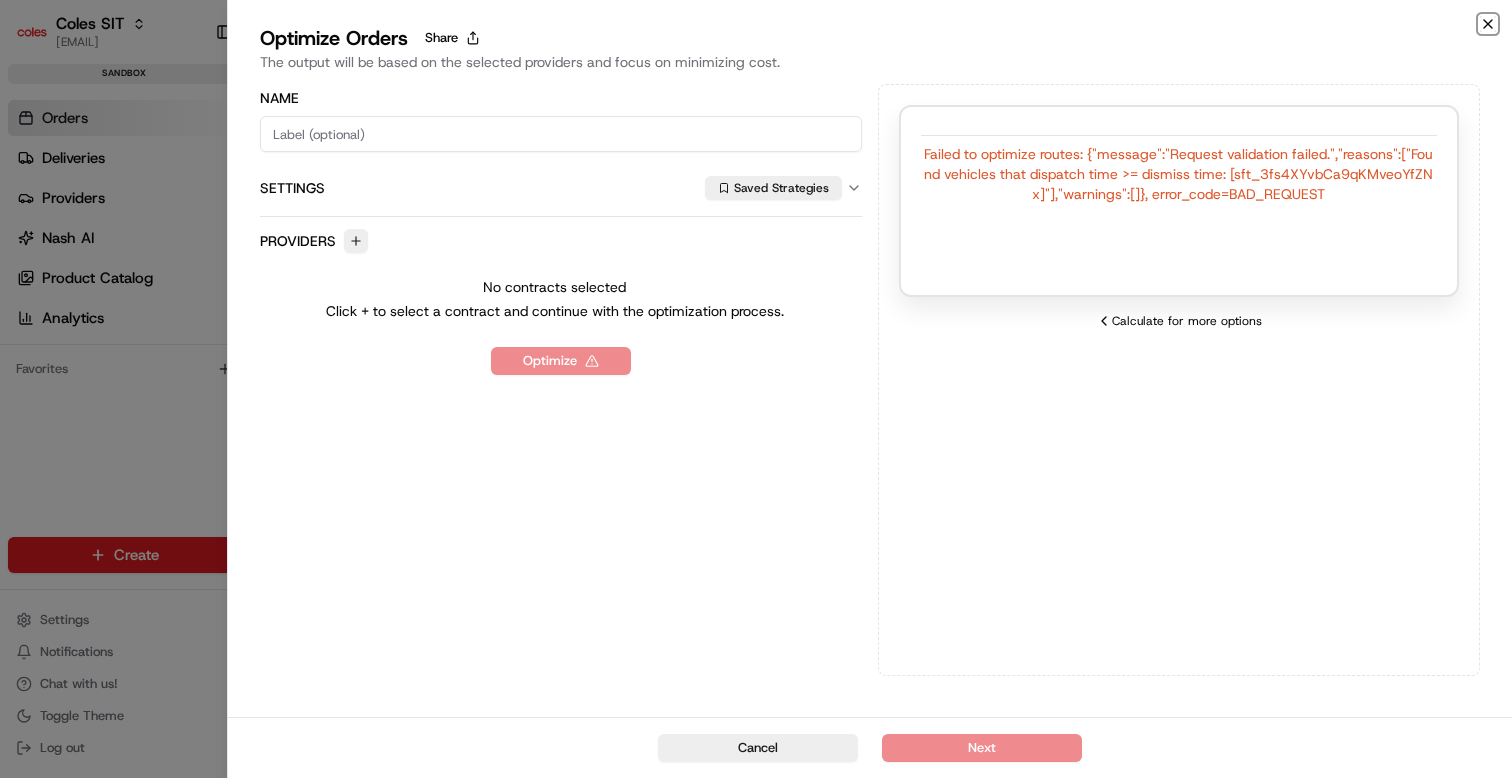 click 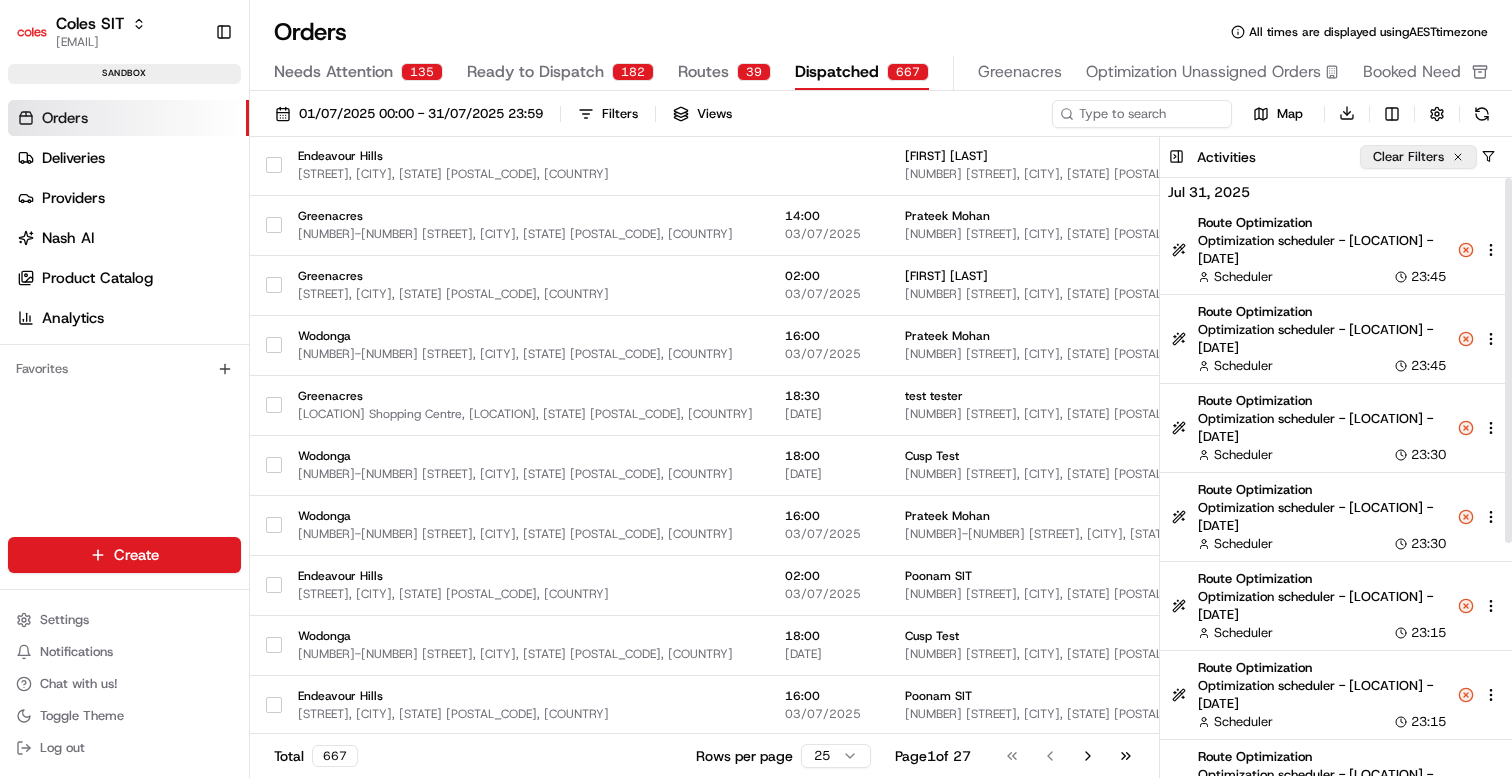 click on "Clear Filters" at bounding box center [1418, 157] 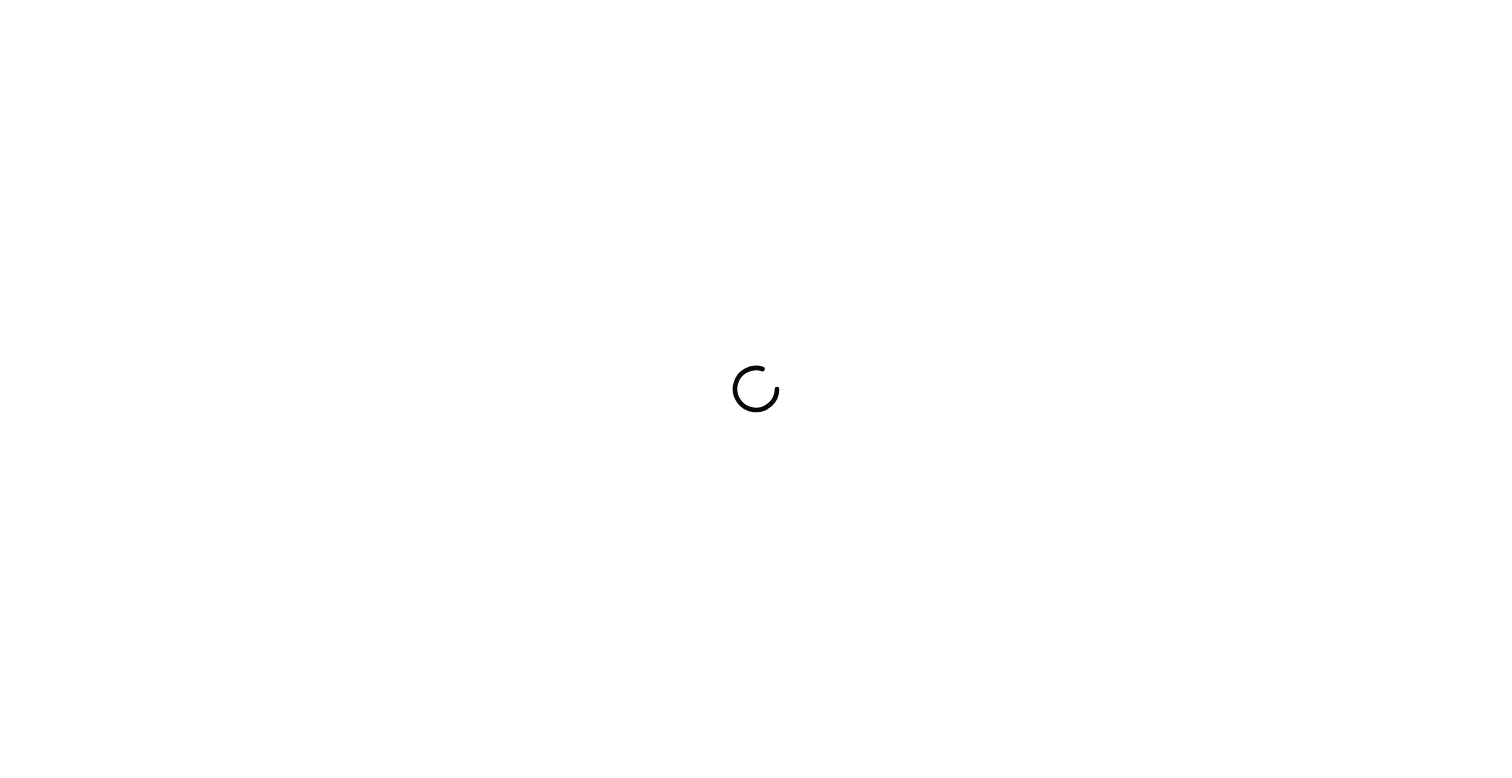 scroll, scrollTop: 0, scrollLeft: 0, axis: both 